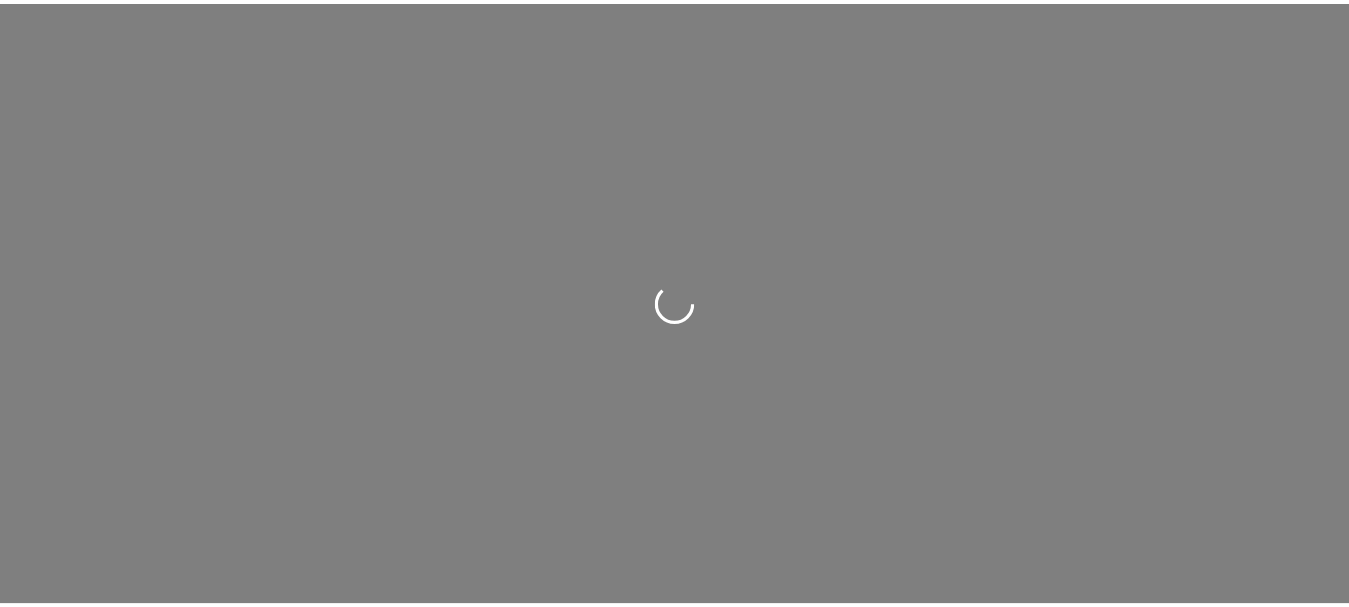 scroll, scrollTop: 0, scrollLeft: 0, axis: both 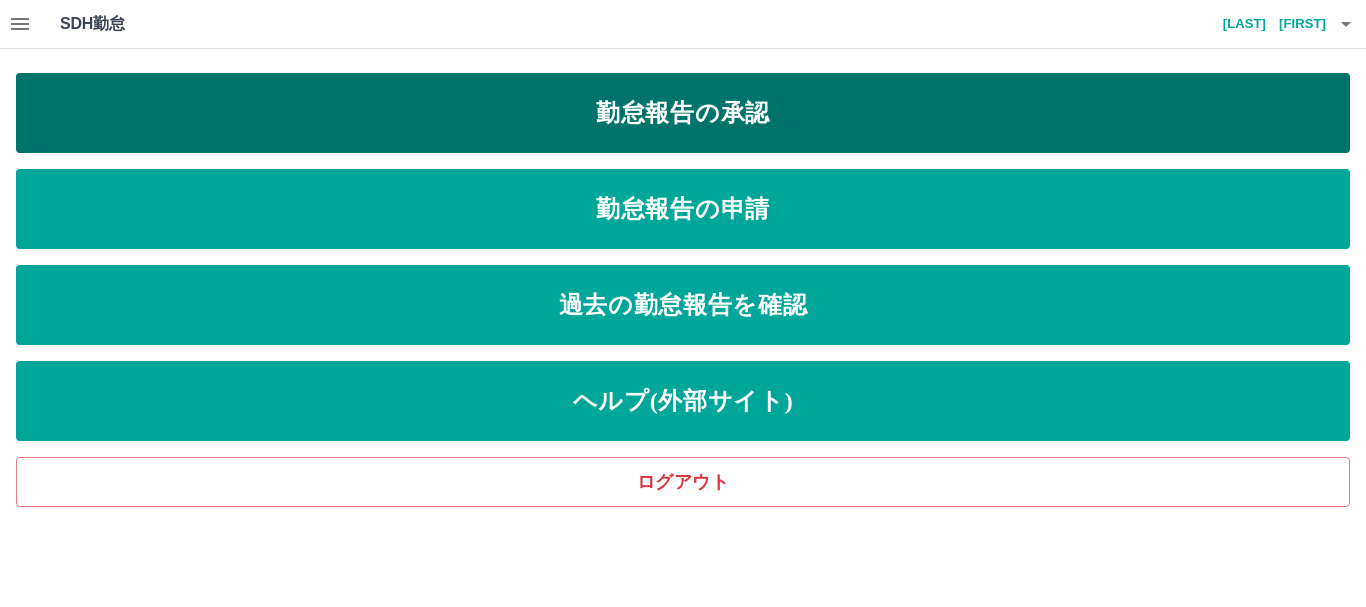 click on "勤怠報告の承認" at bounding box center (683, 113) 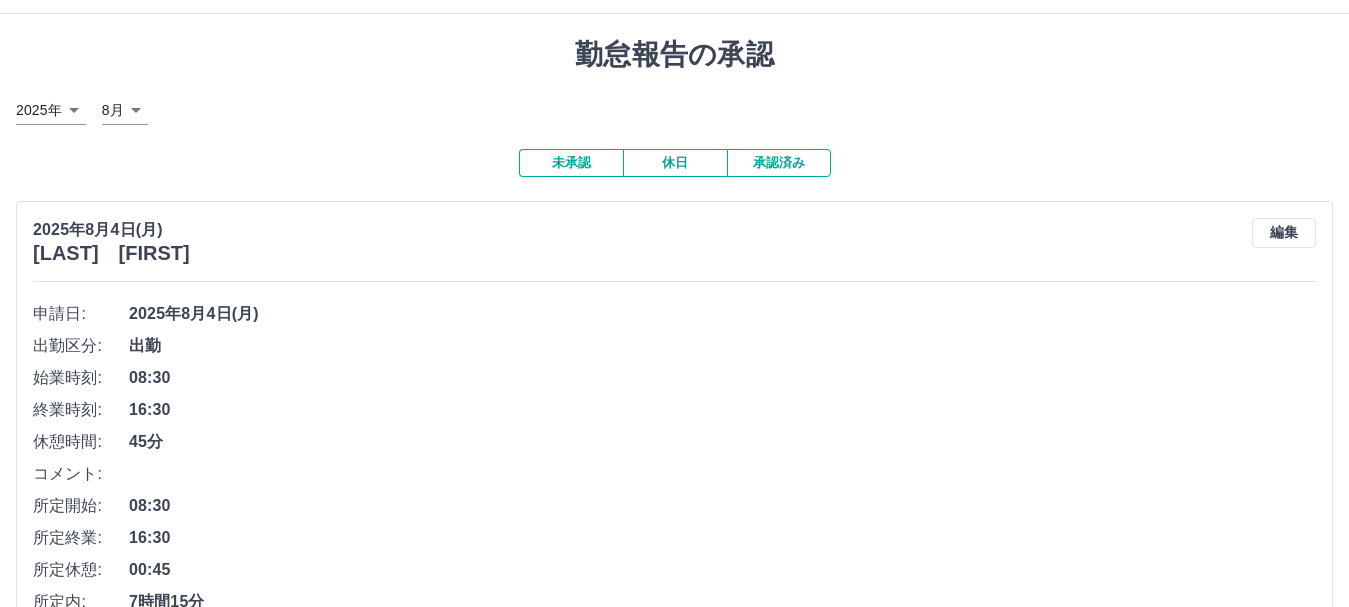 scroll, scrollTop: 0, scrollLeft: 0, axis: both 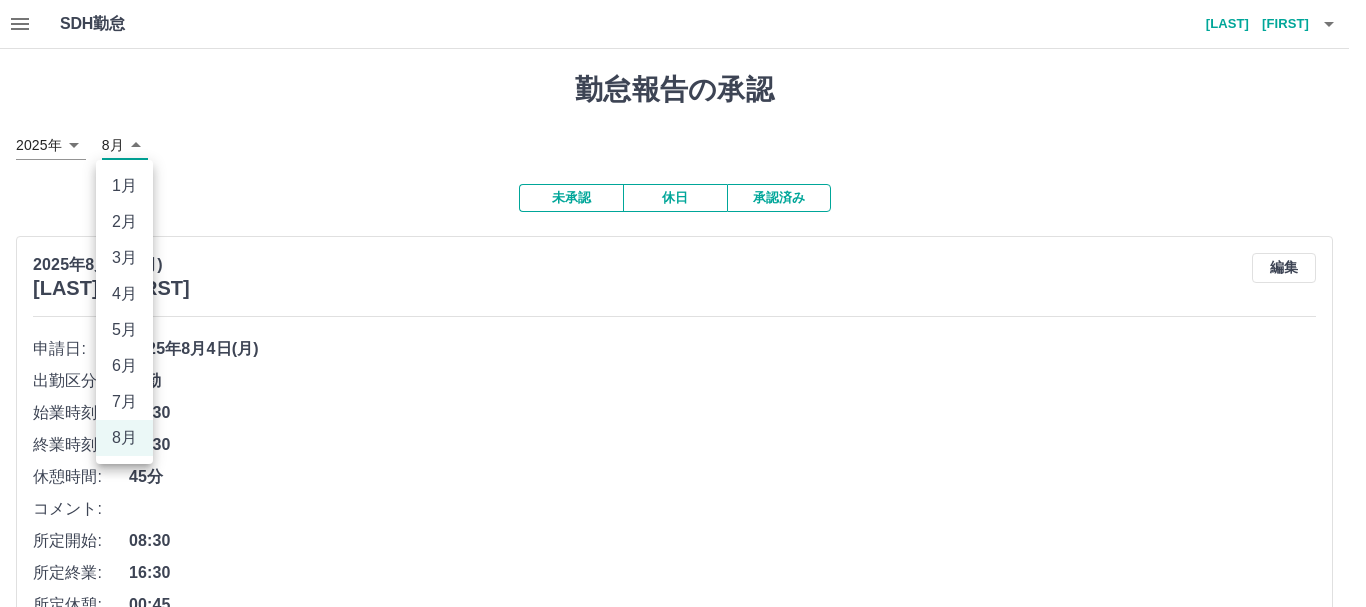 click on "SDH勤怠 [LAST]　[FIRST] 勤怠報告の承認 2025年 **** 8月 * 未承認 休日 承認済み 2025年8月4日(月) [LAST]　[FIRST] 編集 申請日: 2025年8月4日(月) 出勤区分: 出勤 始業時刻: 08:30 終業時刻: 16:30 休憩時間: 45分 コメント: 所定開始: 08:30 所定終業: 16:30 所定休憩: 00:45 所定内: 7時間15分 所定外: 0分 承認する 2025年8月4日(月) [LAST]　[FIRST] 編集 申請日: 2025年8月4日(月) 出勤区分: 出勤 始業時刻: 09:00 終業時刻: 18:00 休憩時間: 1時間0分 コメント: 所定開始: 09:00 所定終業: 18:00 所定休憩: 01:00 所定内: 8時間0分 所定外: 0分 承認する 2025年8月4日(月) [LAST]　[FIRST] 編集 申請日: 2025年8月4日(月) 出勤区分: 出勤 始業時刻: 08:30 終業時刻: 16:30 休憩時間: 45分 コメント: 所定開始: 08:30 所定終業: 16:30 所定休憩: 00:45 所定内: 7時間15分 所定外: 0分 承認する 2025年8月3日(日) [LAST]　[FIRST] 編集 申請日: 出勤区分:" at bounding box center (683, 1230) 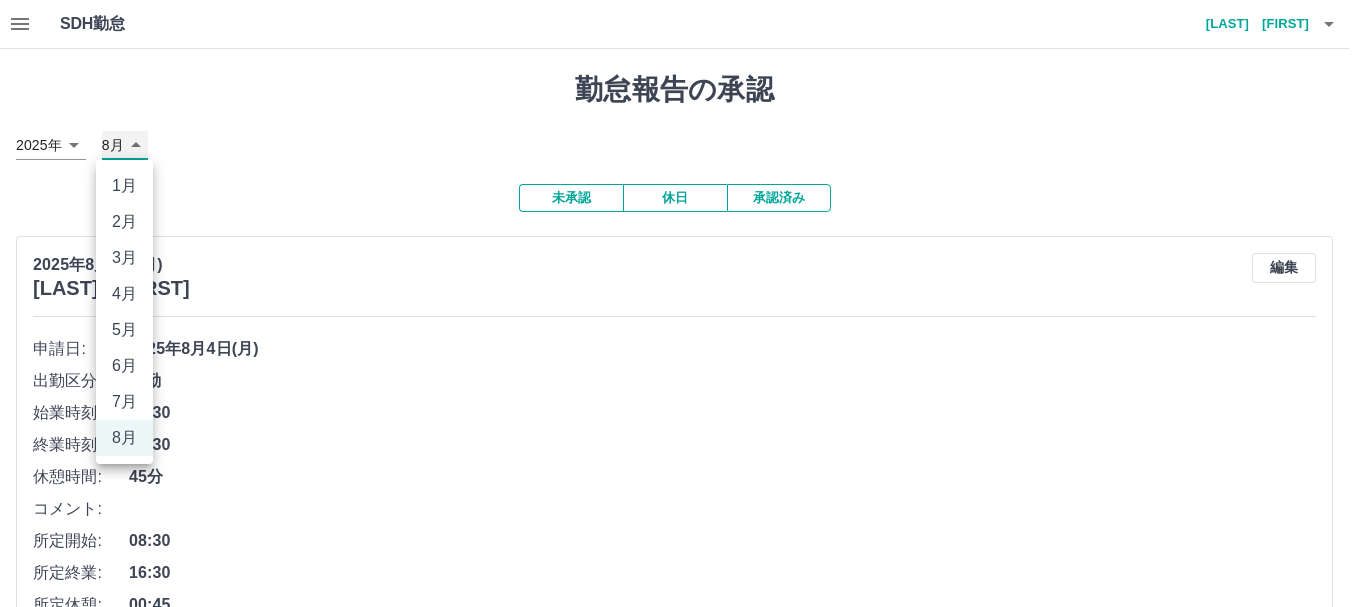 type on "*" 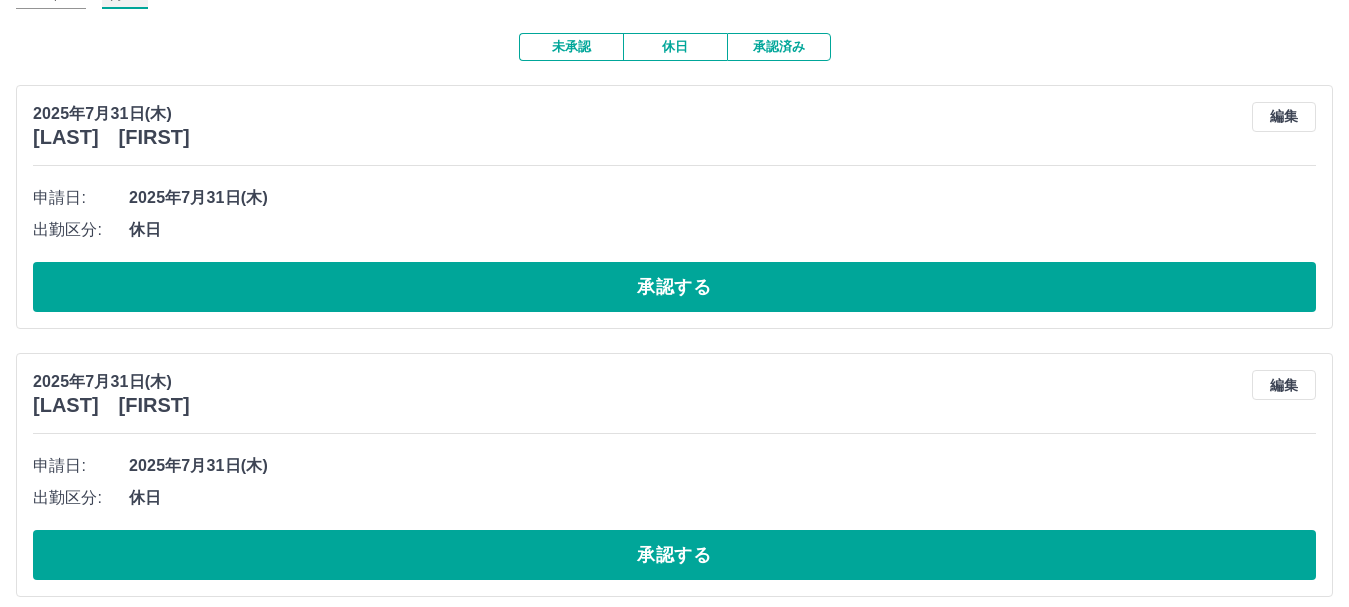 scroll, scrollTop: 200, scrollLeft: 0, axis: vertical 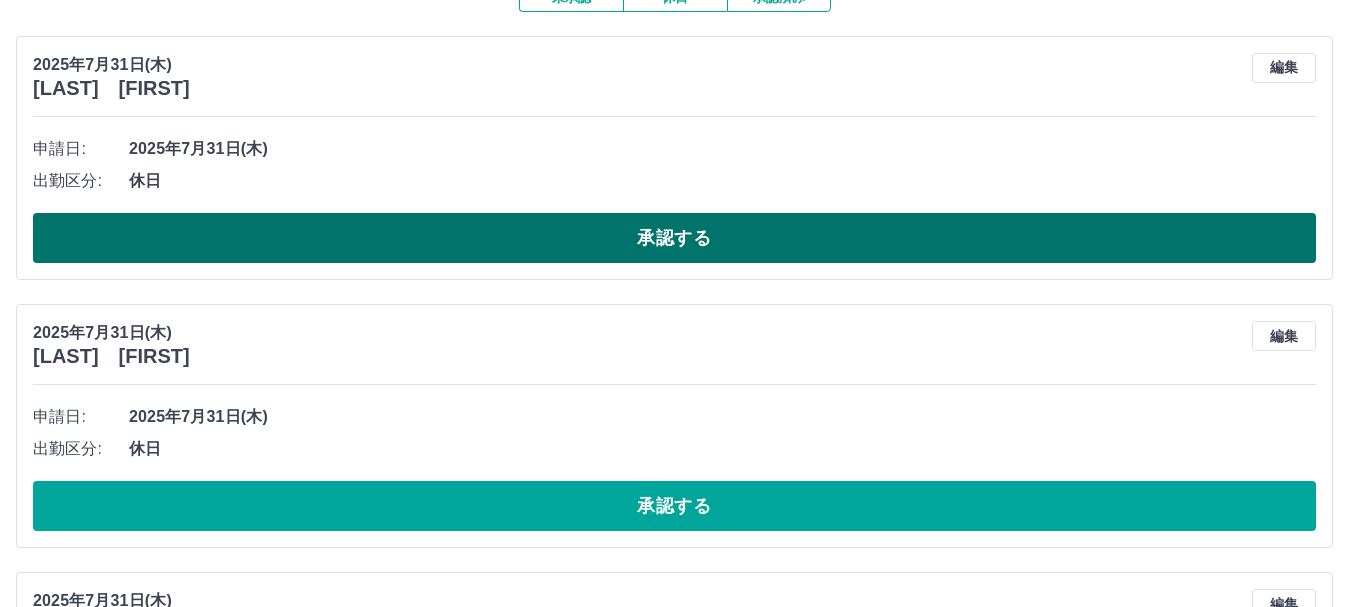 click on "承認する" at bounding box center [674, 238] 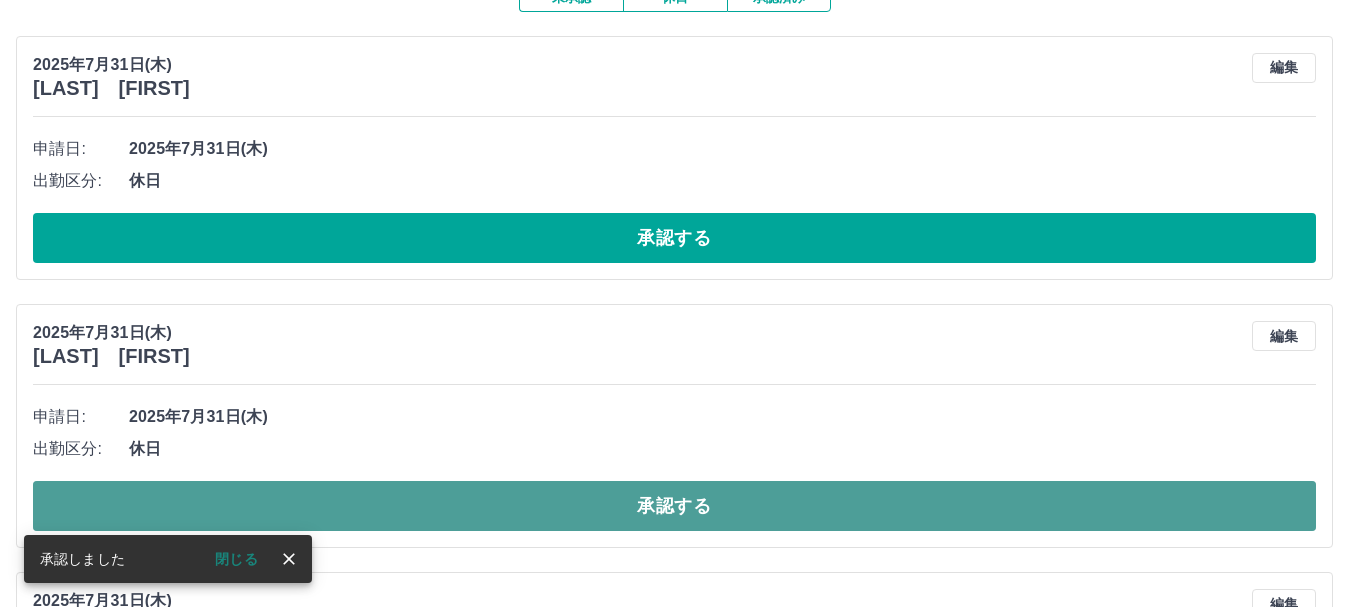 click on "承認する" at bounding box center [674, 506] 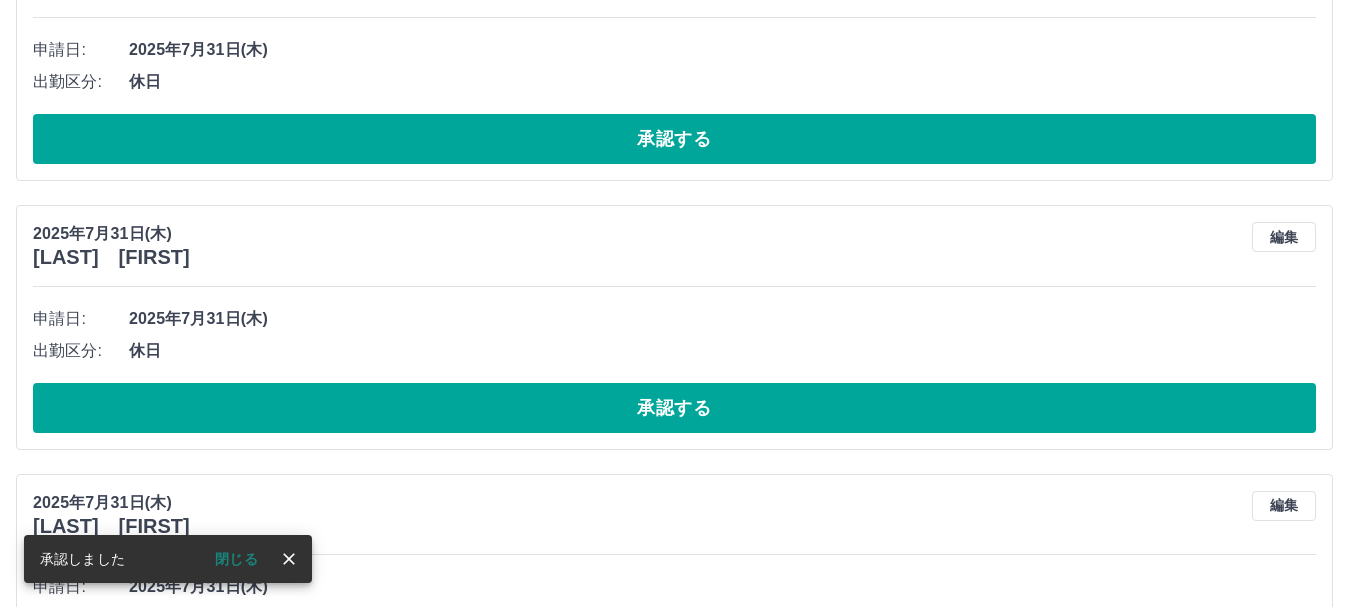 scroll, scrollTop: 600, scrollLeft: 0, axis: vertical 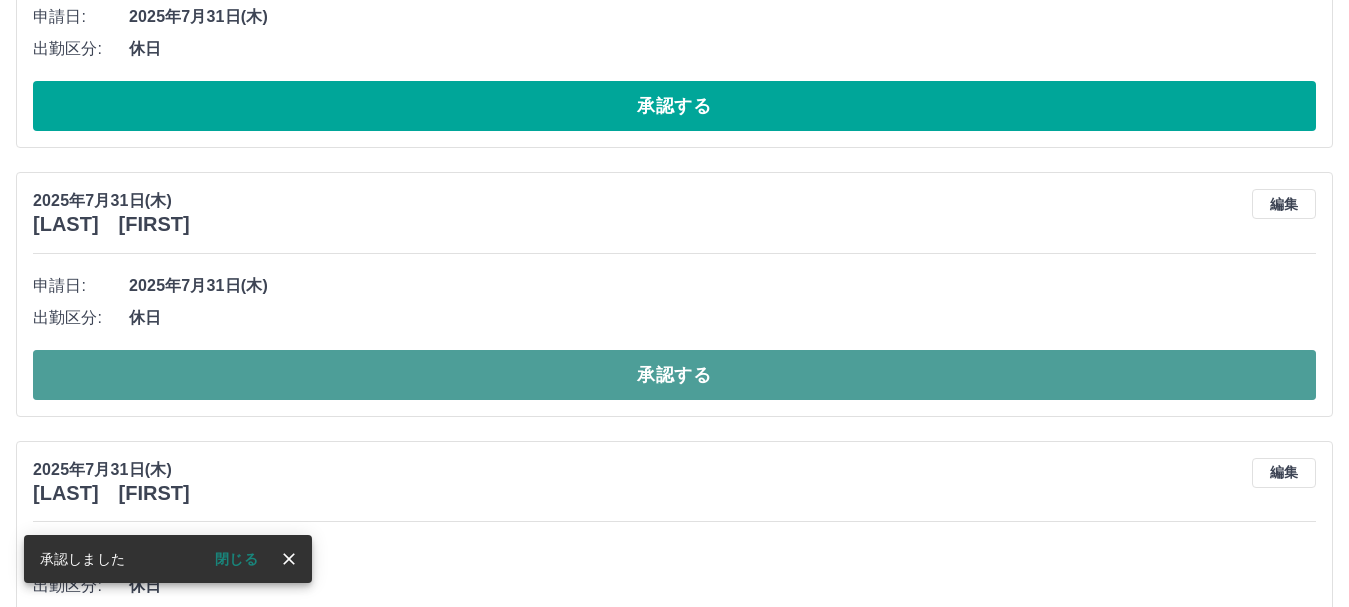 click on "承認する" at bounding box center (674, 375) 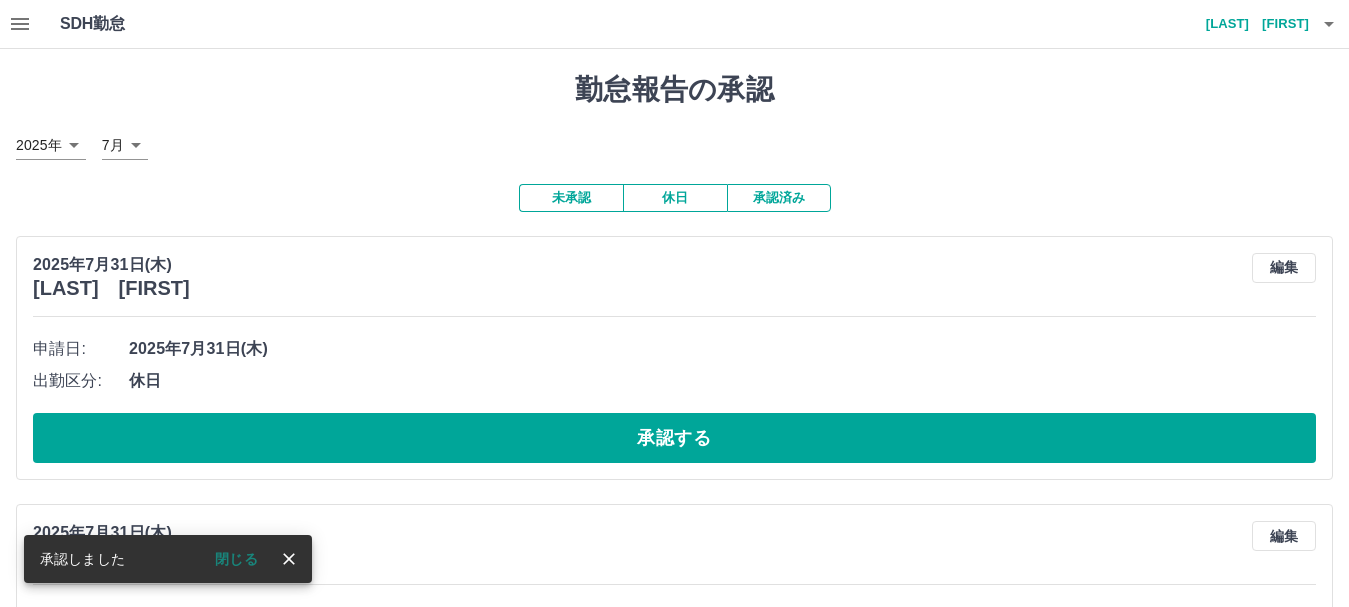 scroll, scrollTop: 100, scrollLeft: 0, axis: vertical 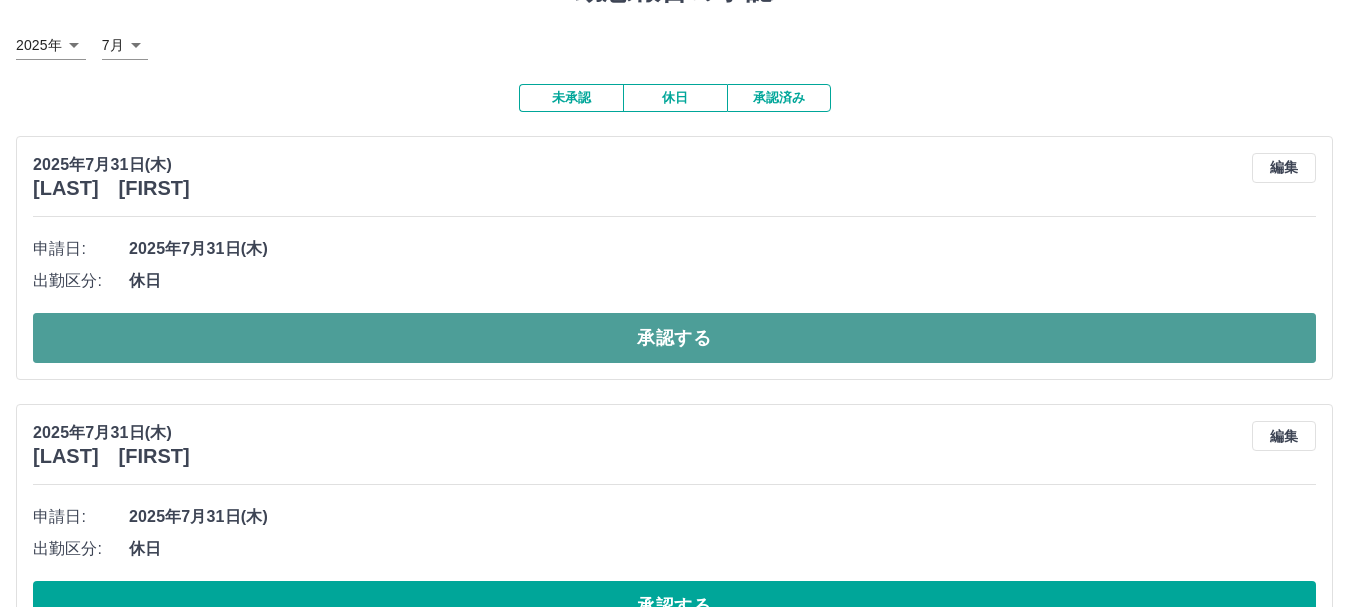 click on "承認する" at bounding box center [674, 338] 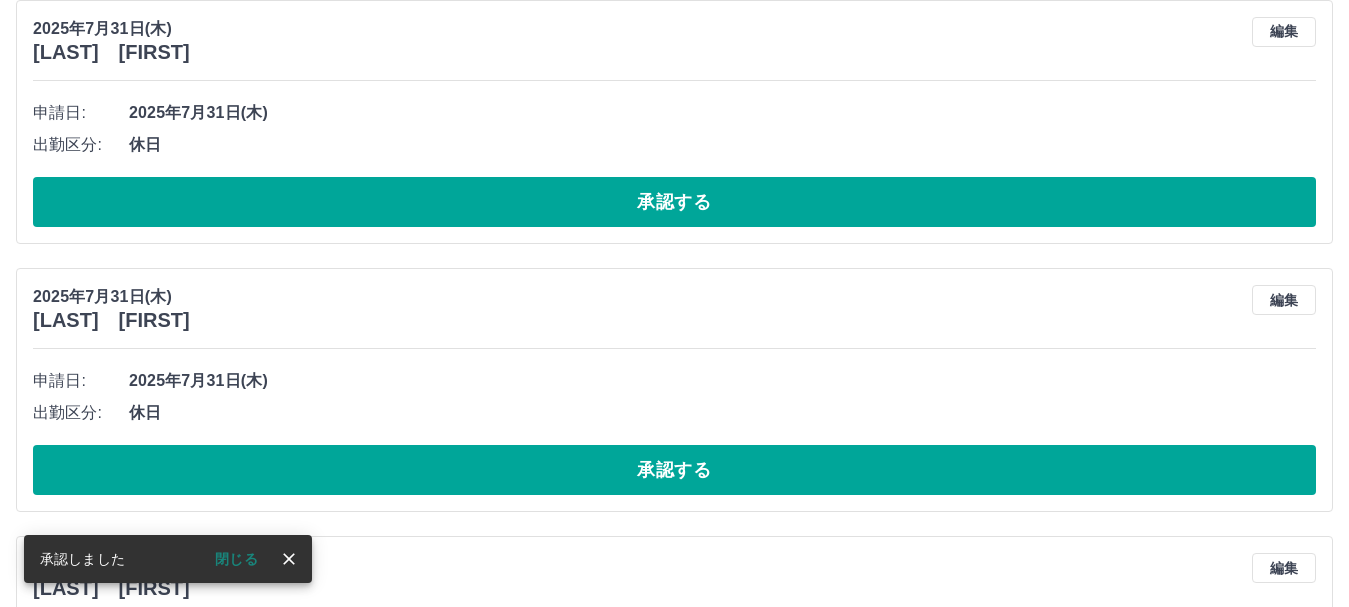 scroll, scrollTop: 200, scrollLeft: 0, axis: vertical 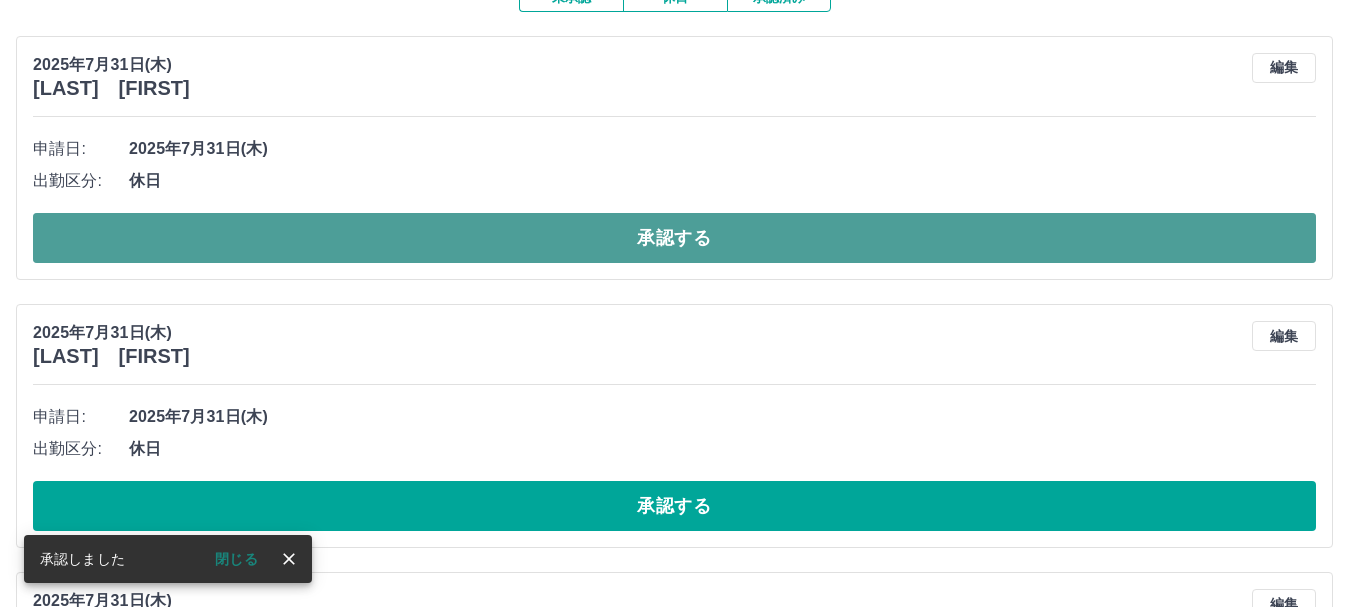 click on "承認する" at bounding box center (674, 238) 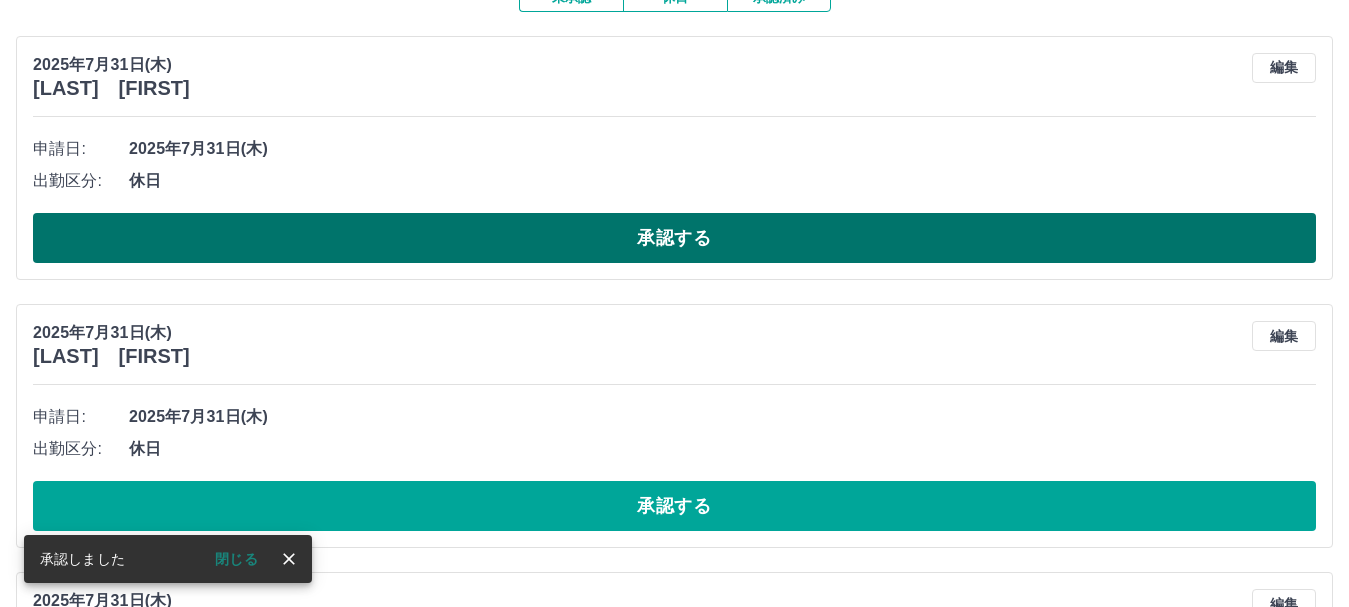 click on "承認する" at bounding box center [674, 238] 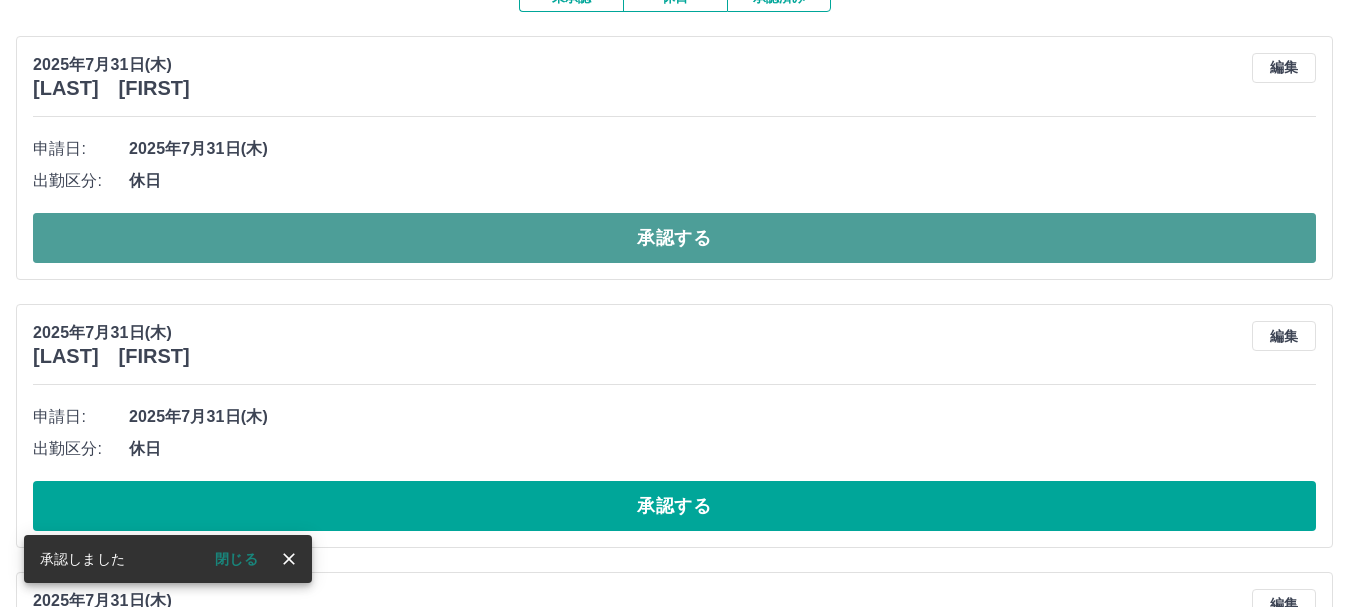 click on "承認する" at bounding box center (674, 238) 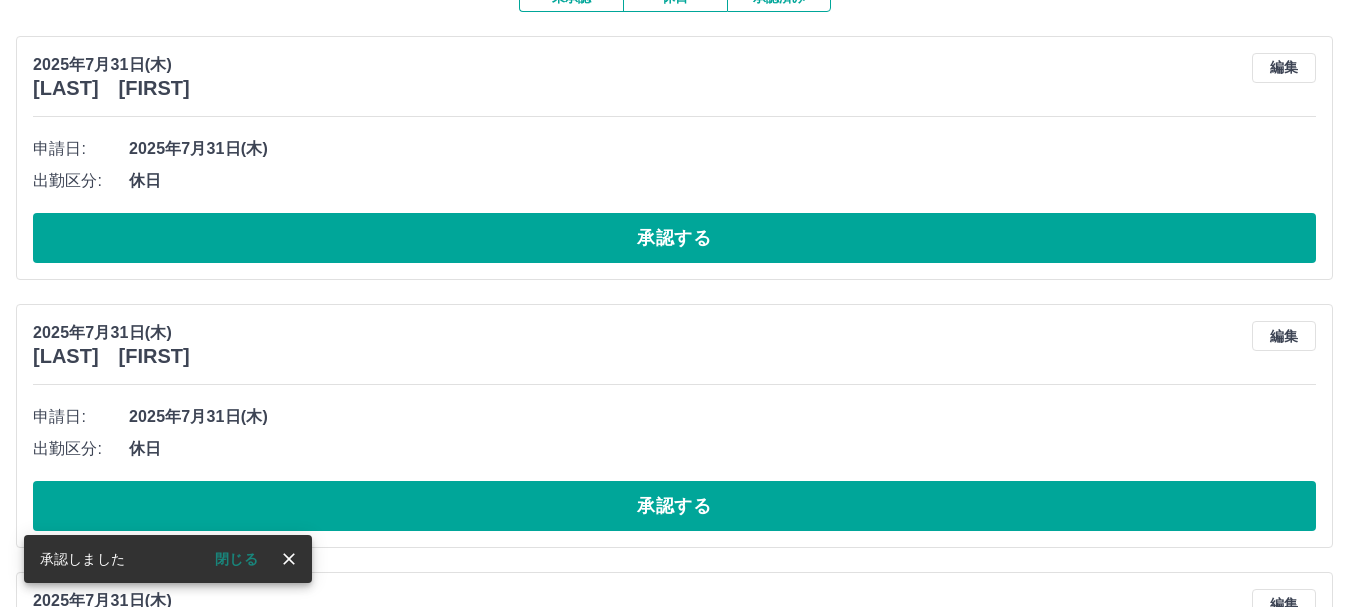 click on "承認する" at bounding box center (674, 238) 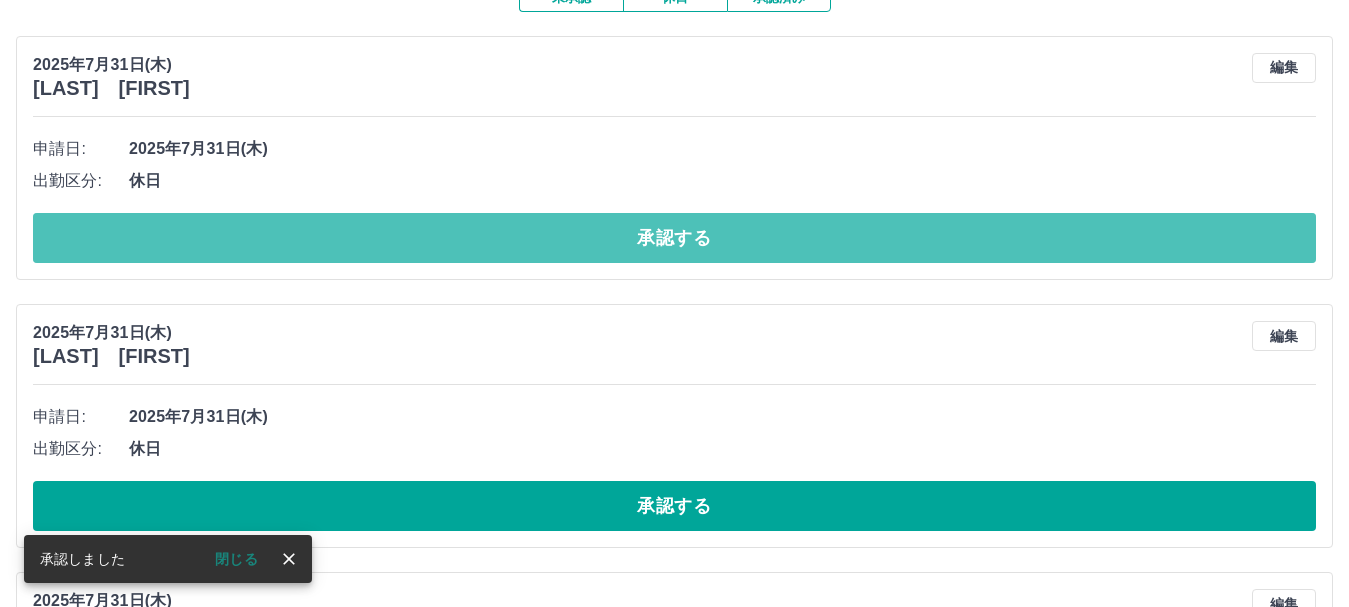 click on "承認する" at bounding box center [674, 238] 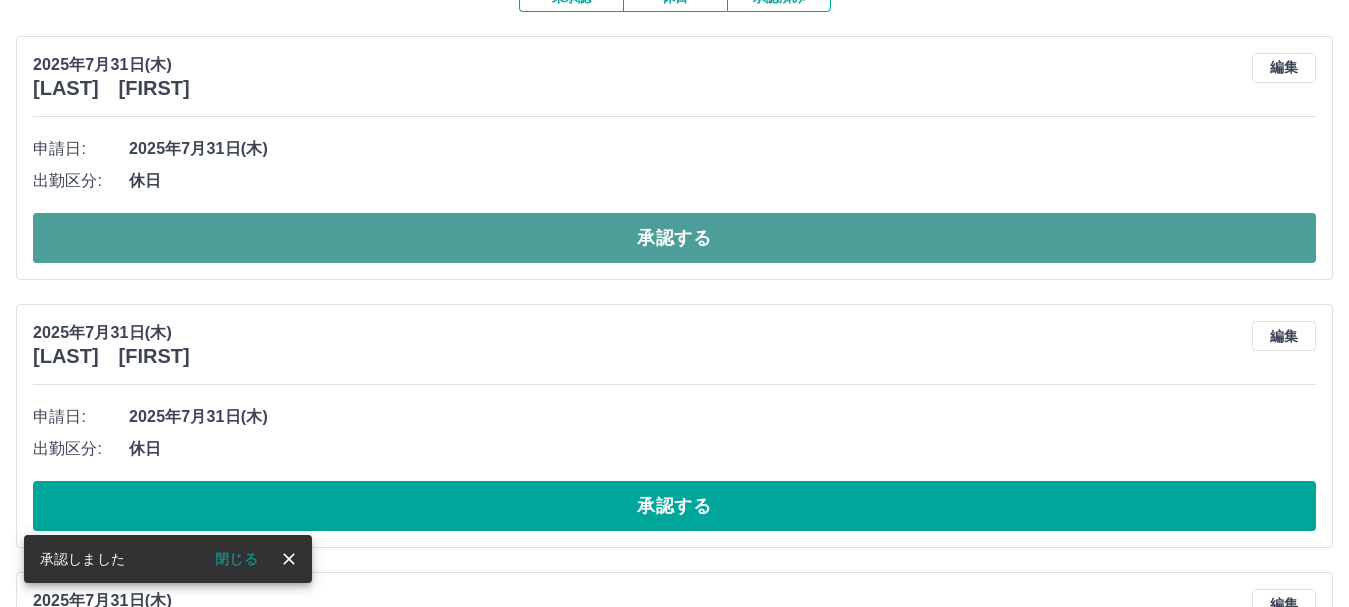 click on "承認する" at bounding box center [674, 238] 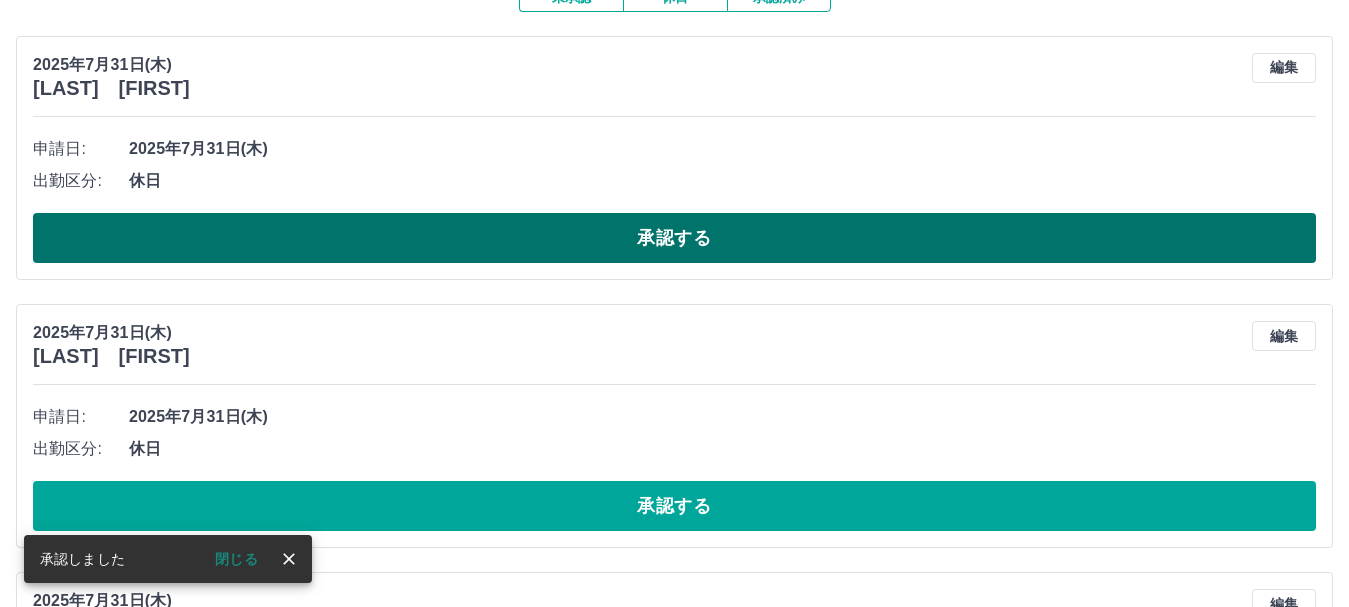click on "承認する" at bounding box center (674, 238) 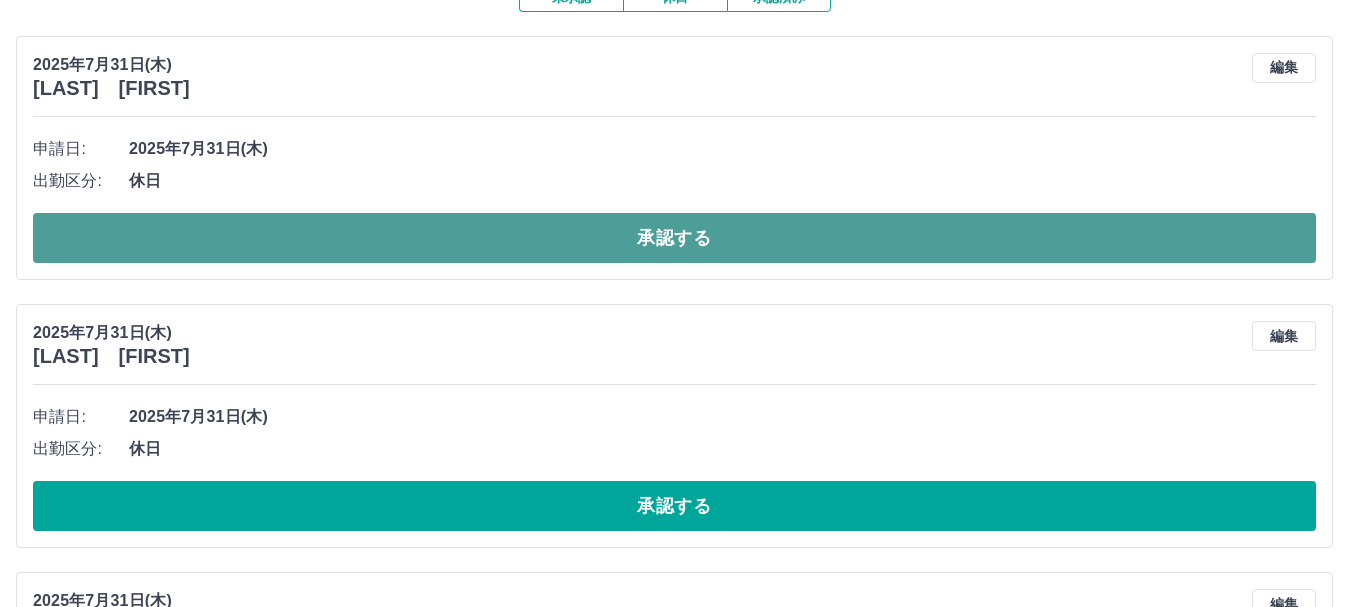 click on "承認する" at bounding box center [674, 238] 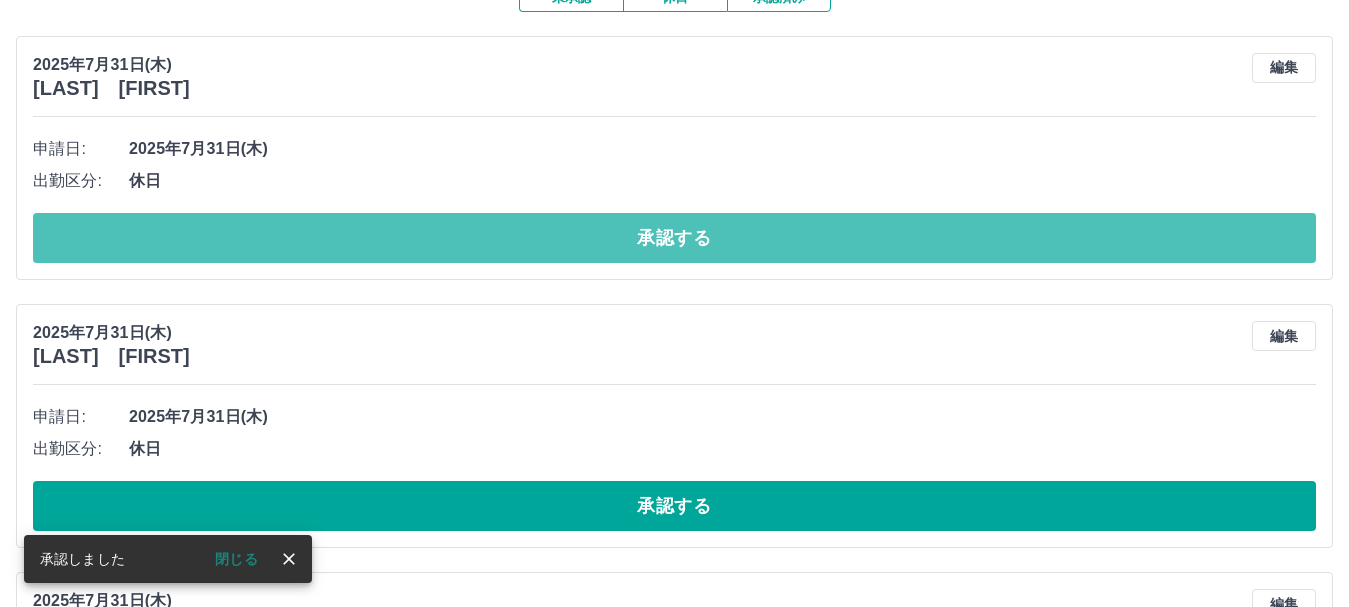click on "承認する" at bounding box center [674, 238] 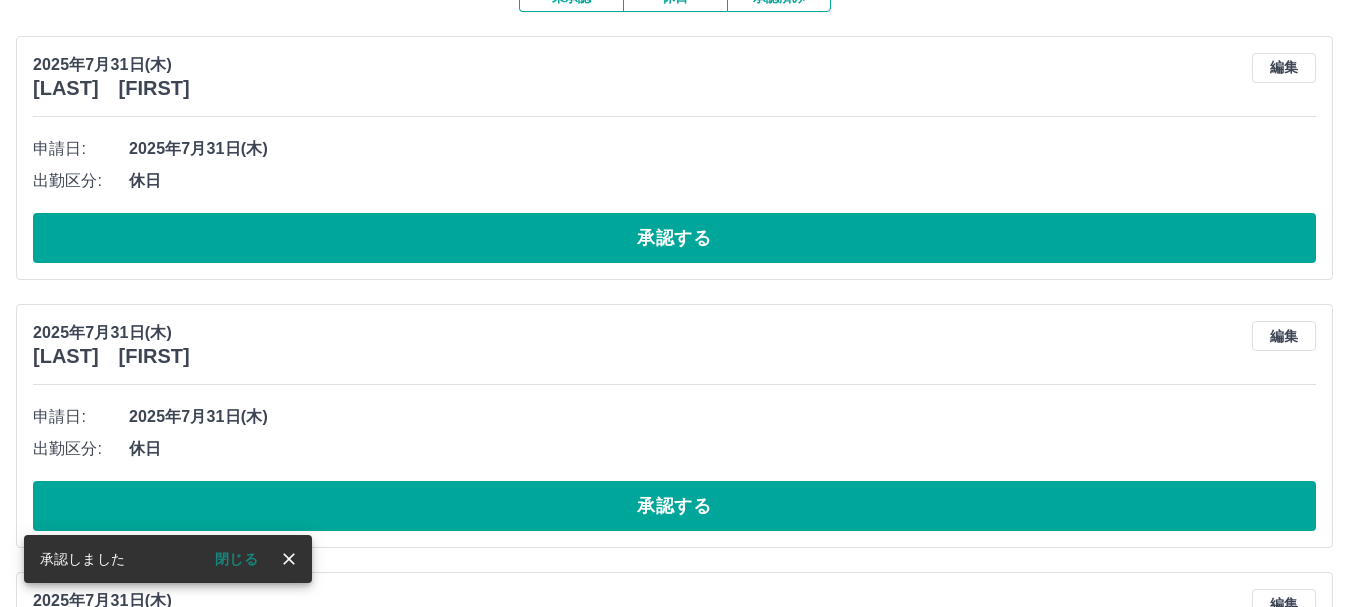 click on "承認する" at bounding box center [674, 238] 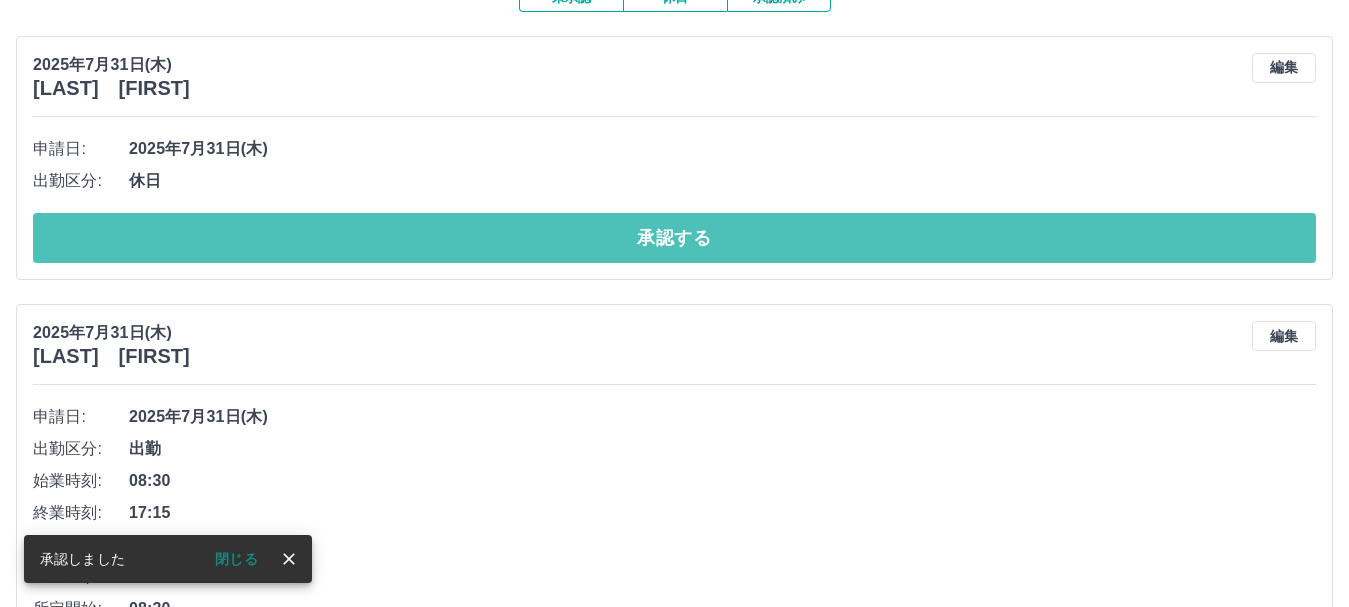 click on "承認する" at bounding box center [674, 238] 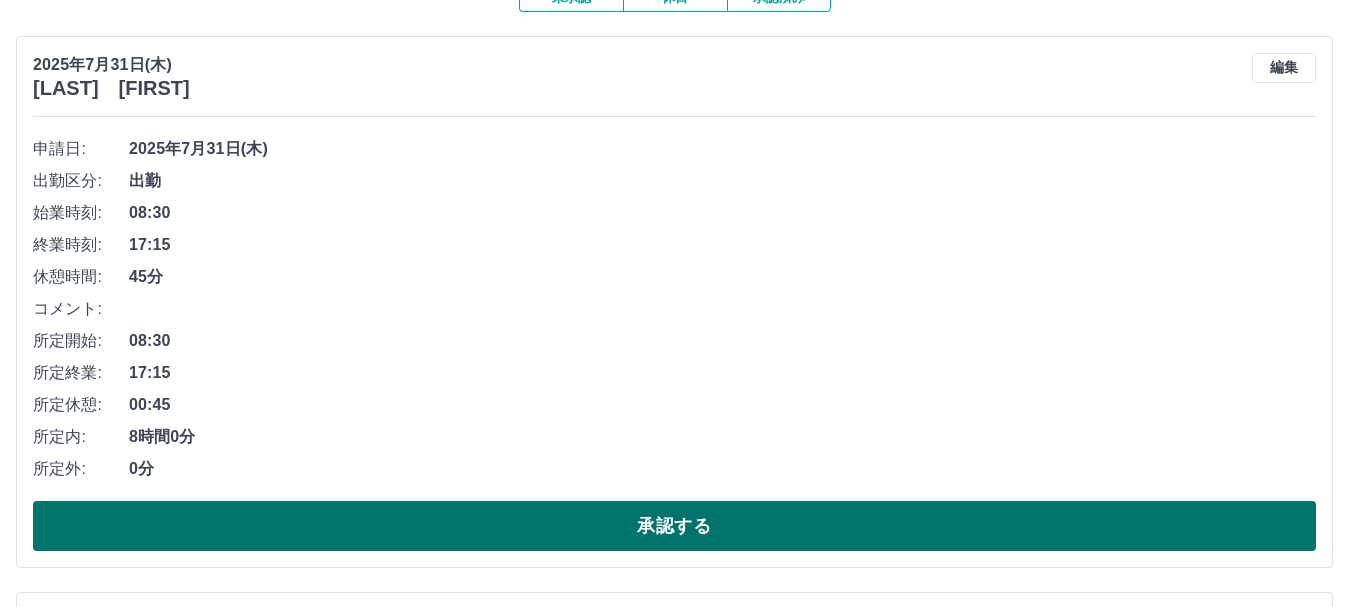 click on "承認する" at bounding box center [674, 526] 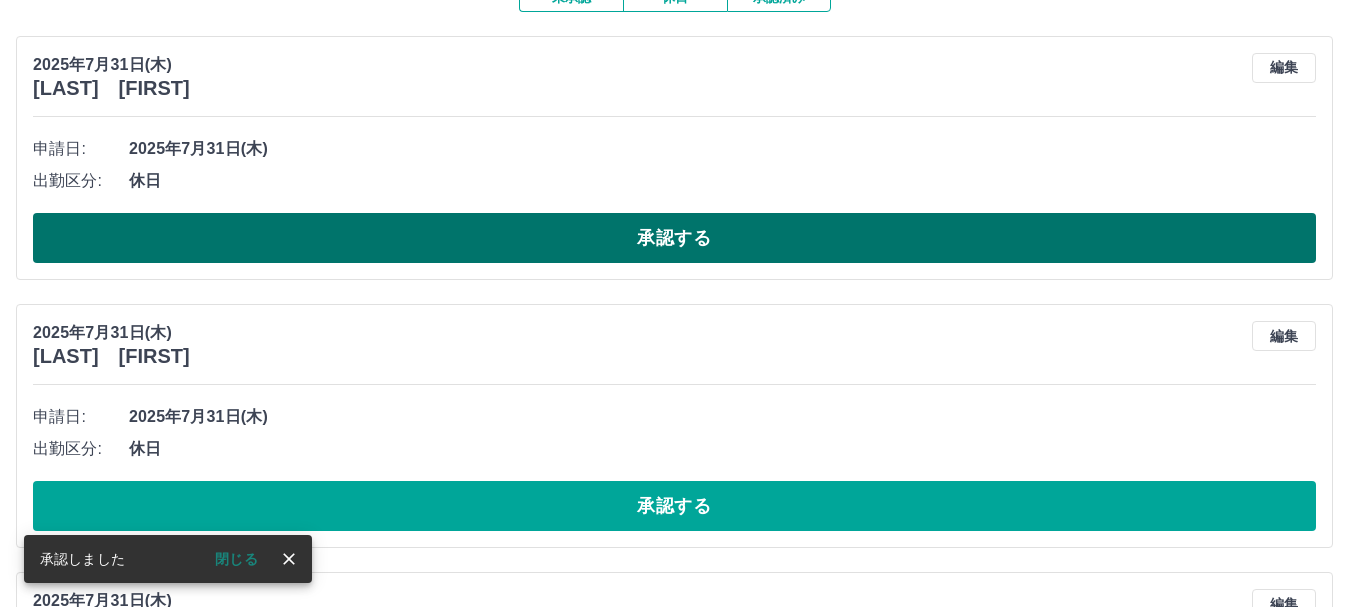 click on "承認する" at bounding box center (674, 238) 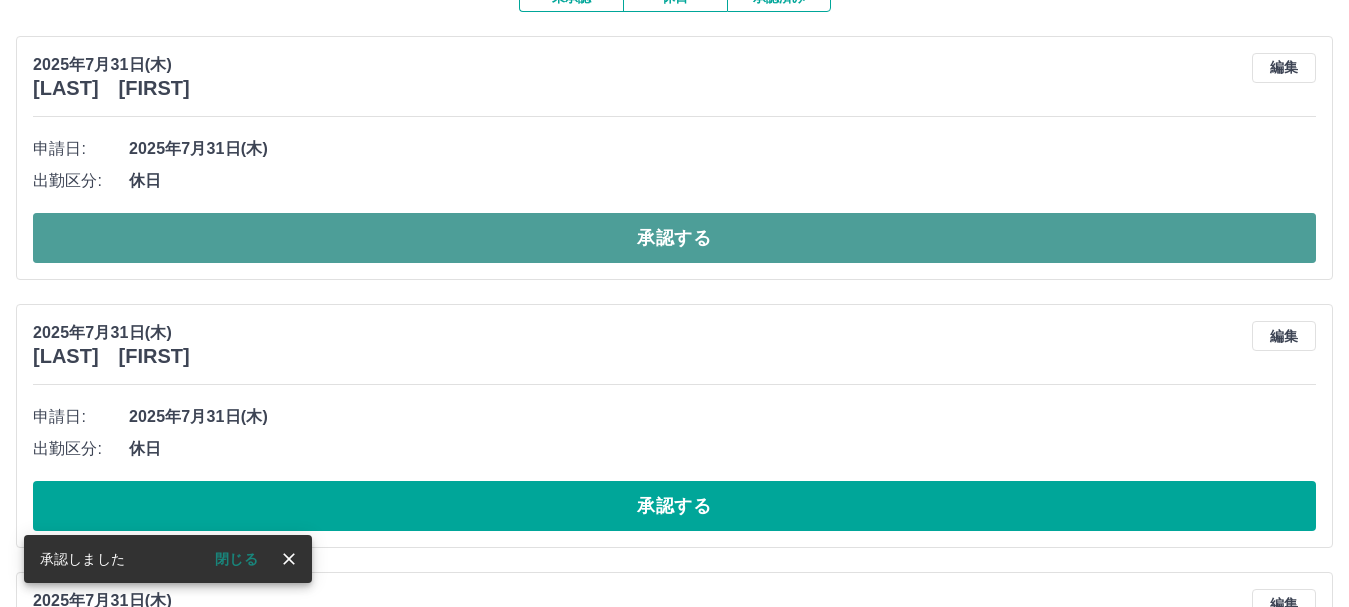 click on "承認する" at bounding box center [674, 238] 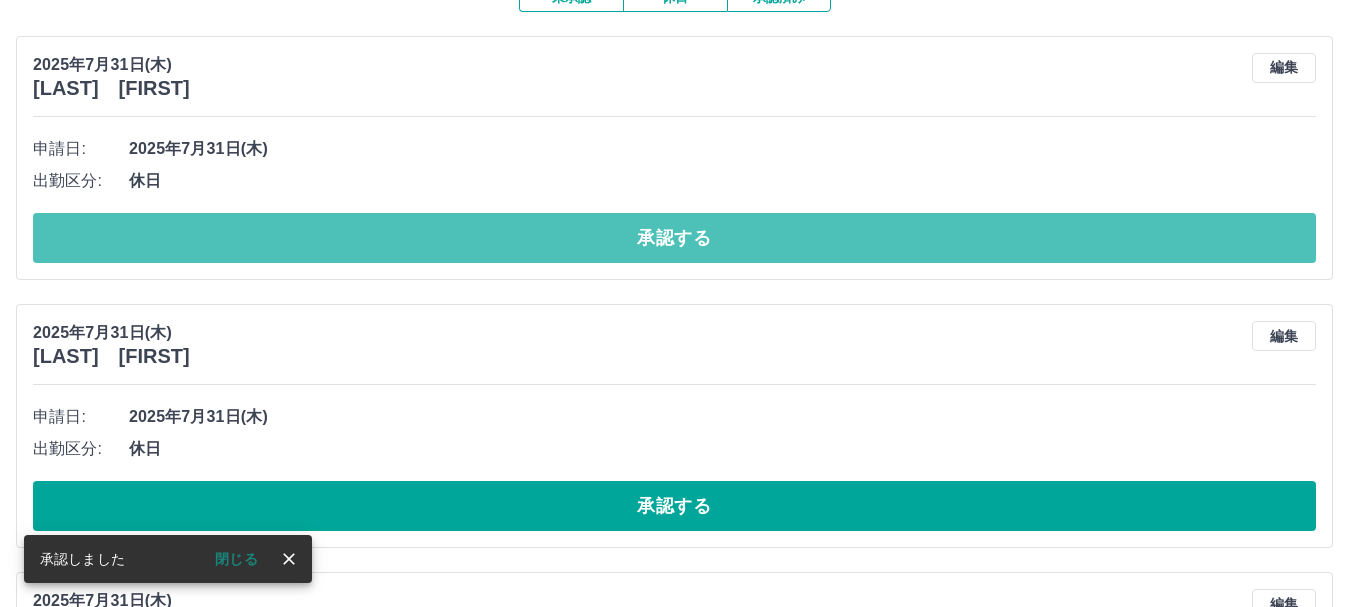 click on "承認する" at bounding box center (674, 238) 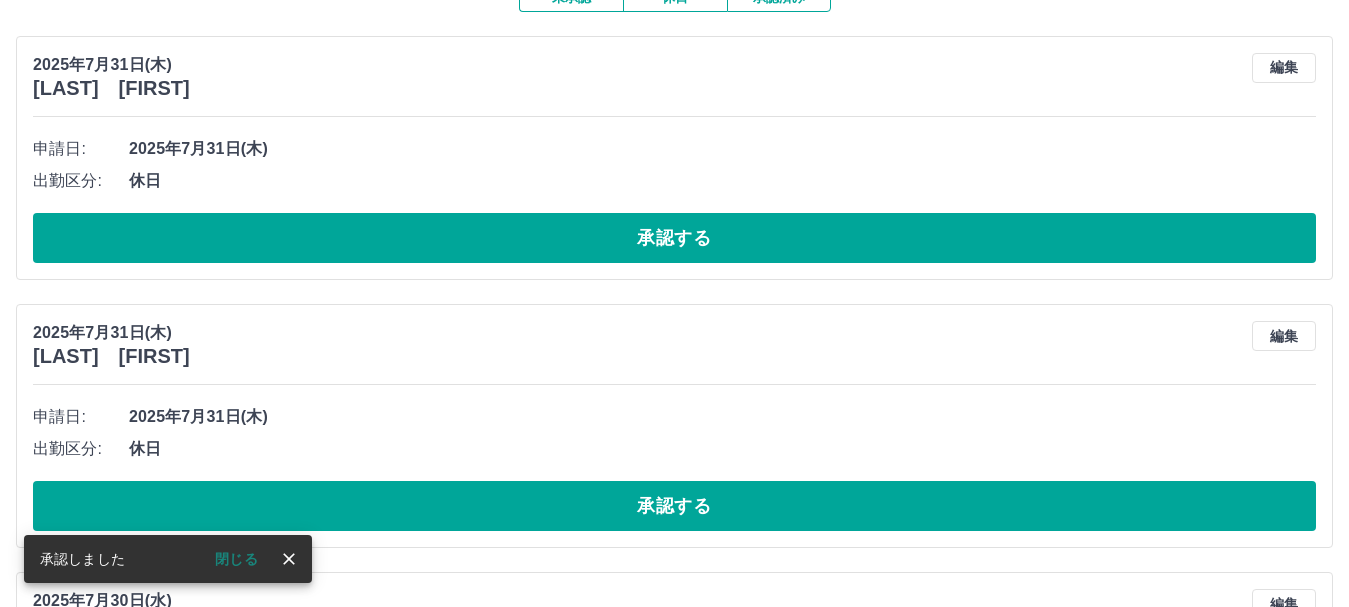 click on "承認する" at bounding box center (674, 238) 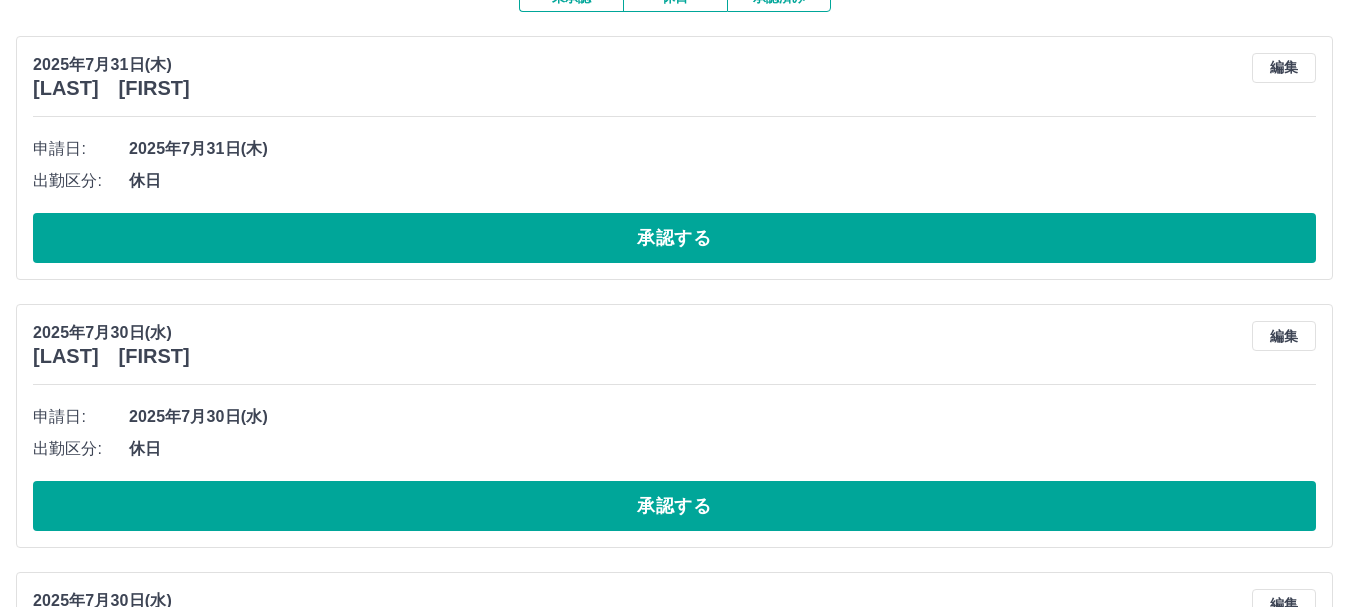 click on "承認する" at bounding box center (674, 238) 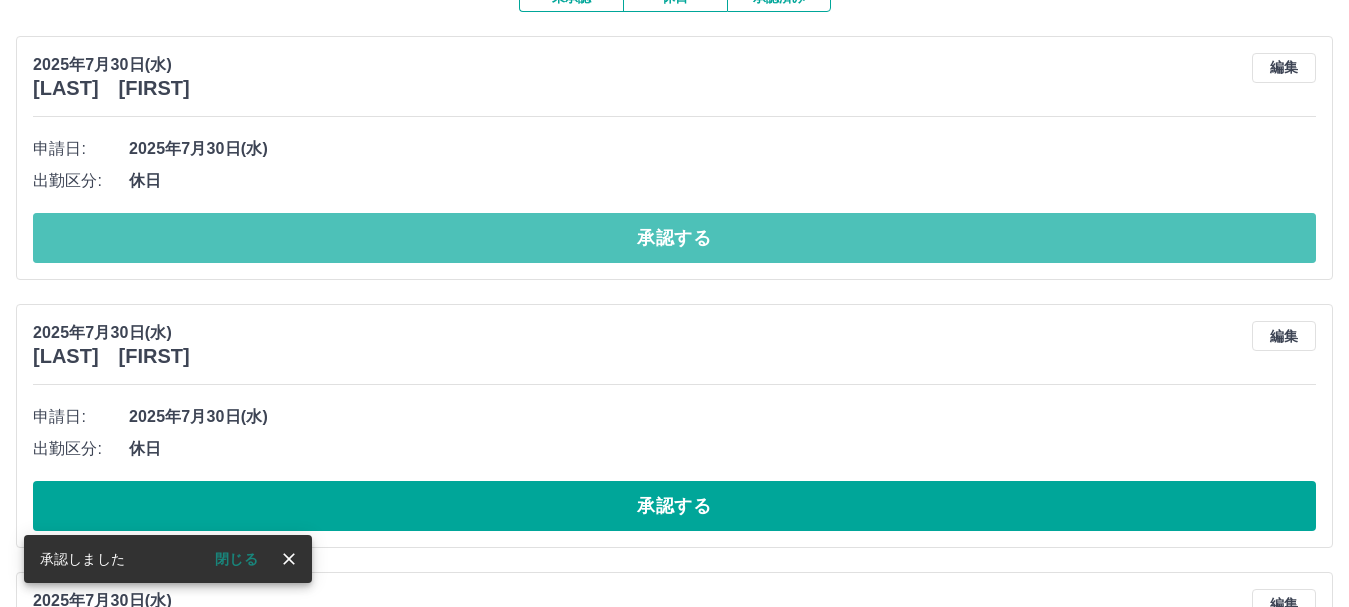 click on "承認する" at bounding box center [674, 238] 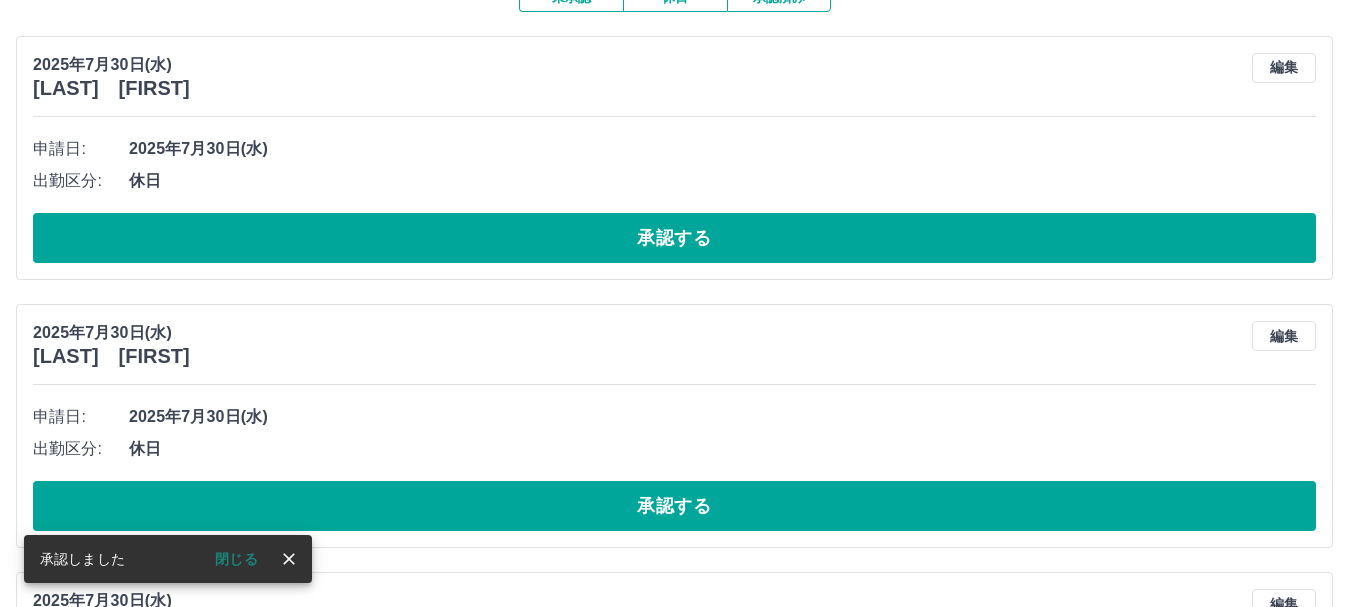 click on "承認する" at bounding box center (674, 238) 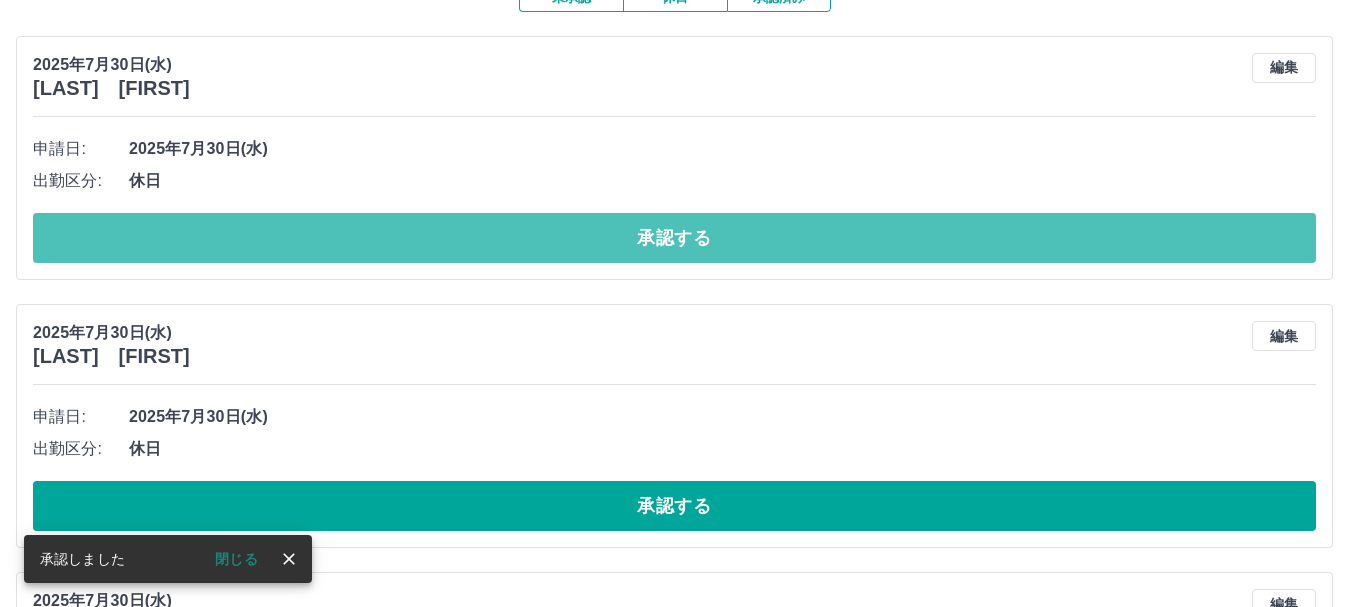 click on "承認する" at bounding box center [674, 238] 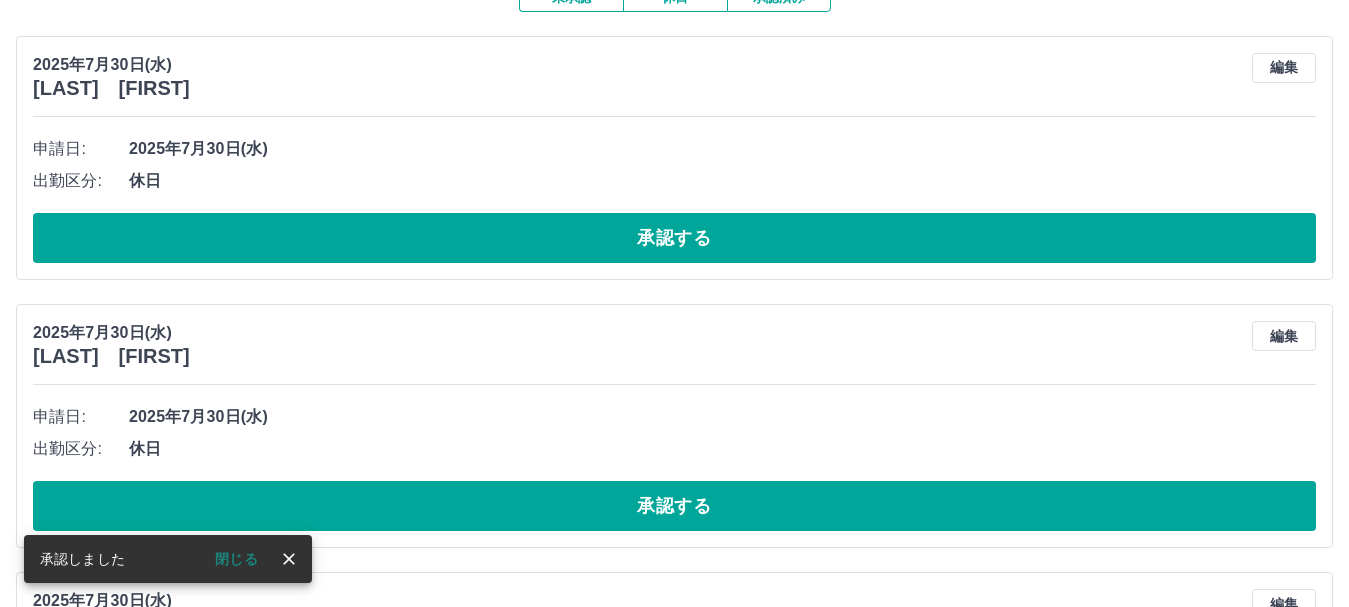 click on "承認する" at bounding box center (674, 238) 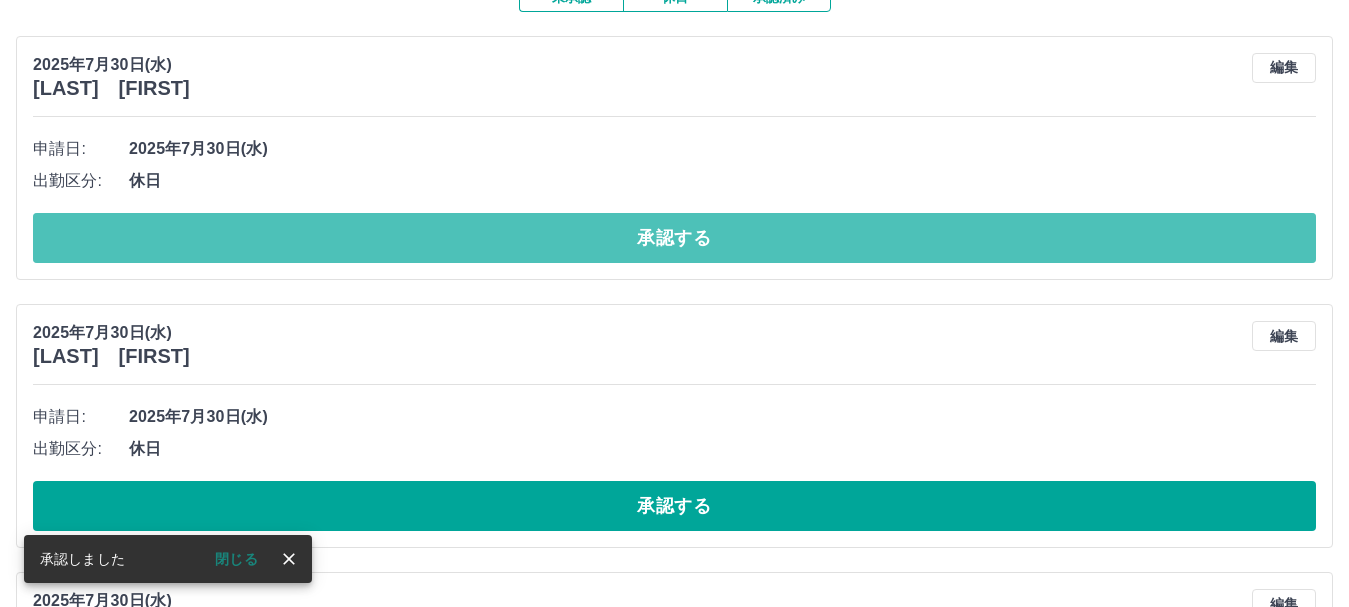 click on "承認する" at bounding box center (674, 238) 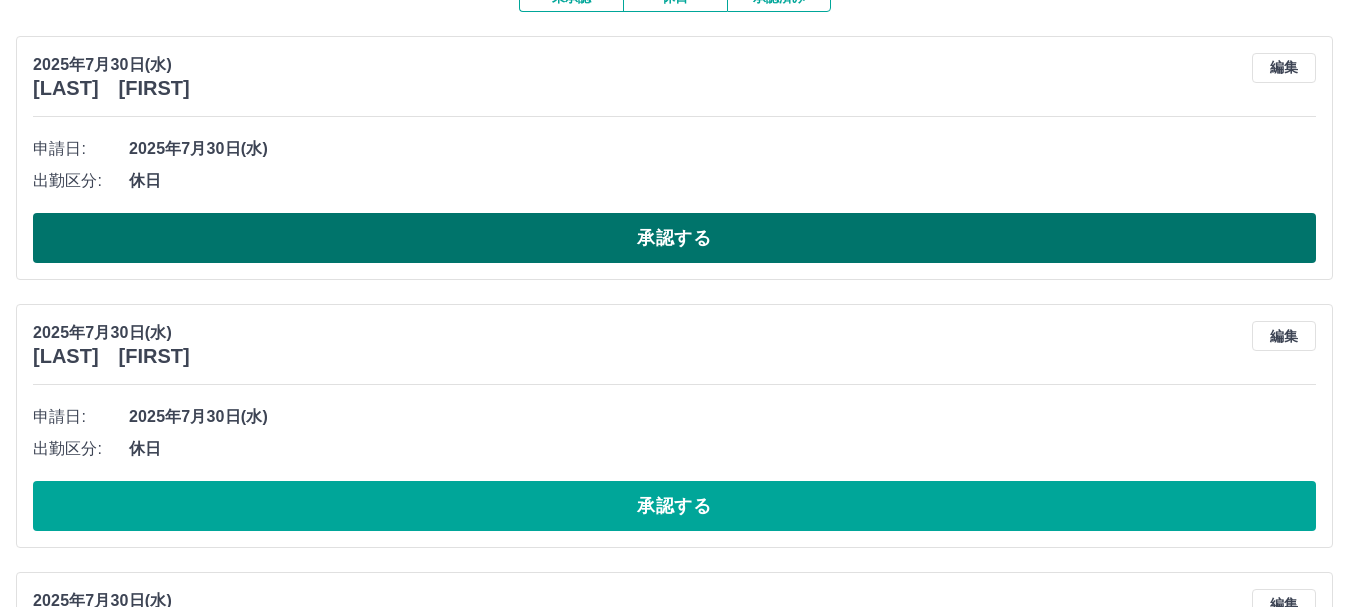 click on "承認する" at bounding box center [674, 238] 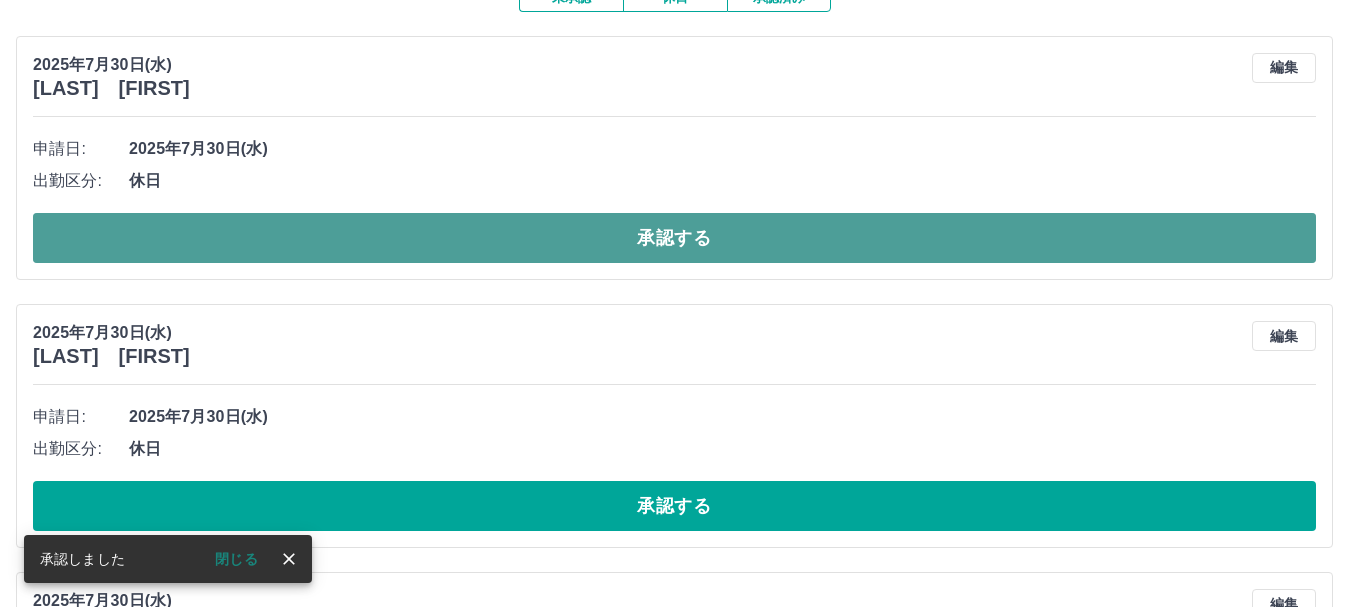 click on "承認する" at bounding box center [674, 238] 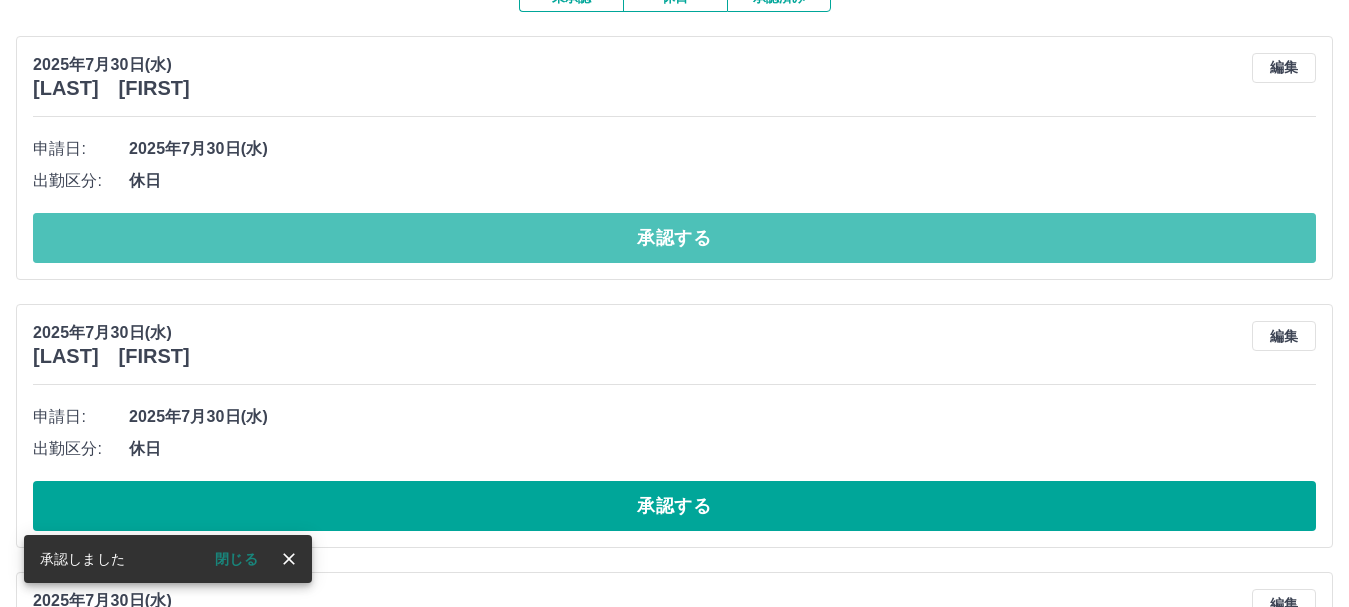 click on "承認する" at bounding box center [674, 238] 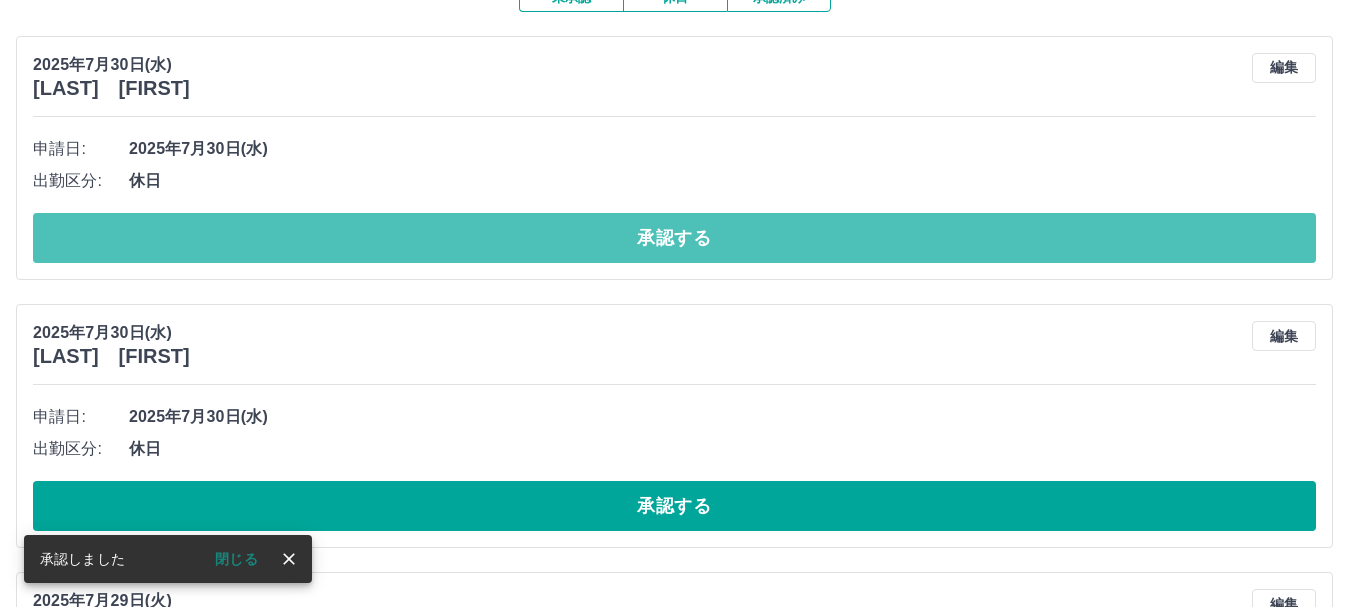click on "承認する" at bounding box center [674, 238] 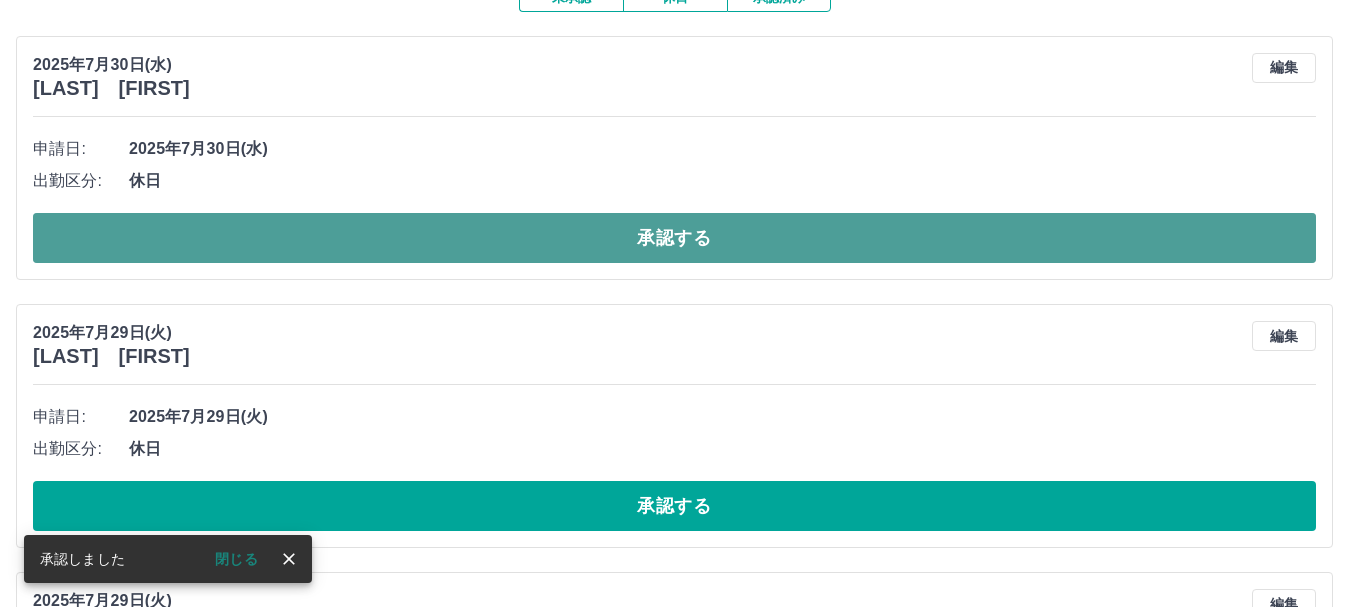 click on "承認する" at bounding box center [674, 238] 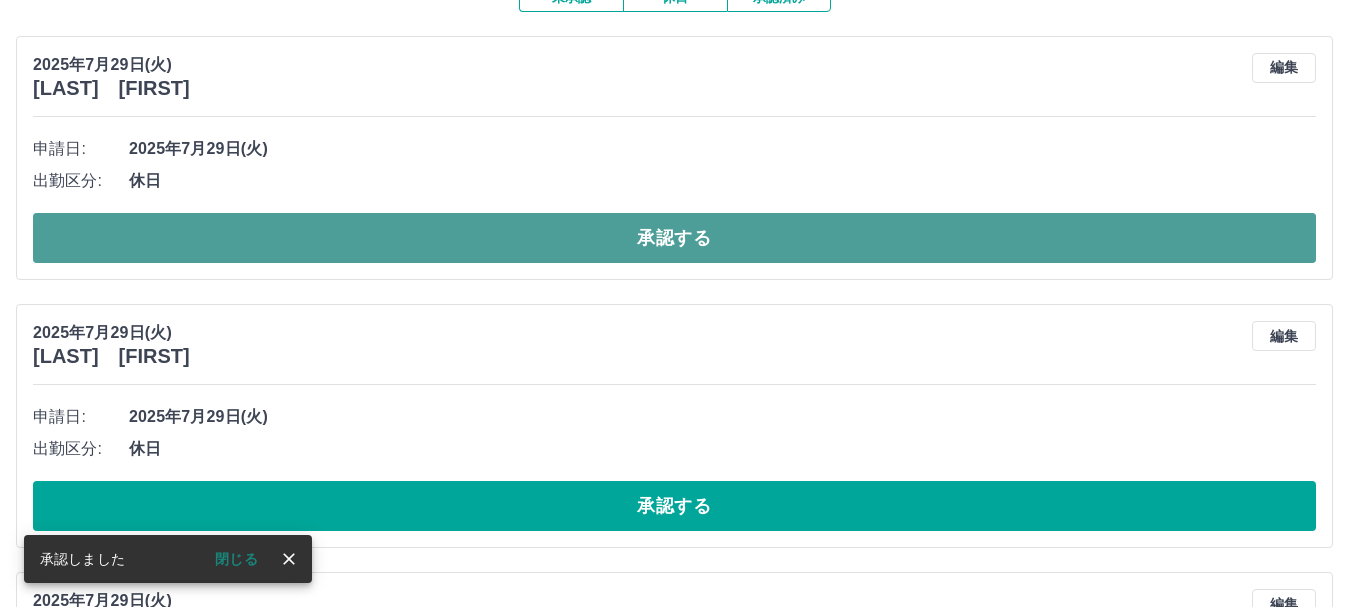 click on "承認する" at bounding box center [674, 238] 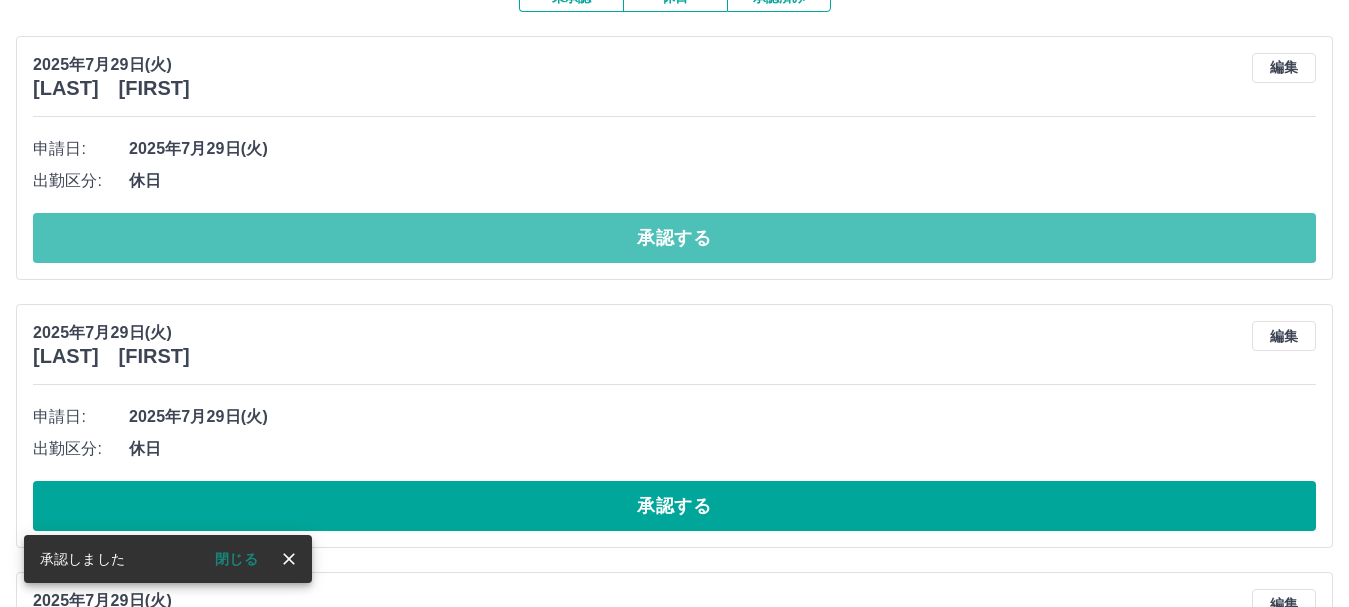click on "承認する" at bounding box center [674, 238] 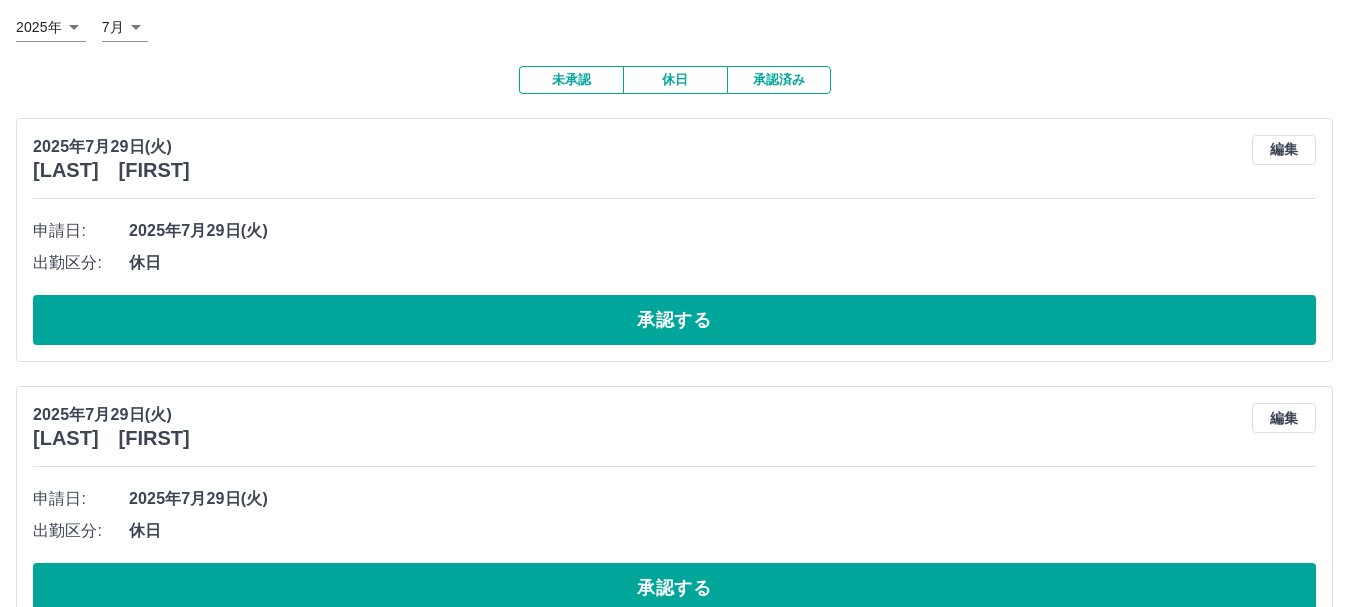 scroll, scrollTop: 0, scrollLeft: 0, axis: both 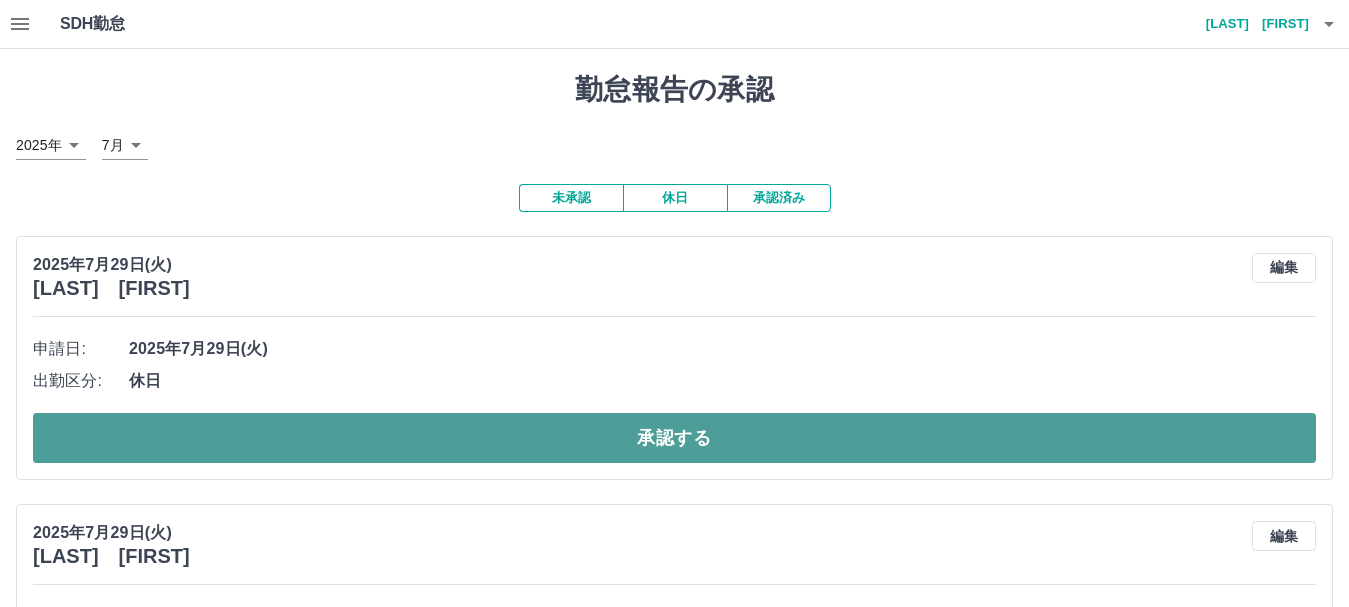 click on "承認する" at bounding box center (674, 438) 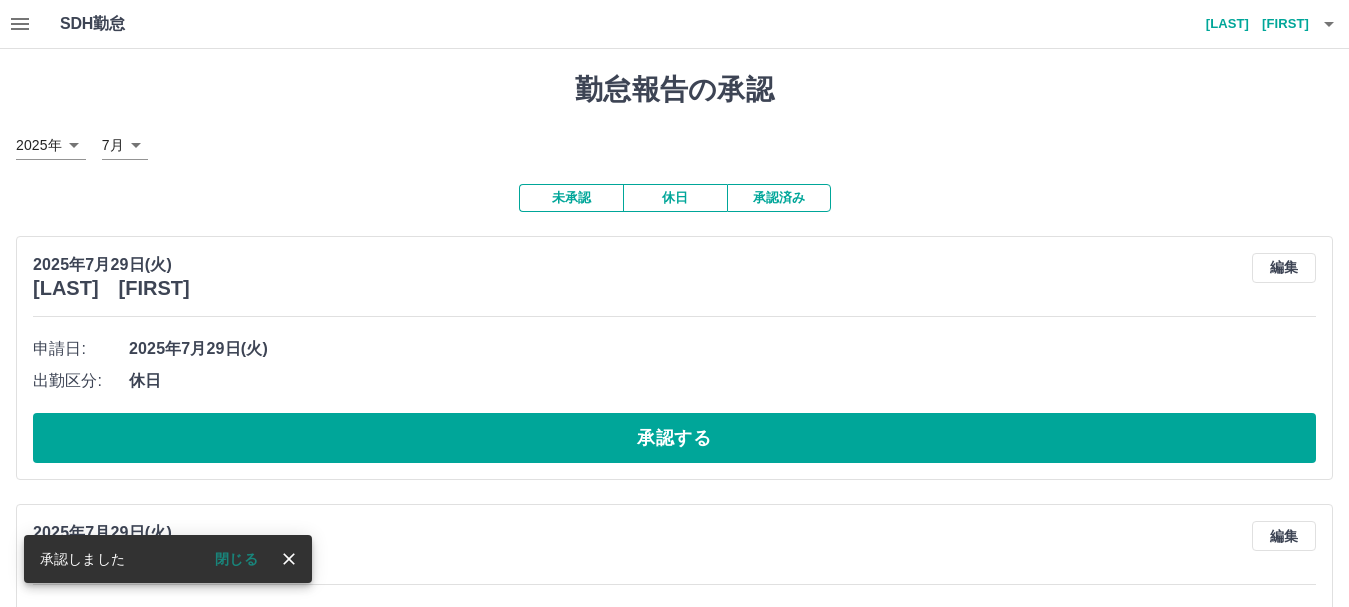 scroll, scrollTop: 100, scrollLeft: 0, axis: vertical 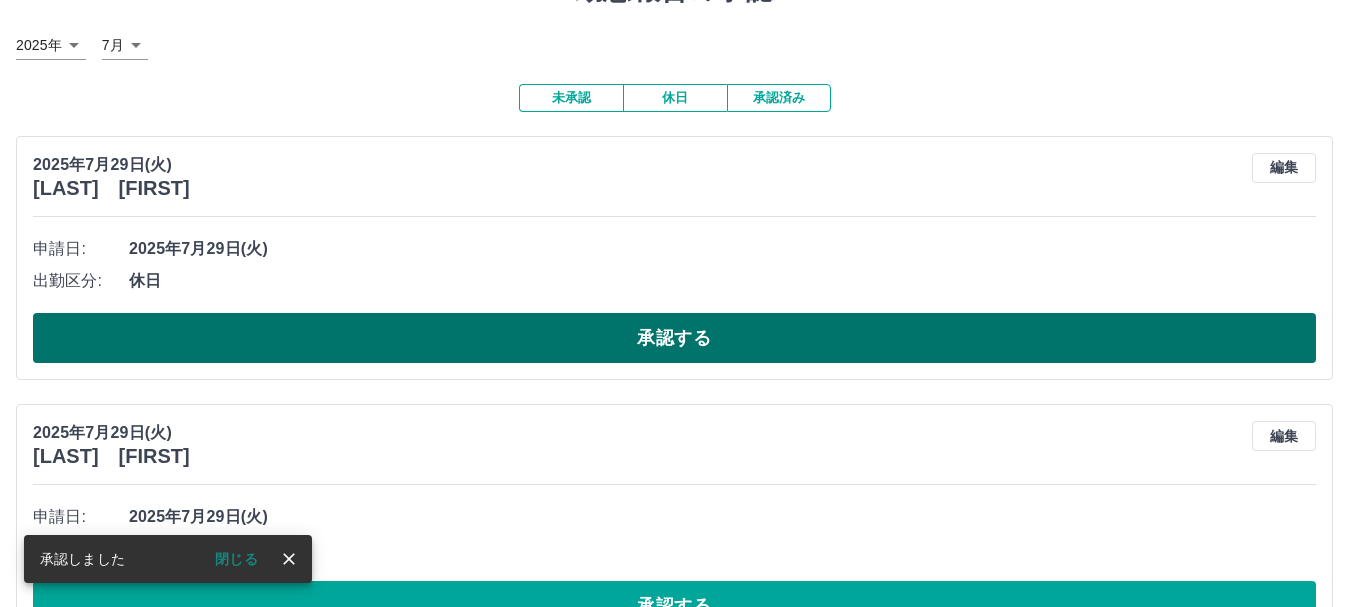 click on "承認する" at bounding box center [674, 338] 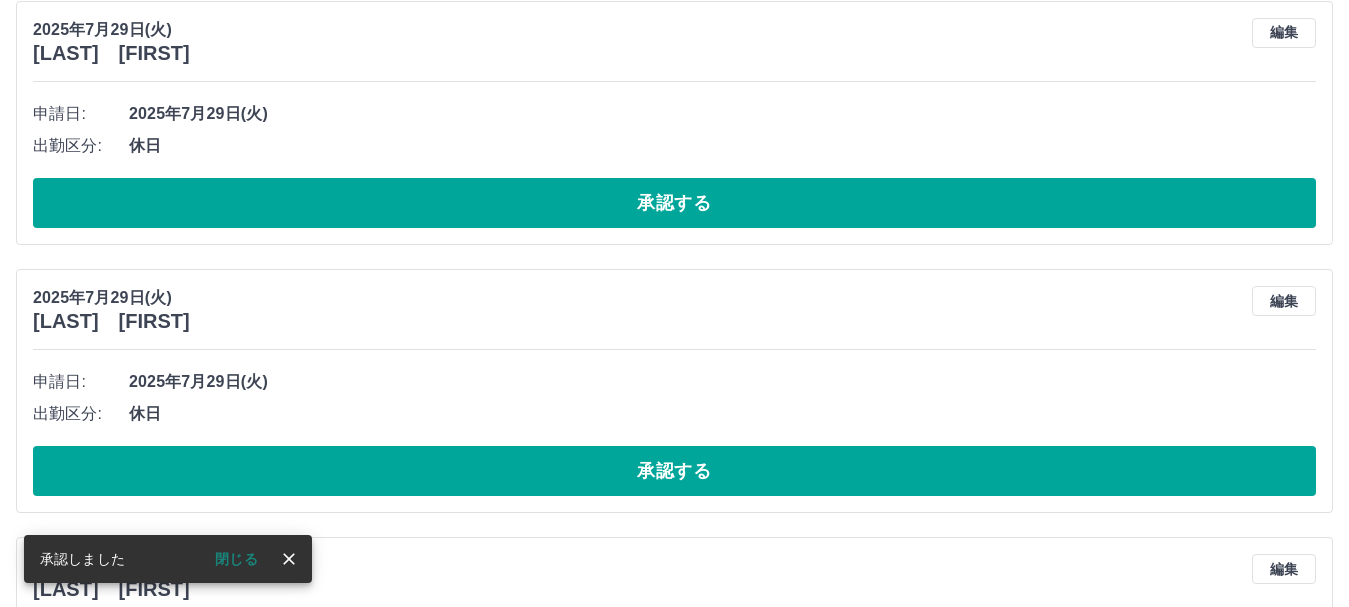 scroll, scrollTop: 200, scrollLeft: 0, axis: vertical 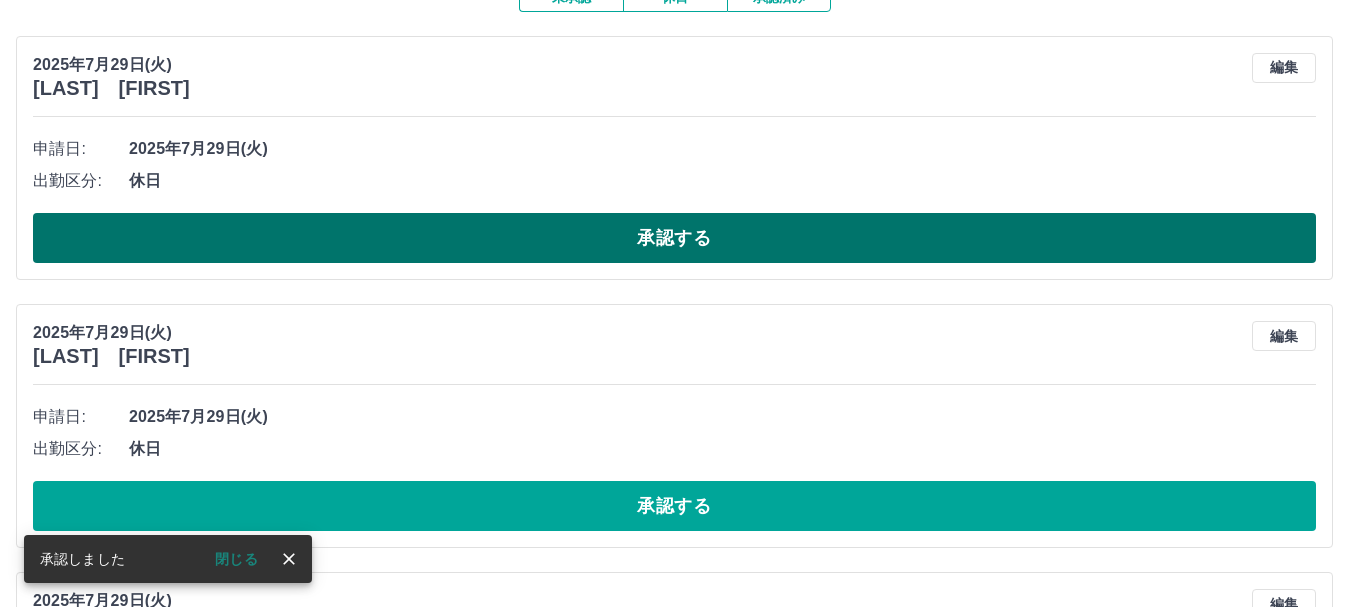 click on "承認する" at bounding box center [674, 238] 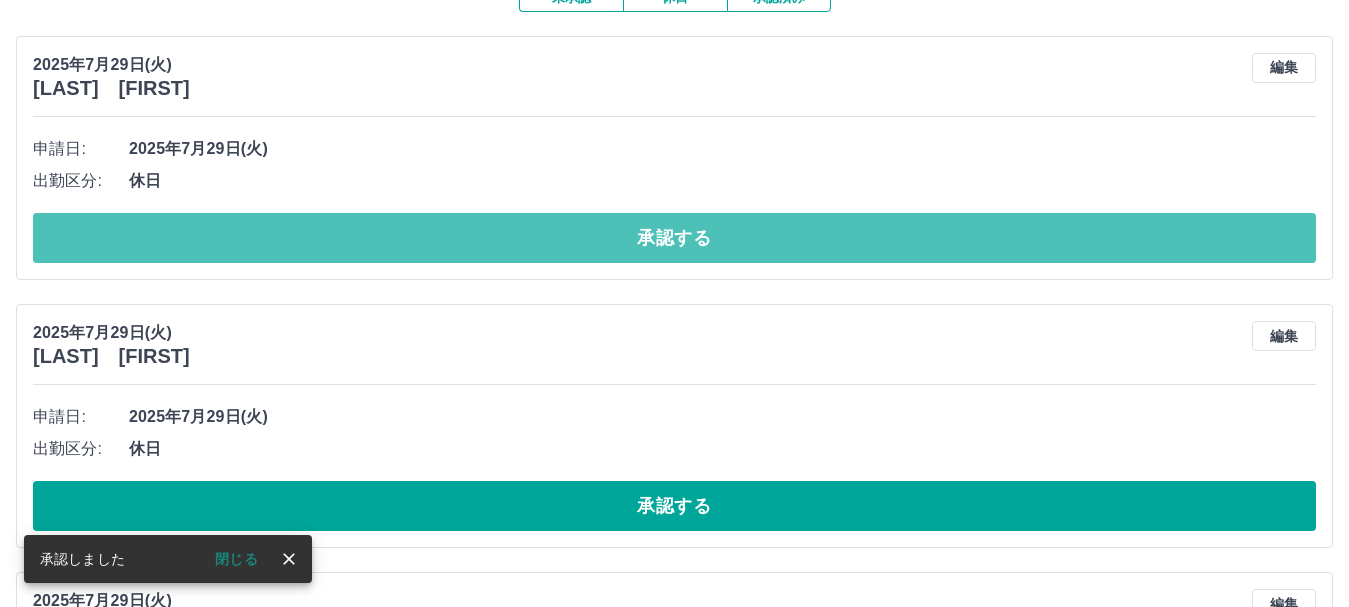 click on "承認する" at bounding box center [674, 238] 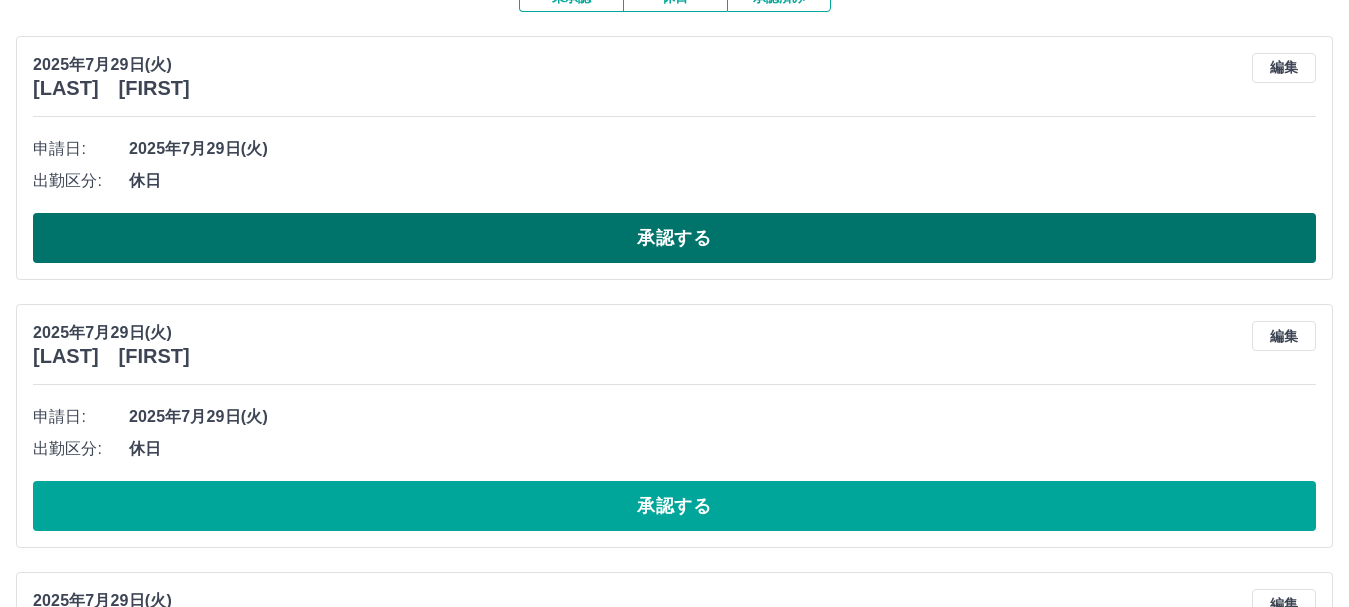 click on "承認する" at bounding box center [674, 238] 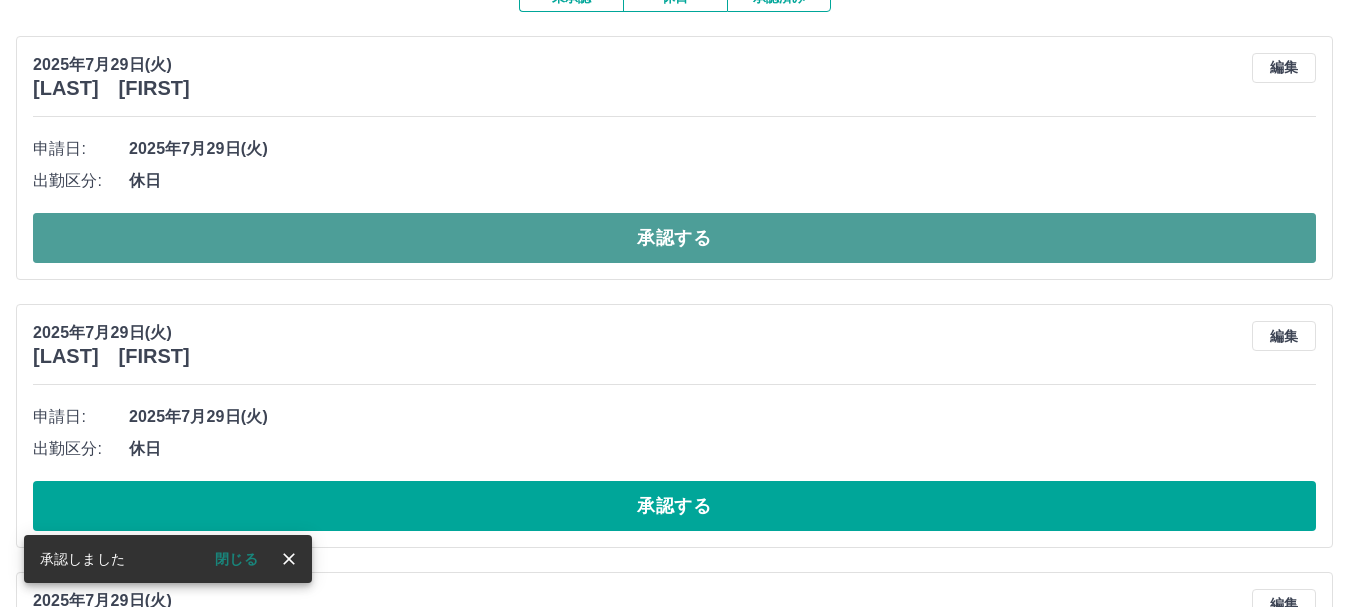 click on "承認する" at bounding box center (674, 238) 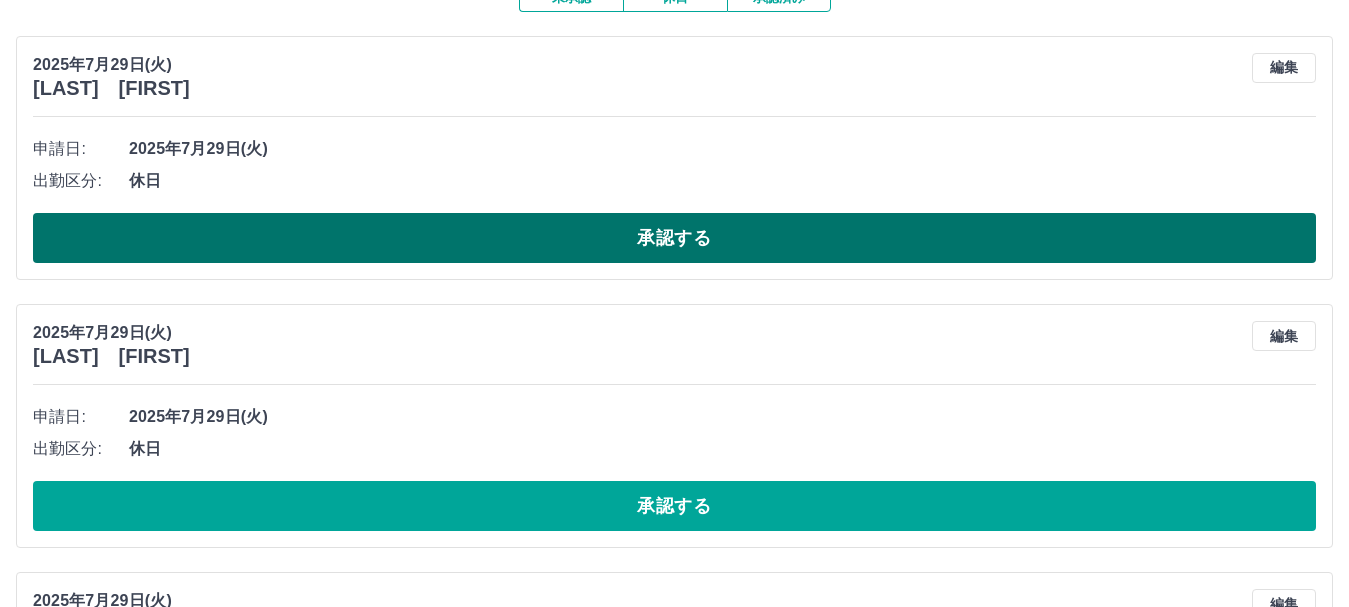 click on "承認する" at bounding box center (674, 238) 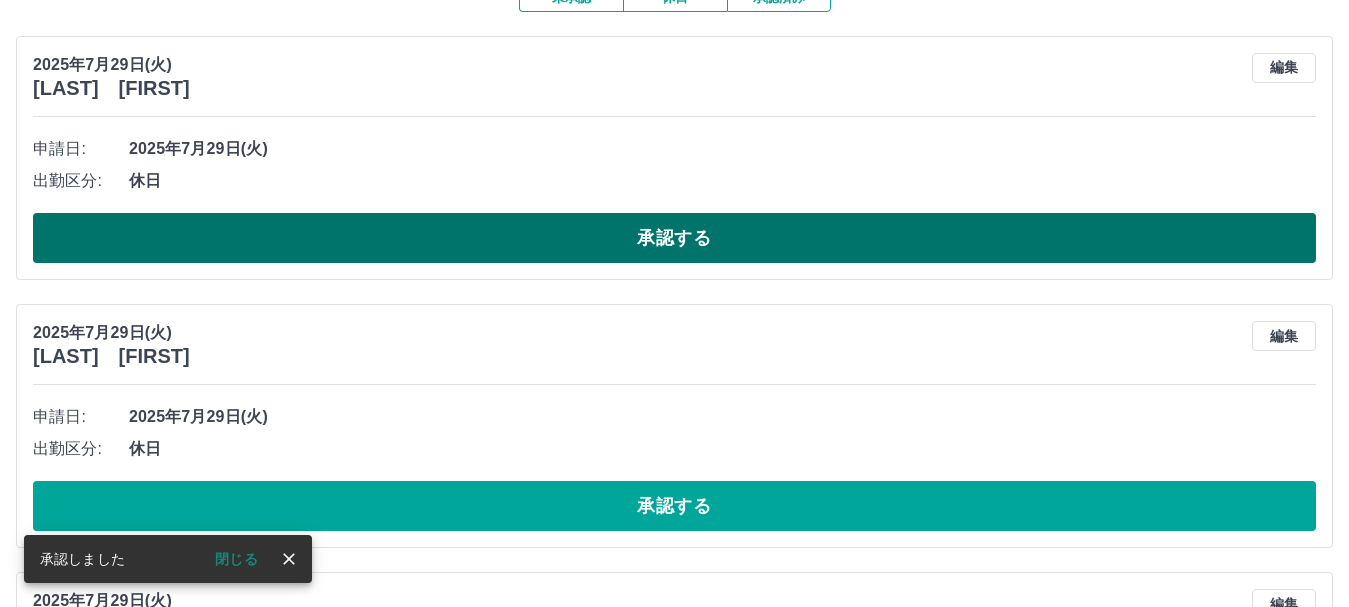 click on "承認する" at bounding box center (674, 238) 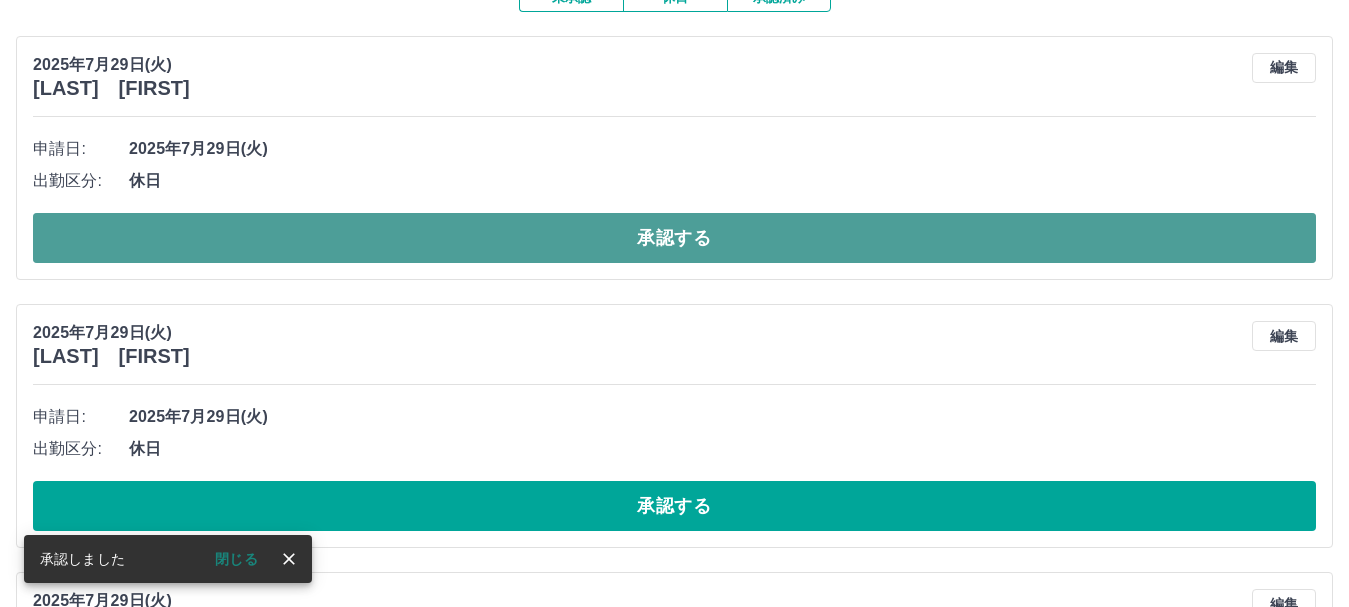 click on "承認する" at bounding box center [674, 238] 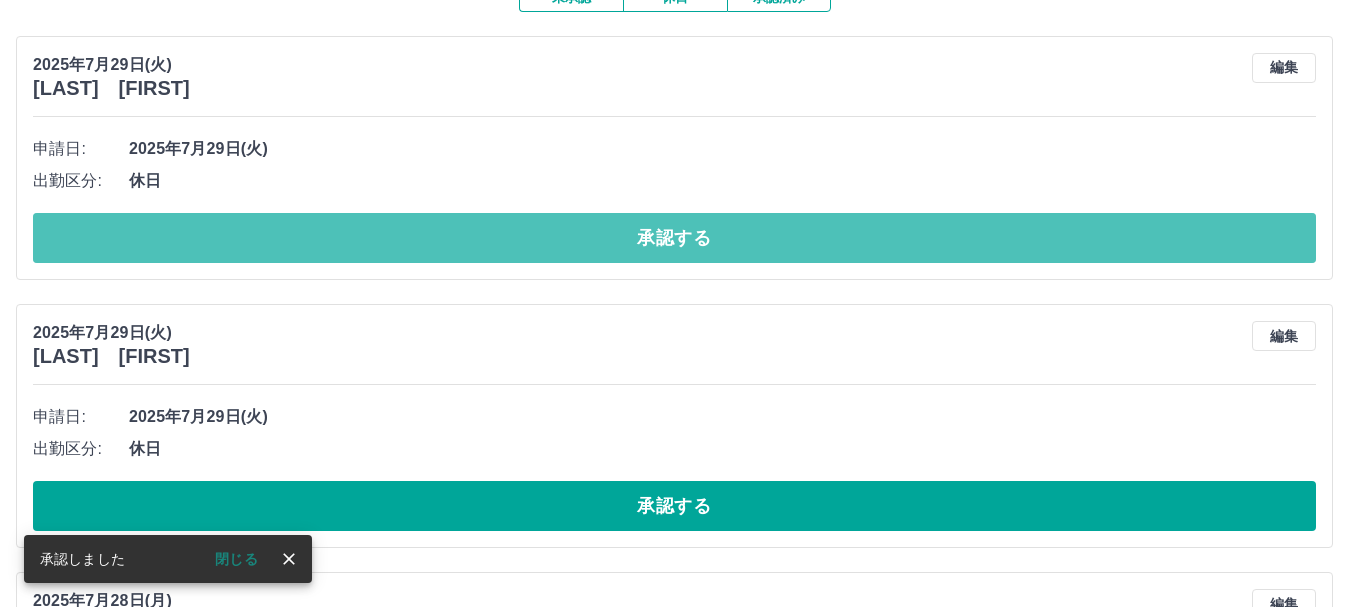 click on "承認する" at bounding box center [674, 238] 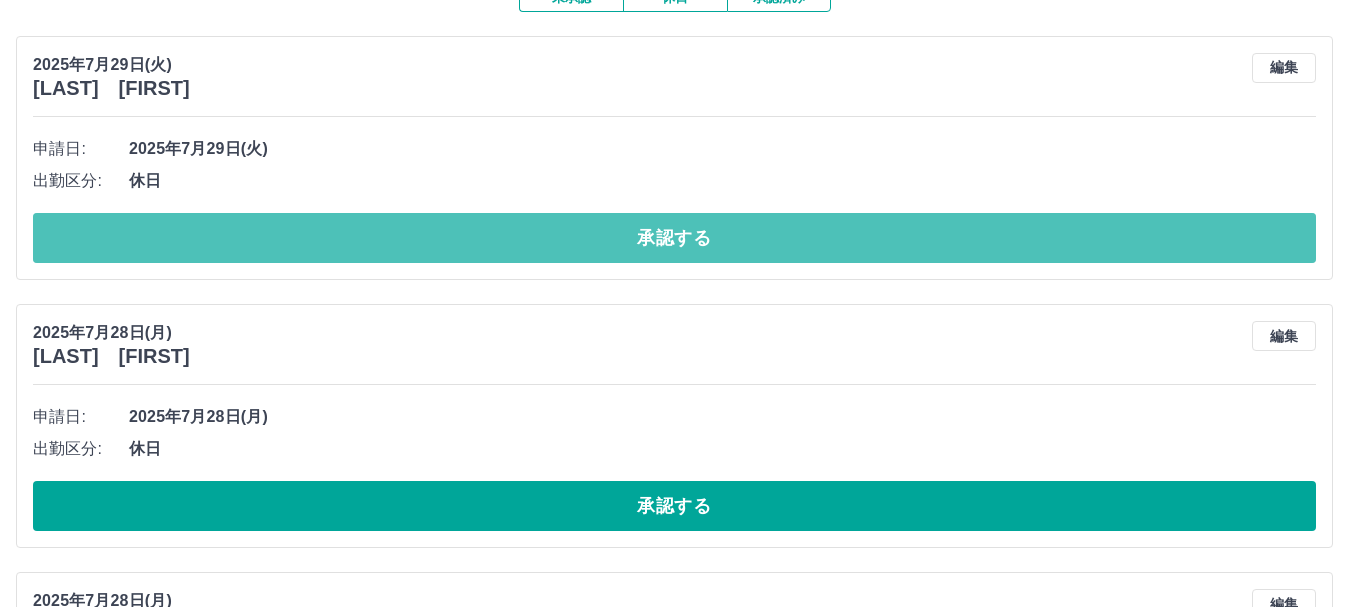 click on "承認する" at bounding box center (674, 238) 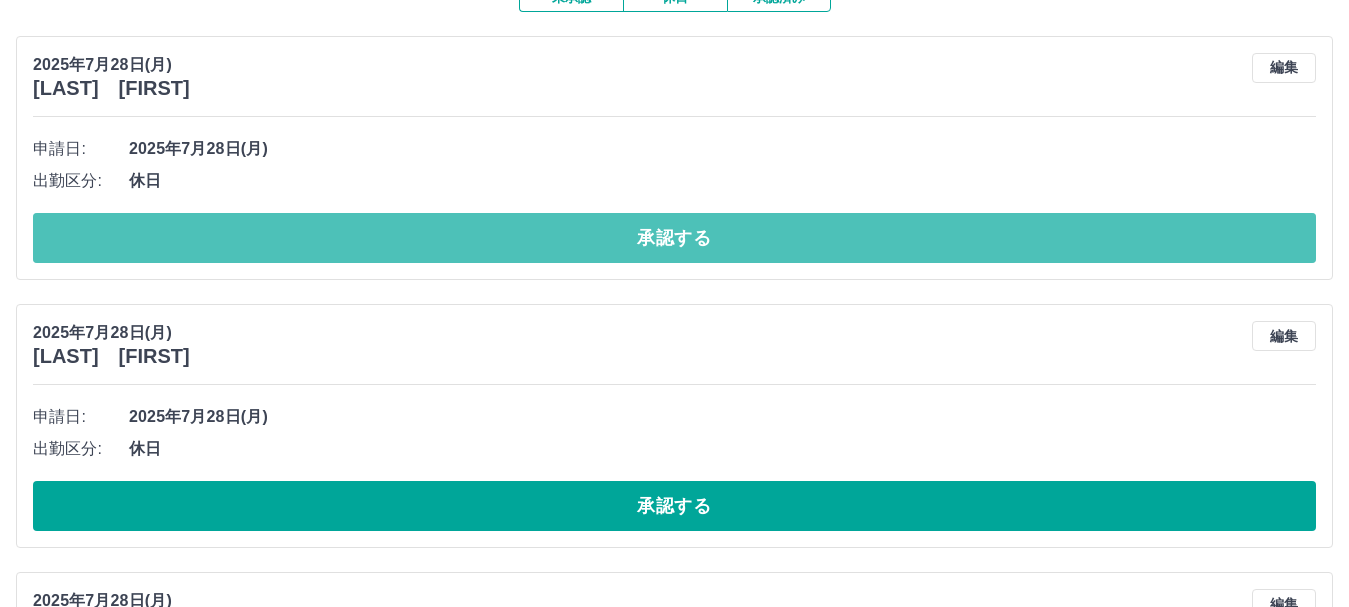 click on "承認する" at bounding box center [674, 238] 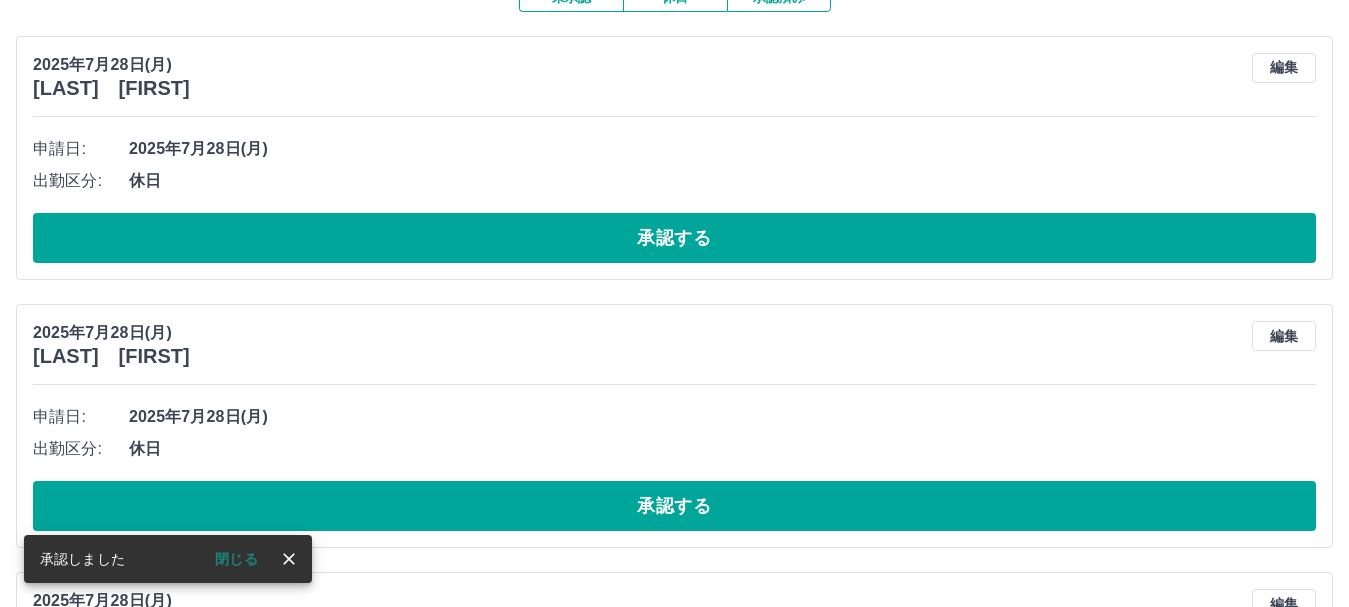 click on "承認する" at bounding box center [674, 238] 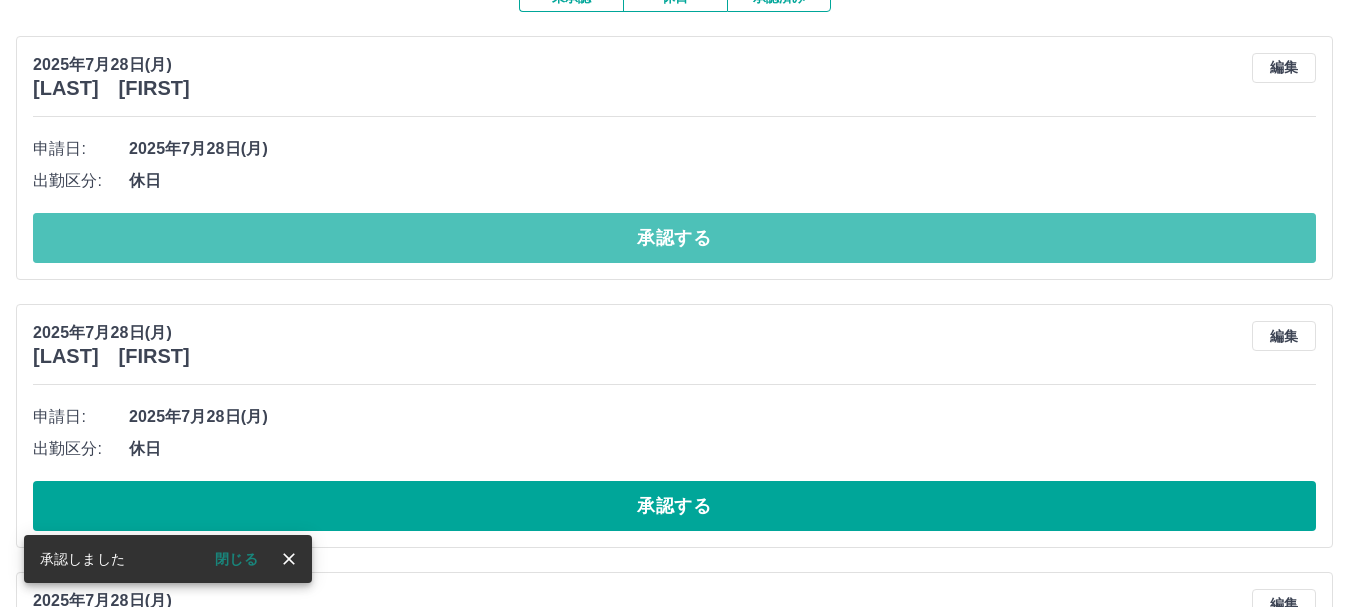 click on "承認する" at bounding box center (674, 238) 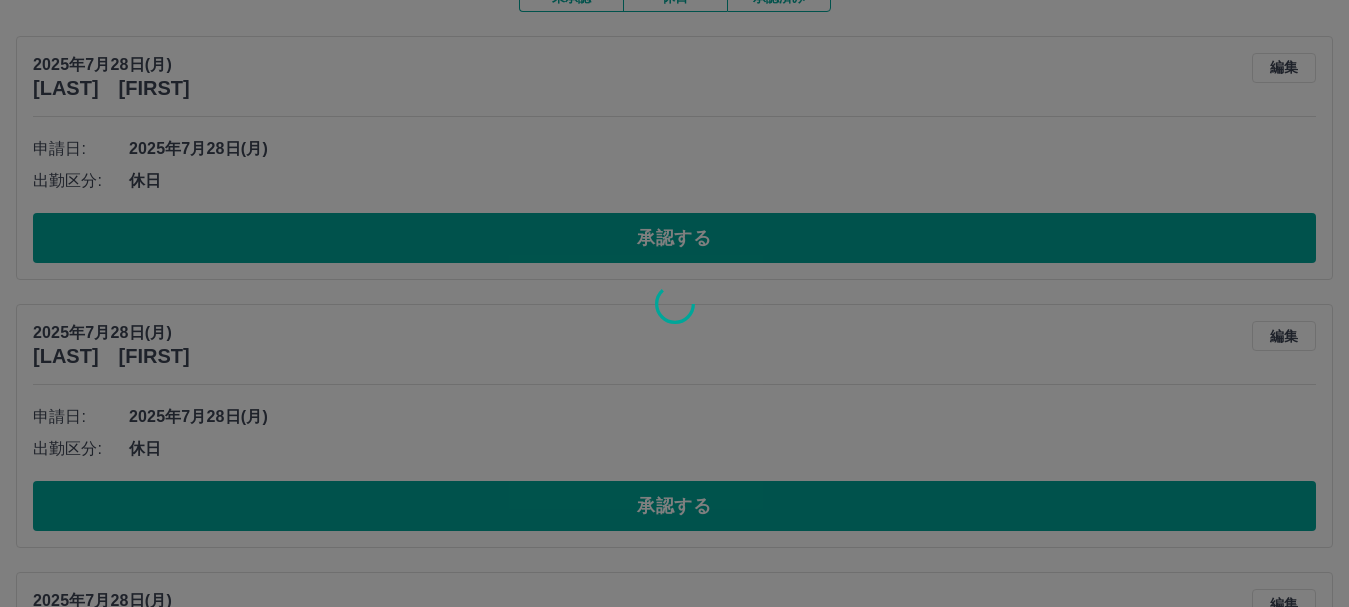 click at bounding box center [674, 303] 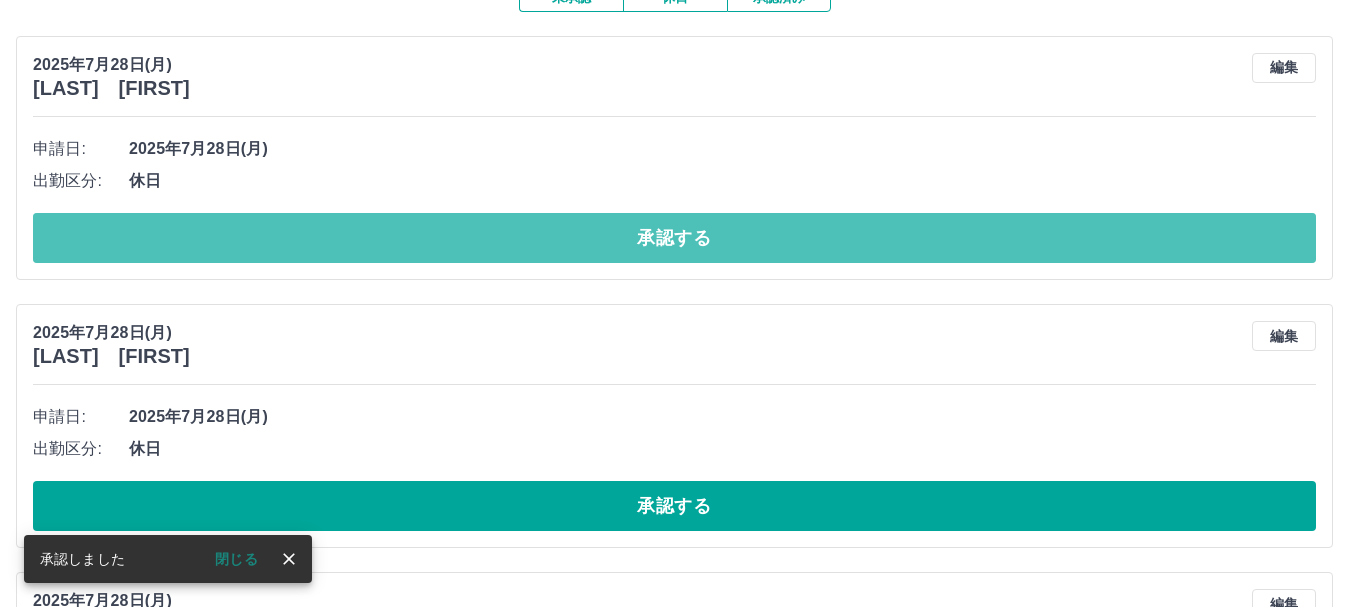 click on "承認する" at bounding box center (674, 238) 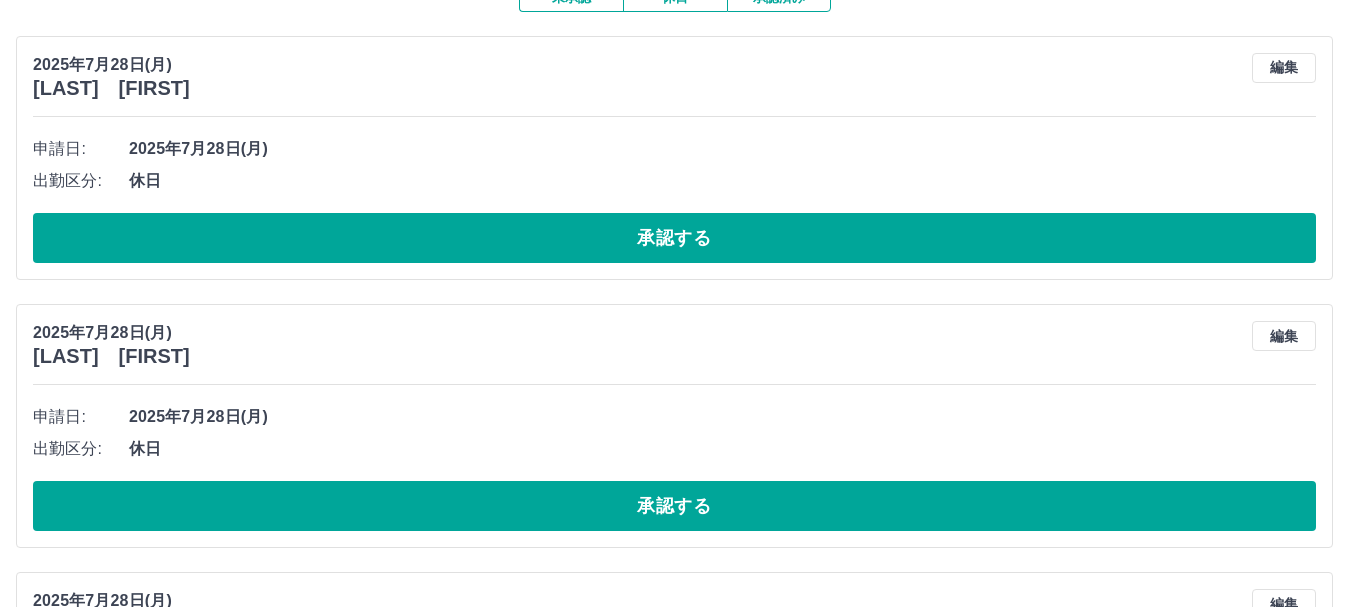click on "承認する" at bounding box center (674, 238) 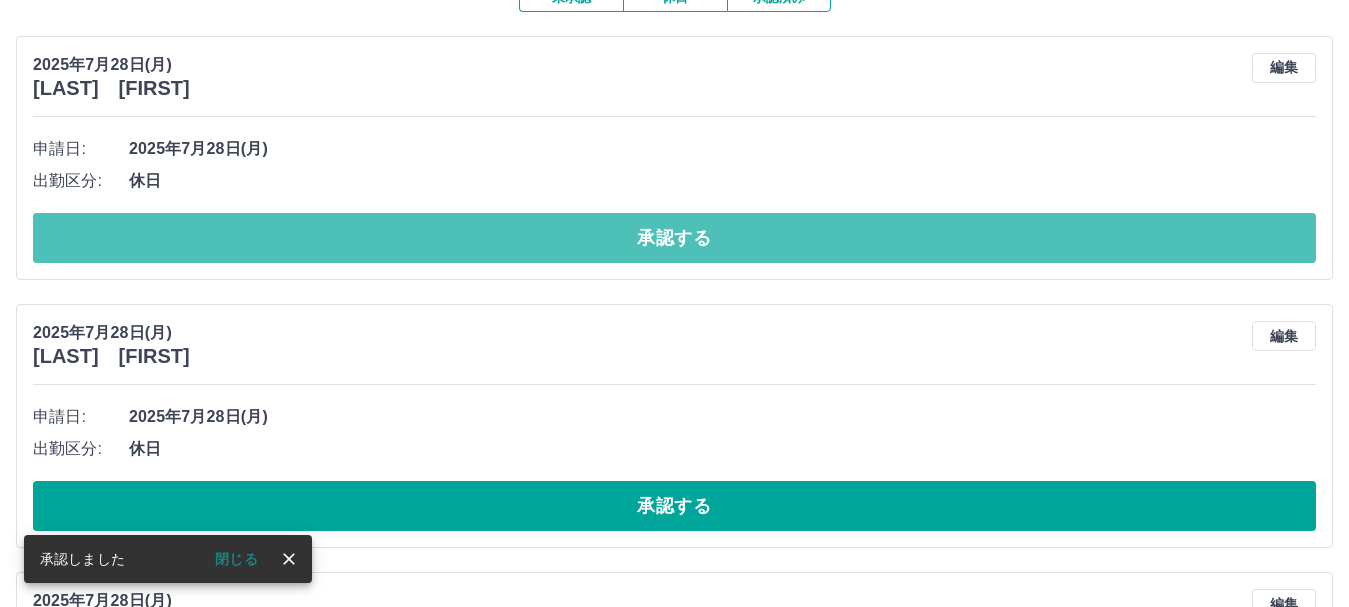 click on "承認する" at bounding box center [674, 238] 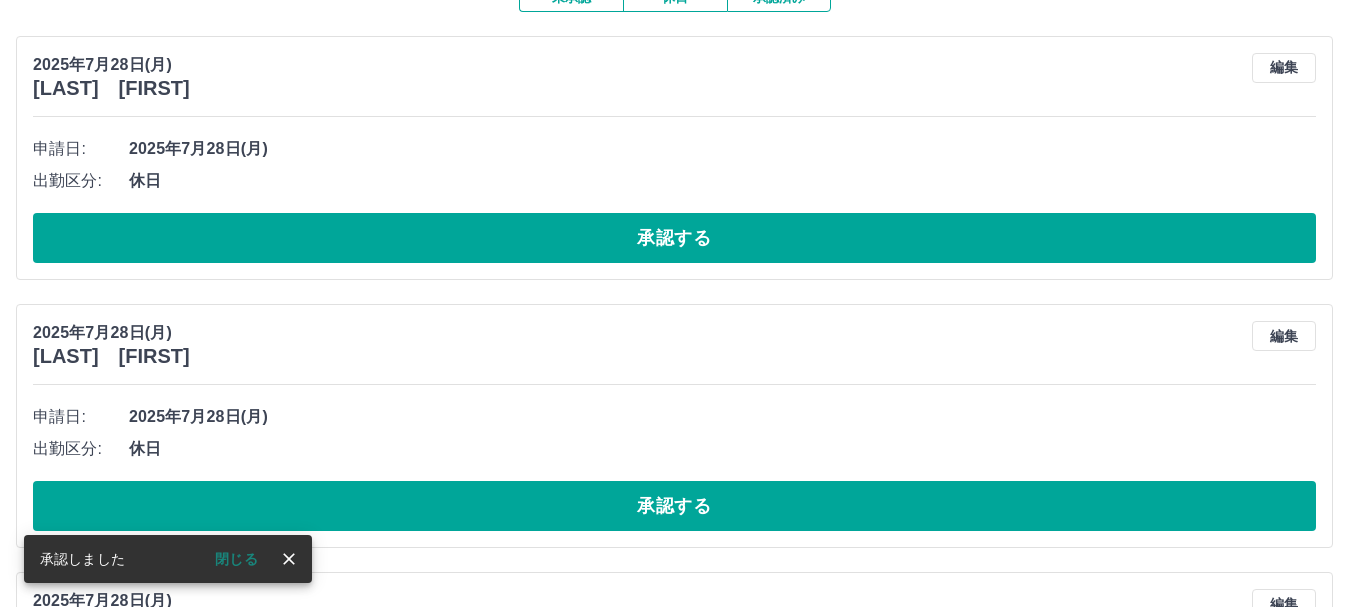 click on "承認する" at bounding box center (674, 238) 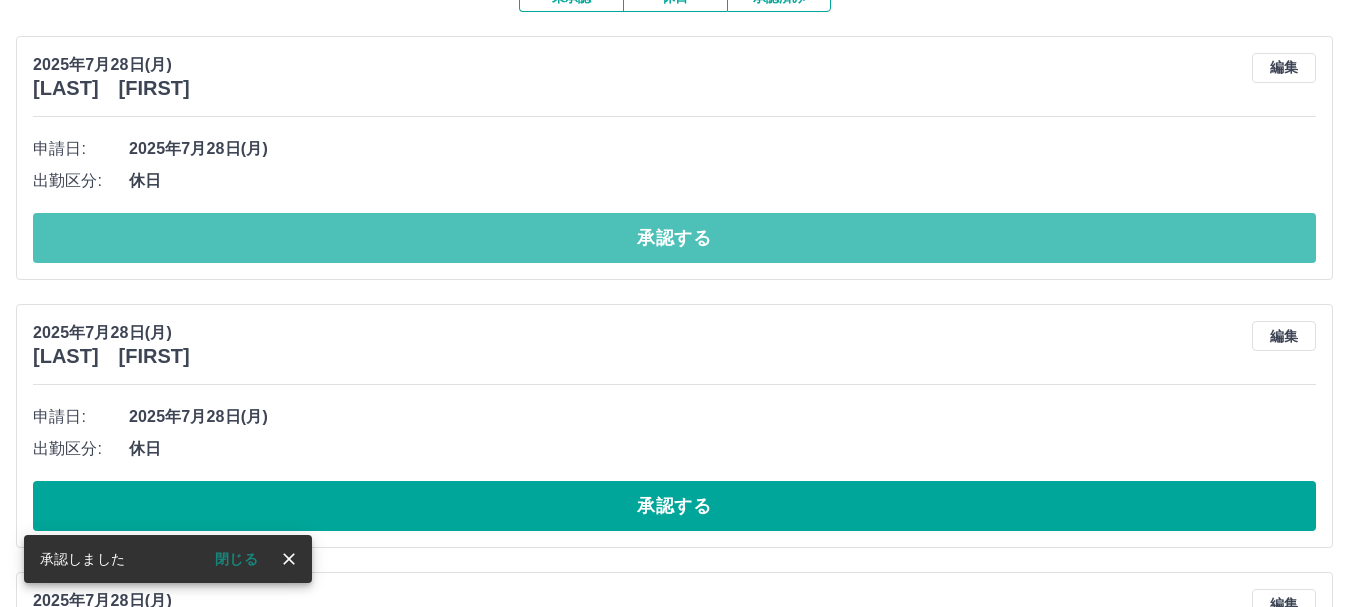 click on "承認する" at bounding box center [674, 238] 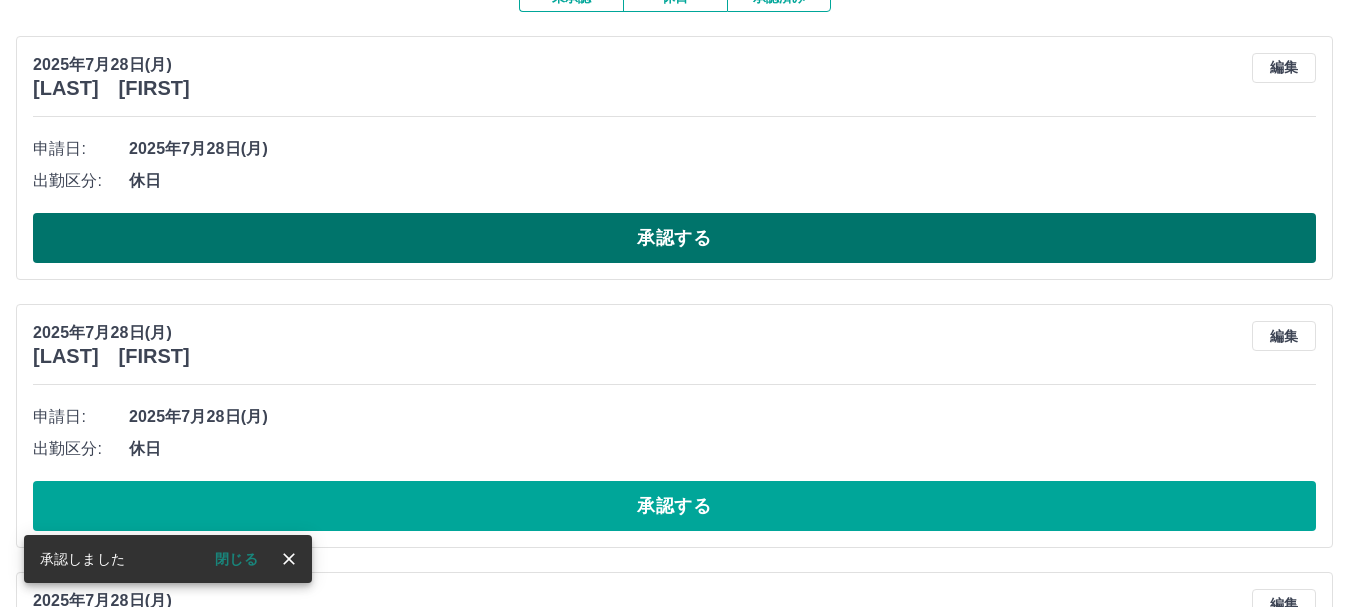 click on "承認する" at bounding box center [674, 238] 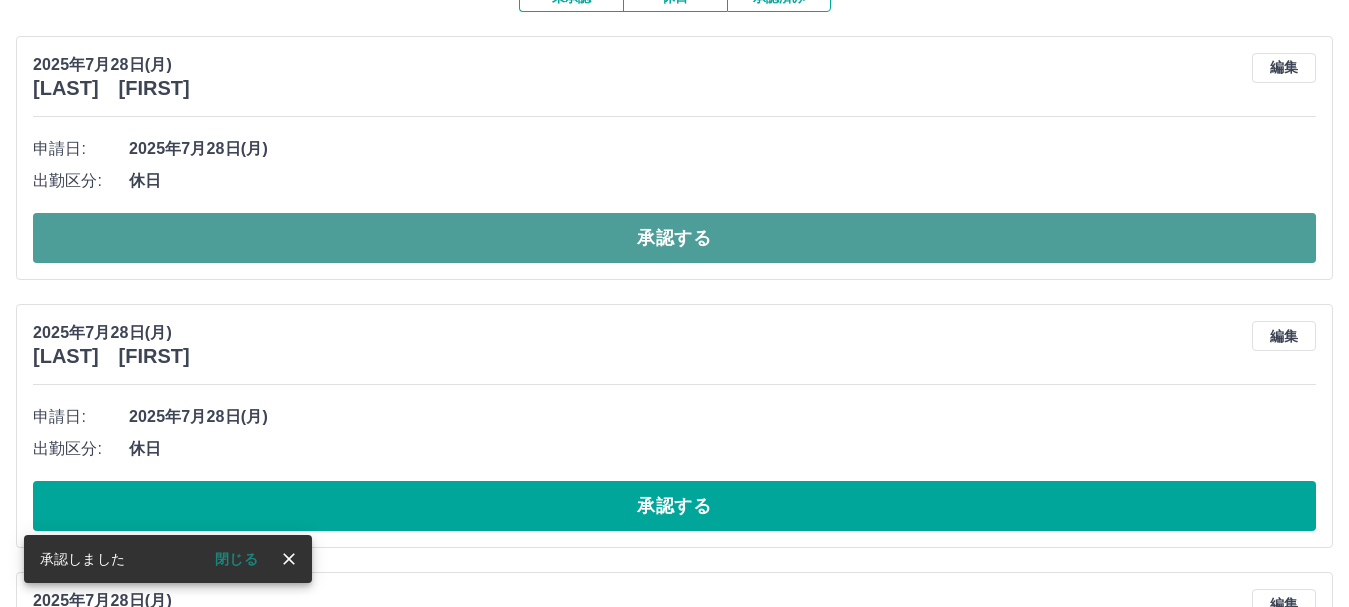 click on "承認する" at bounding box center (674, 238) 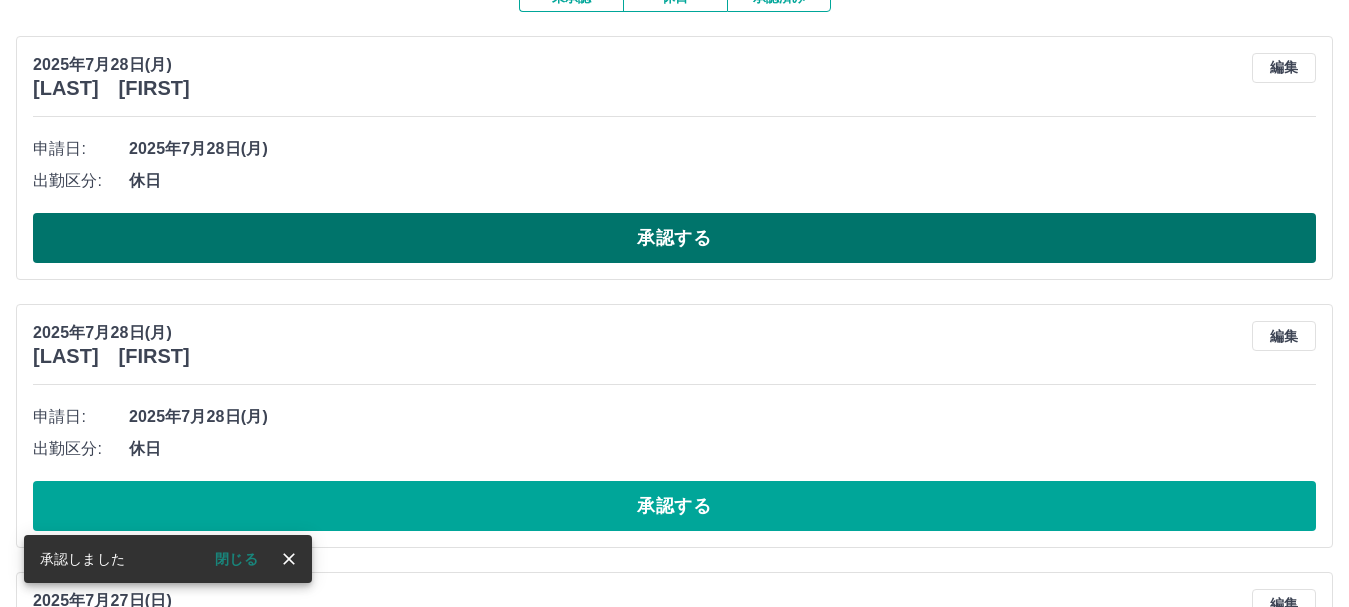 click on "承認する" at bounding box center [674, 238] 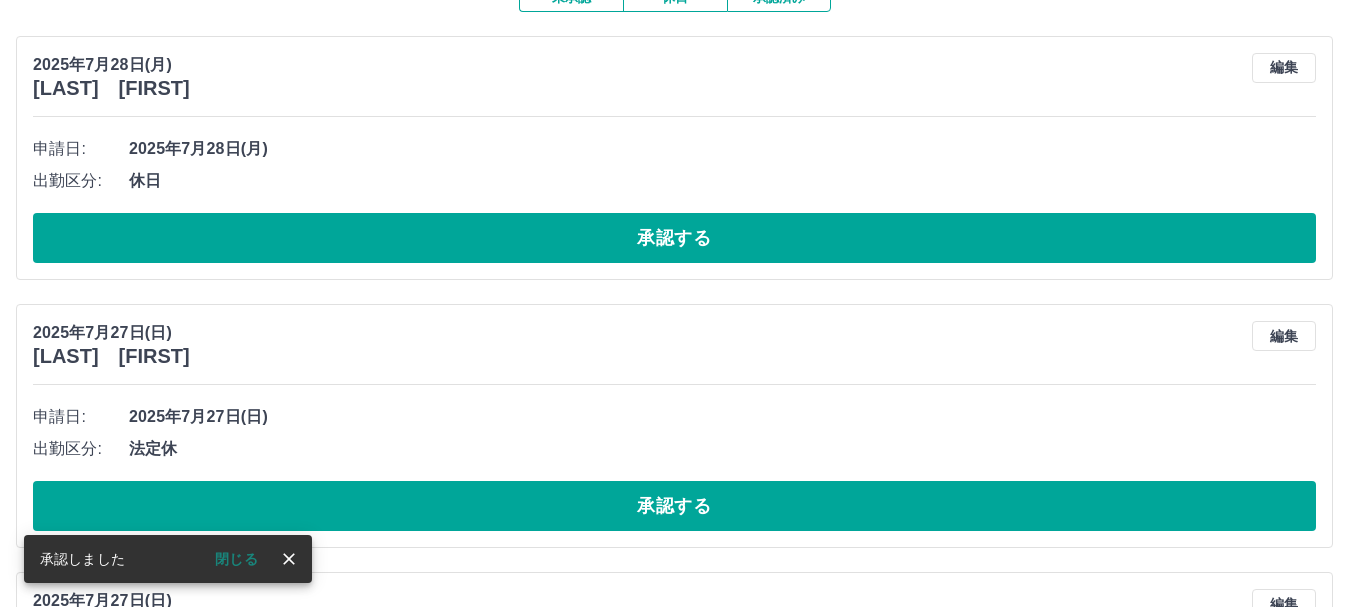 click on "承認する" at bounding box center (674, 238) 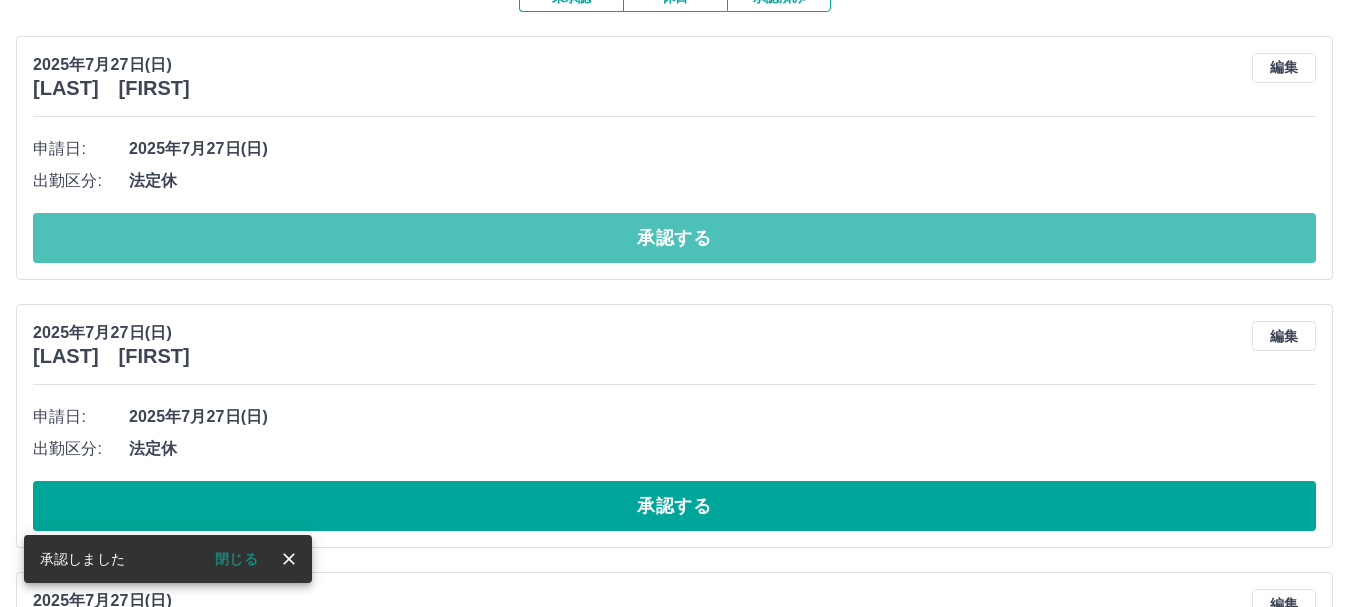 click on "承認する" at bounding box center (674, 238) 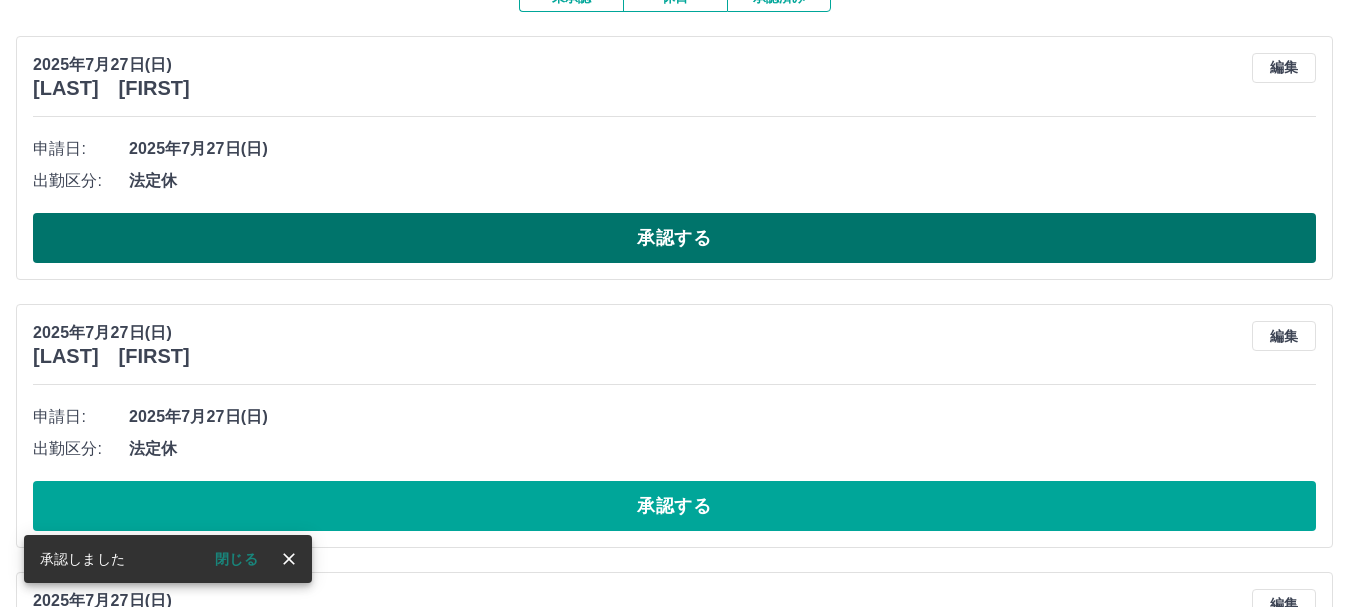 click on "承認する" at bounding box center (674, 238) 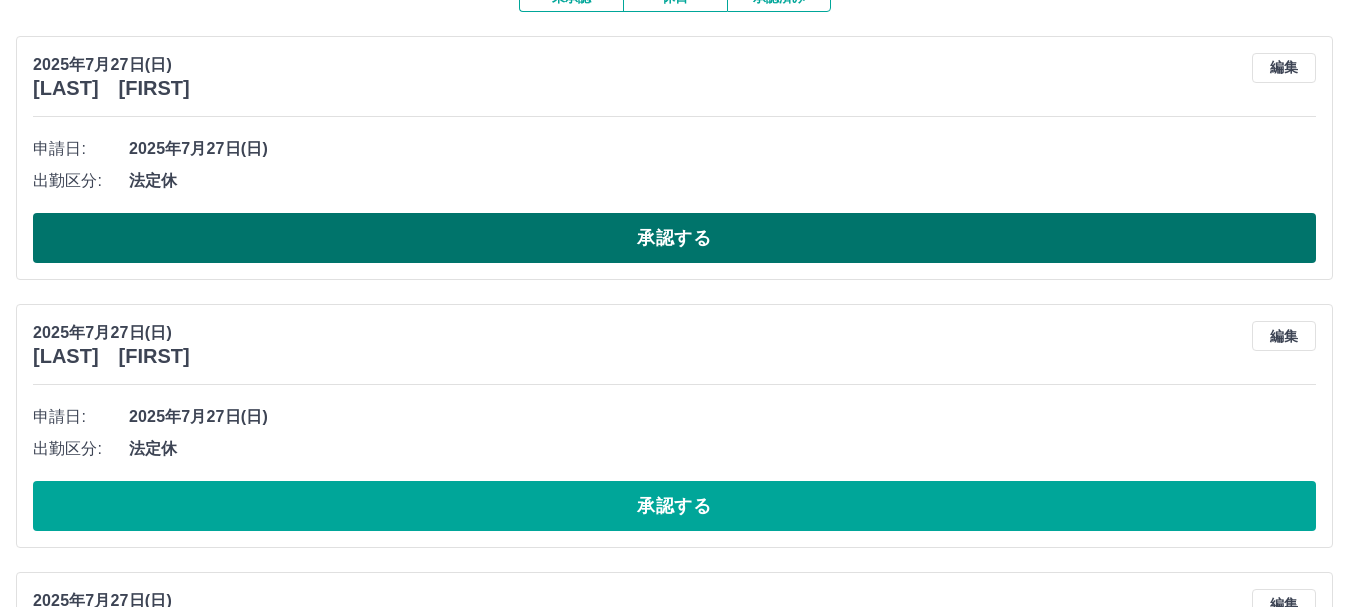 click on "承認する" at bounding box center [674, 238] 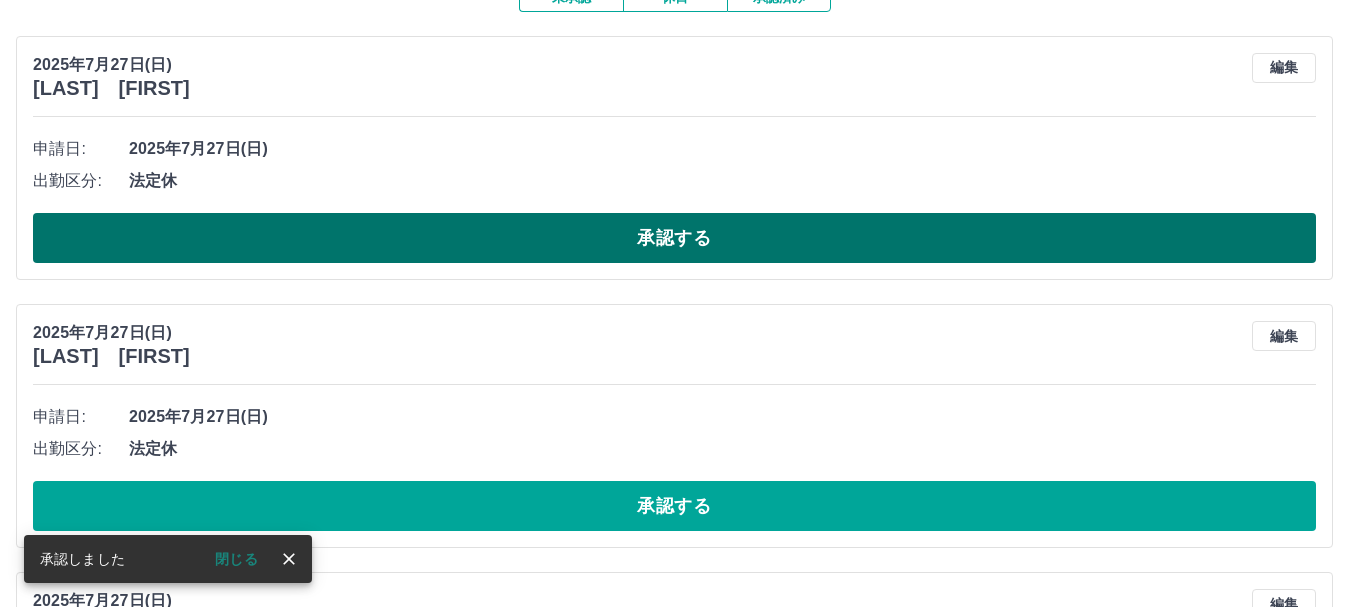 click on "承認する" at bounding box center [674, 238] 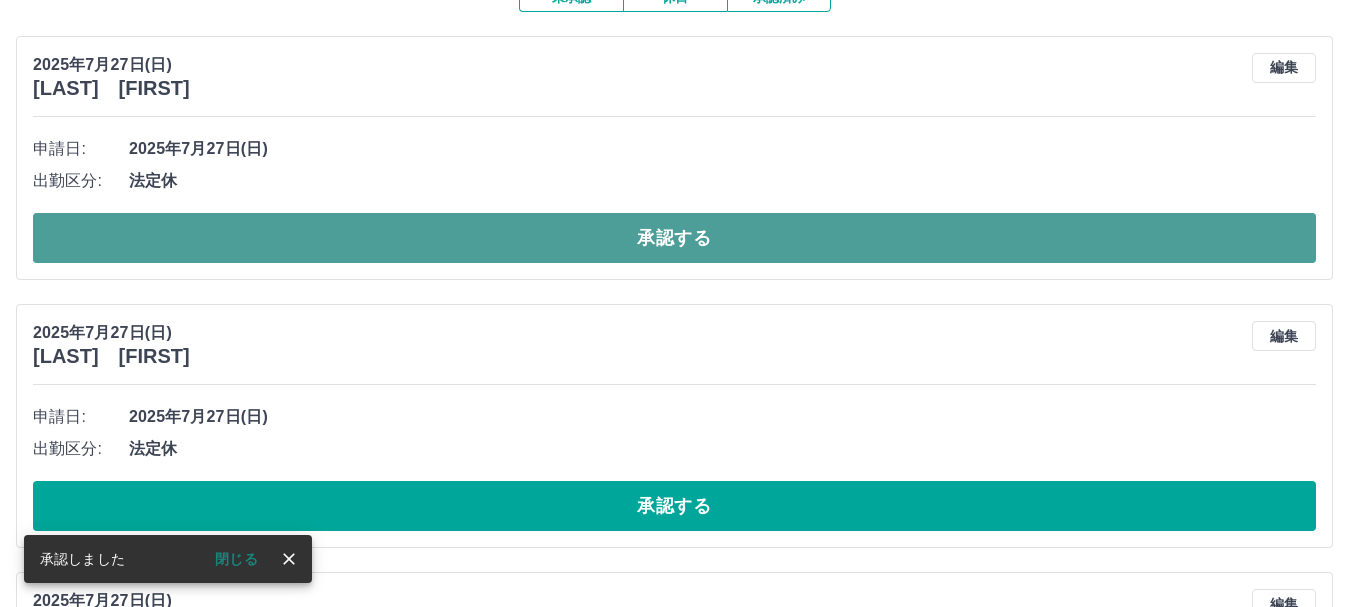 click on "承認する" at bounding box center (674, 238) 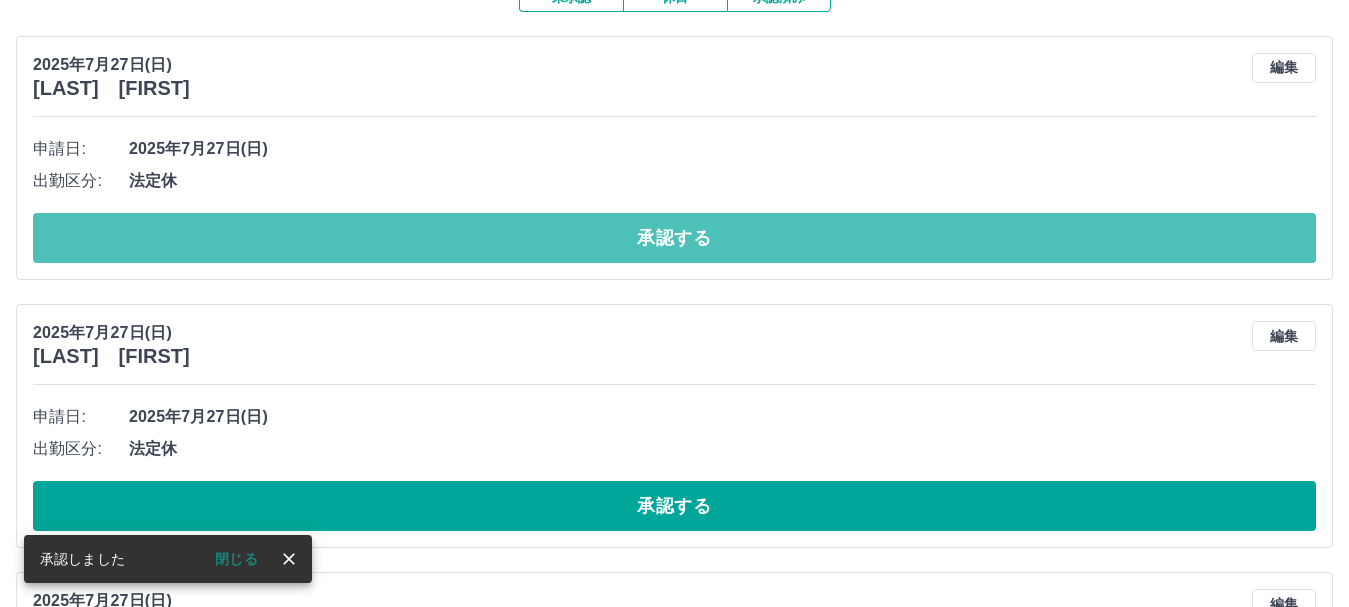 click on "承認する" at bounding box center [674, 238] 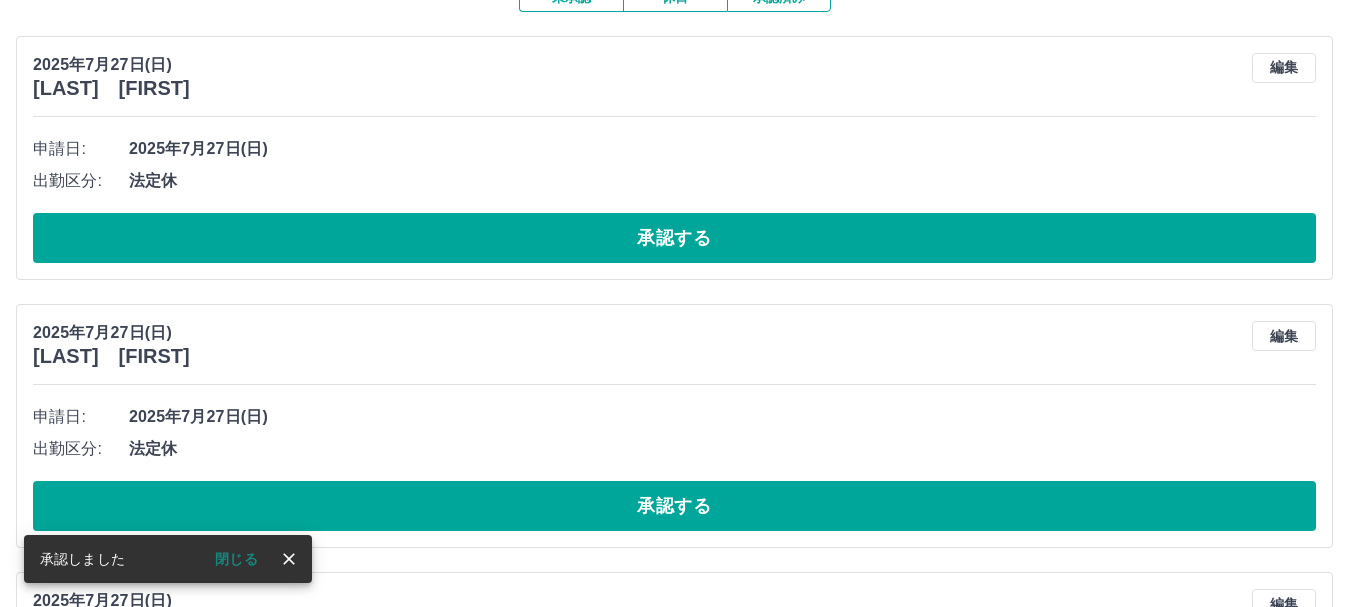 click on "承認する" at bounding box center [674, 238] 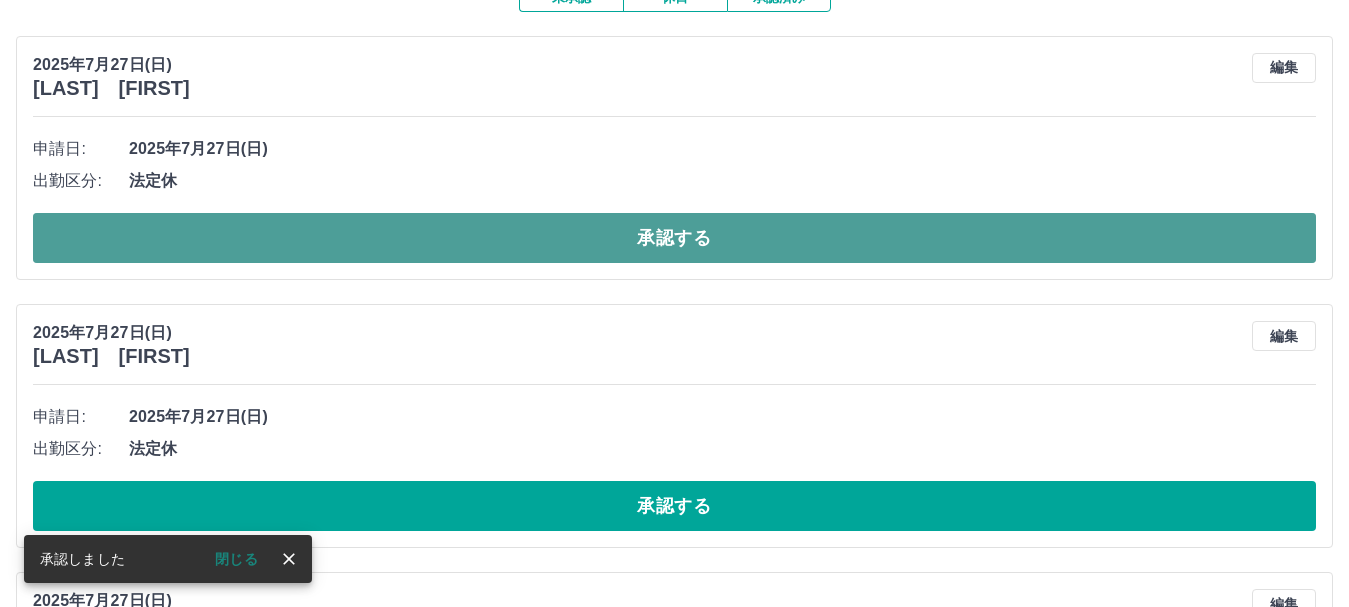 click on "承認する" at bounding box center [674, 238] 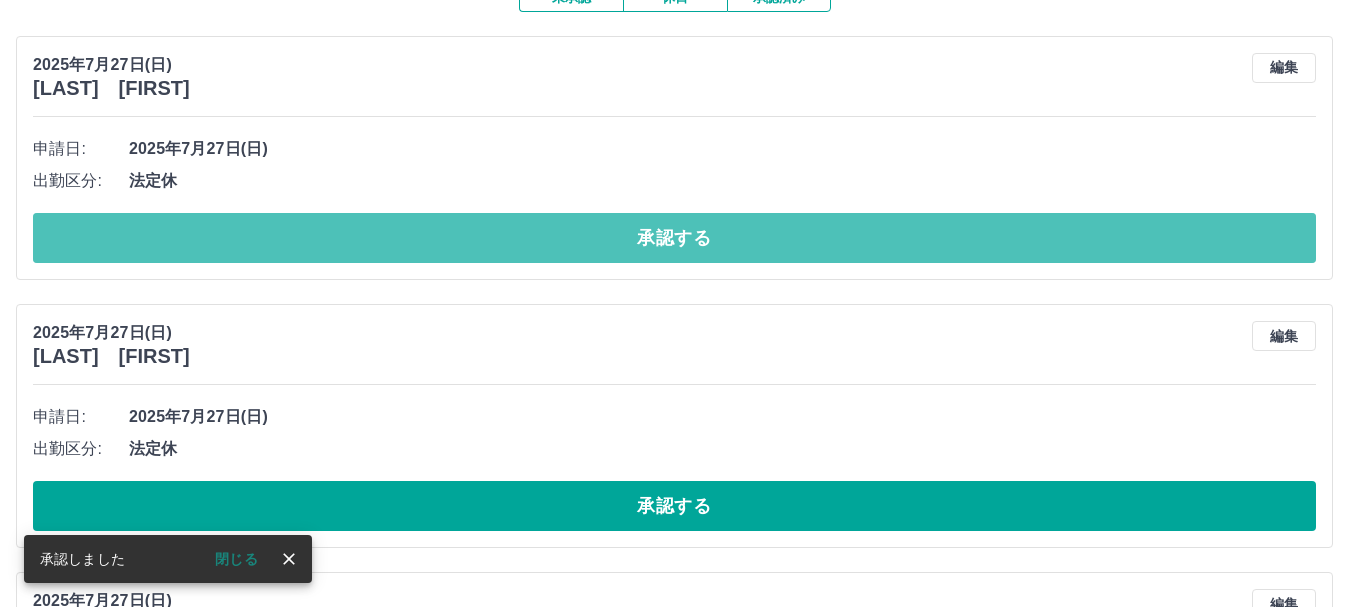click on "承認する" at bounding box center [674, 238] 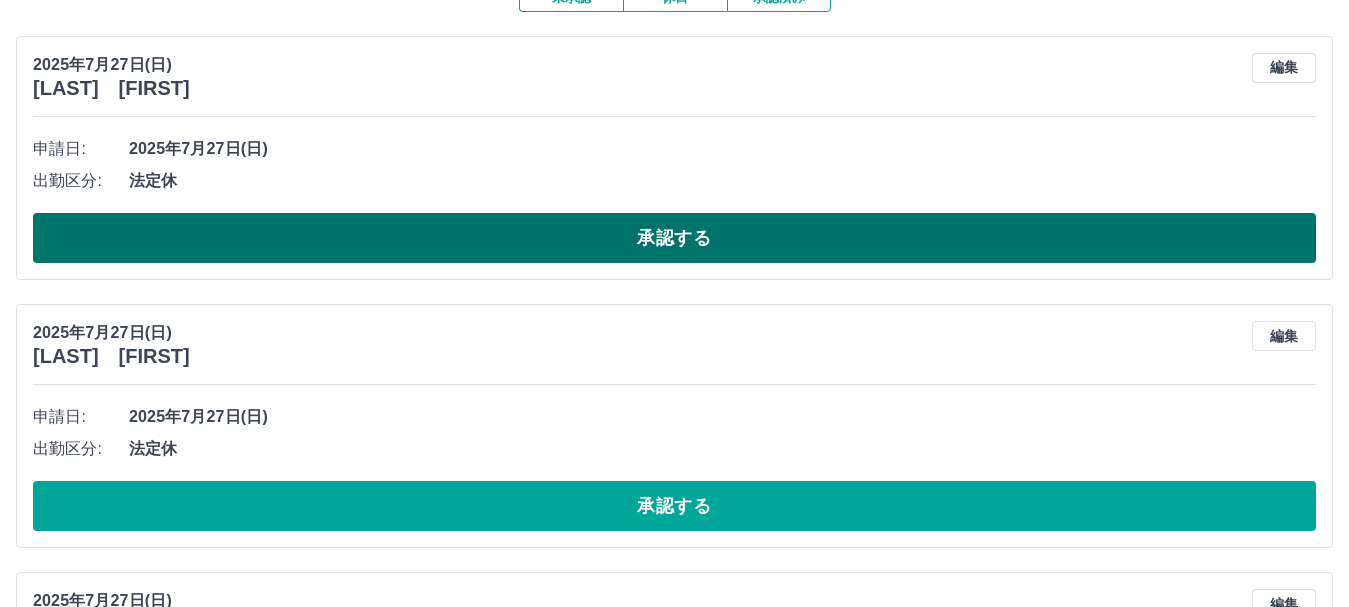 click on "承認する" at bounding box center [674, 238] 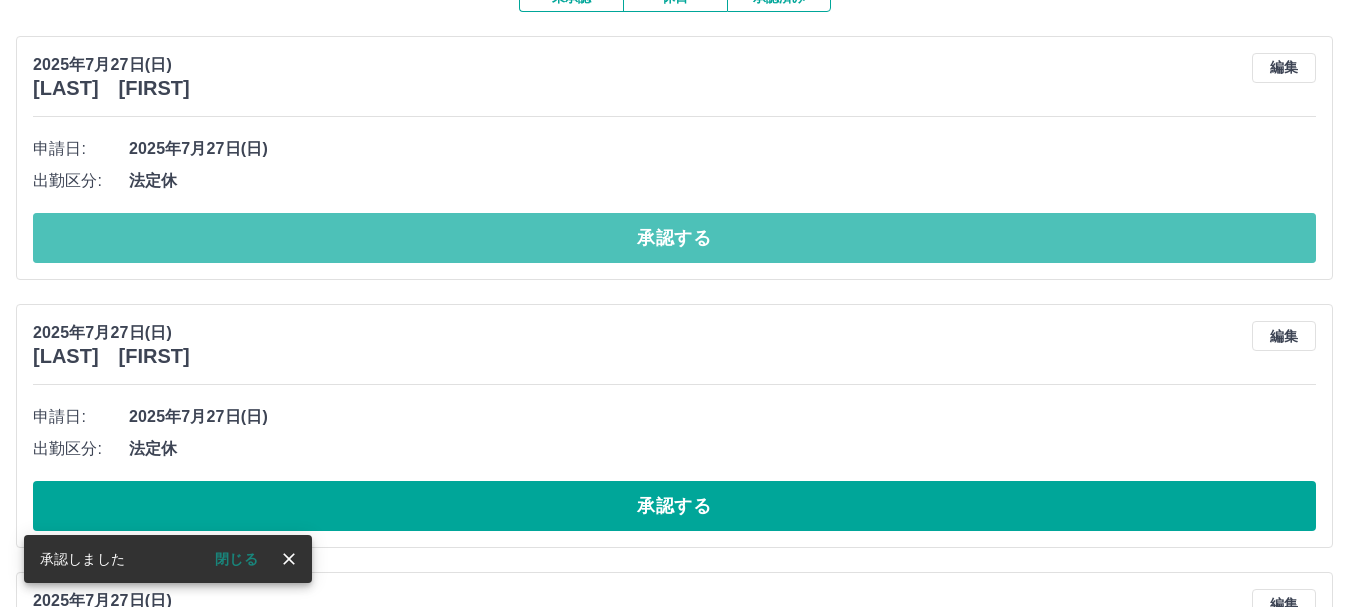 click on "承認する" at bounding box center (674, 238) 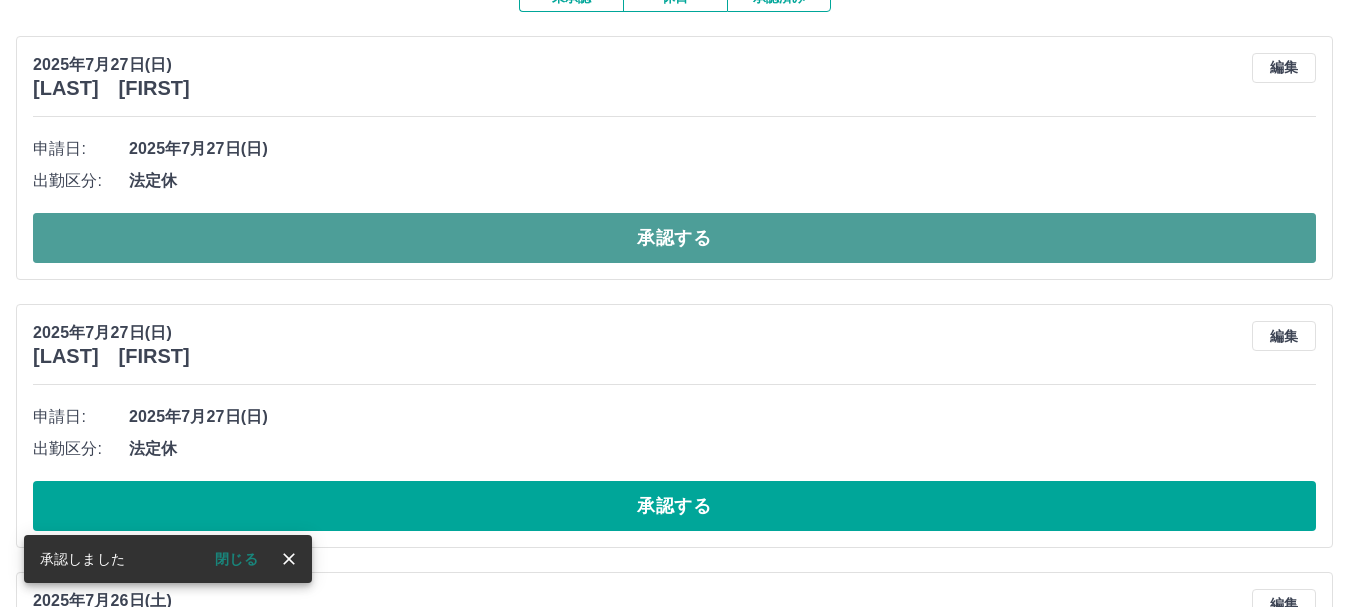 click on "承認する" at bounding box center (674, 238) 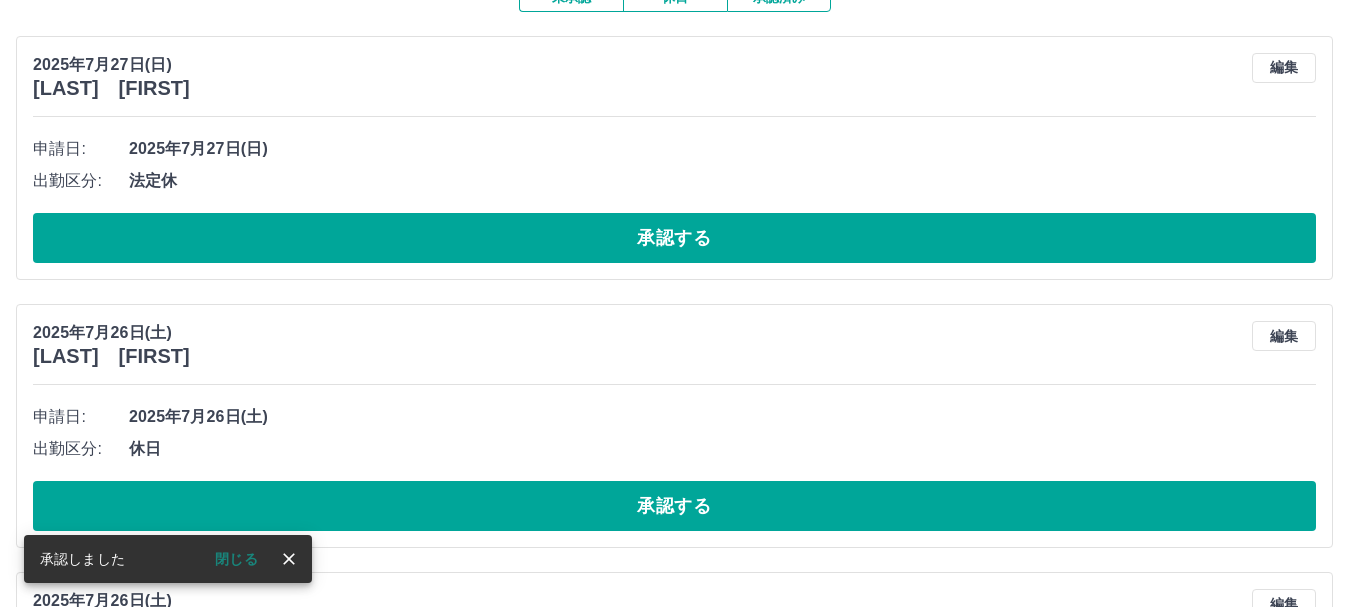 click on "承認する" at bounding box center (674, 238) 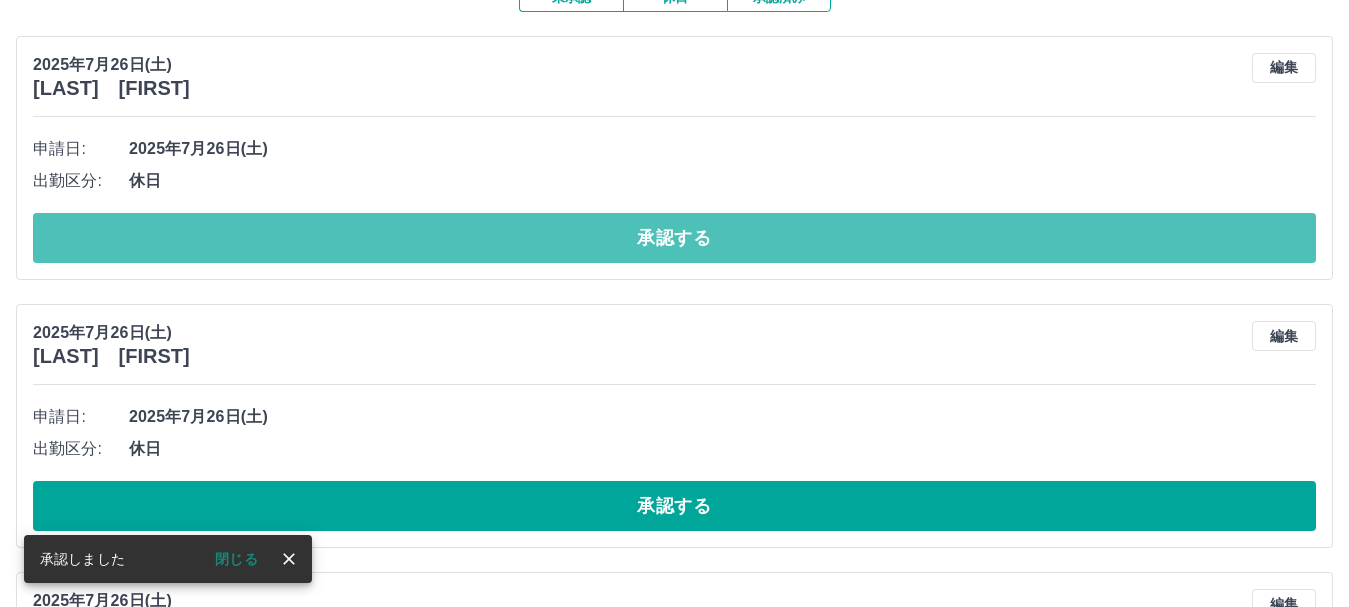 click on "承認する" at bounding box center (674, 238) 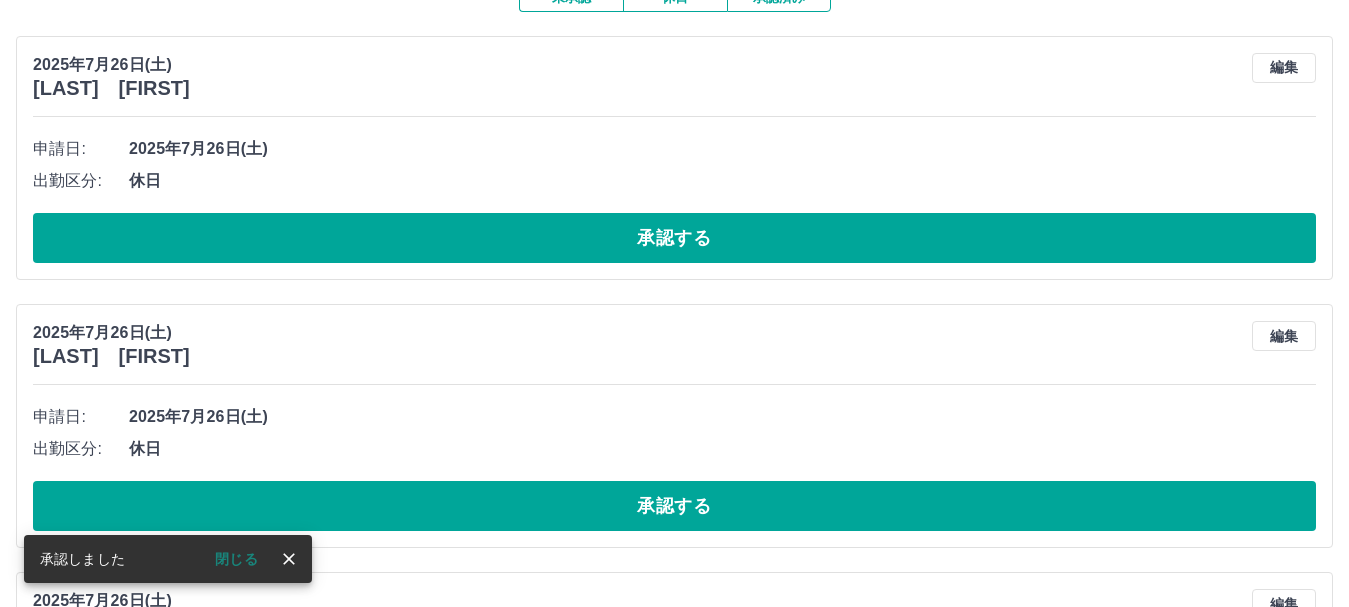 click on "承認する" at bounding box center [674, 238] 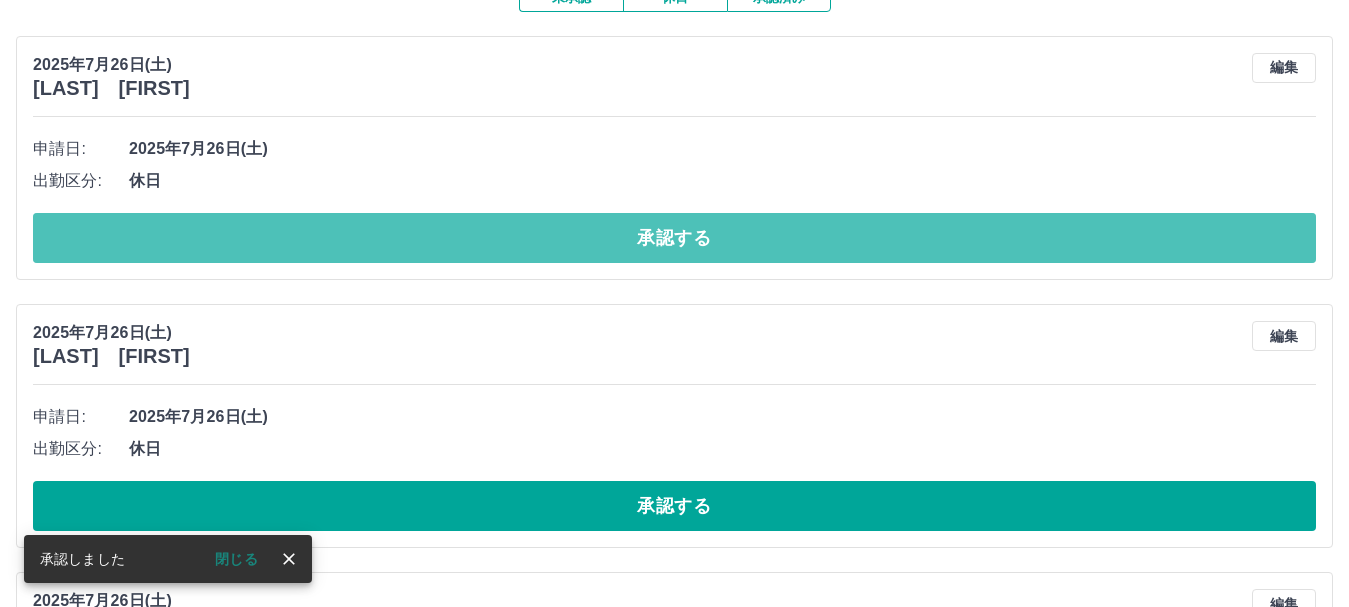 click on "承認する" at bounding box center [674, 238] 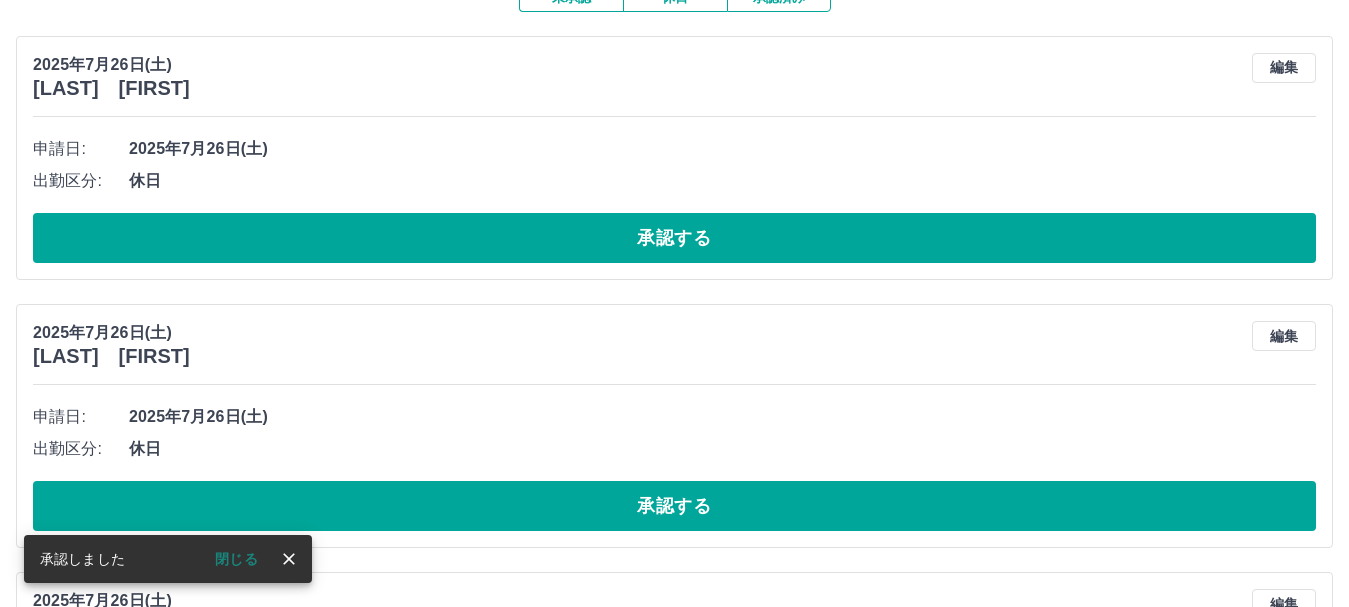 click on "承認する" at bounding box center [674, 238] 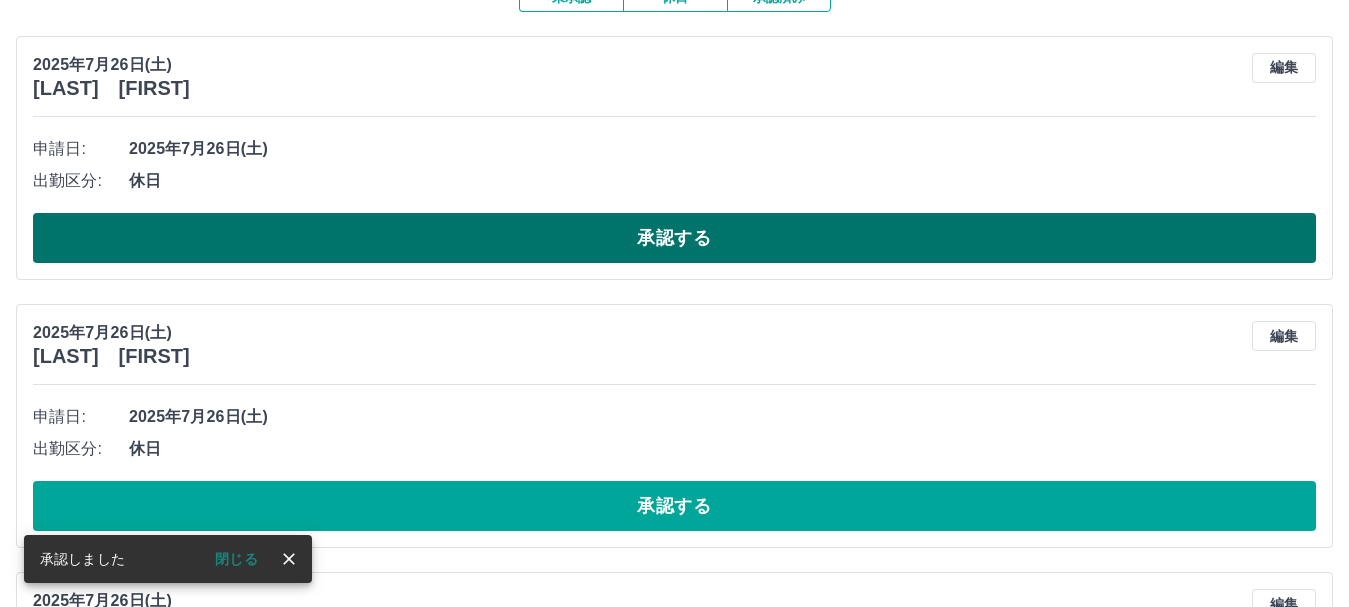 click on "承認する" at bounding box center [674, 238] 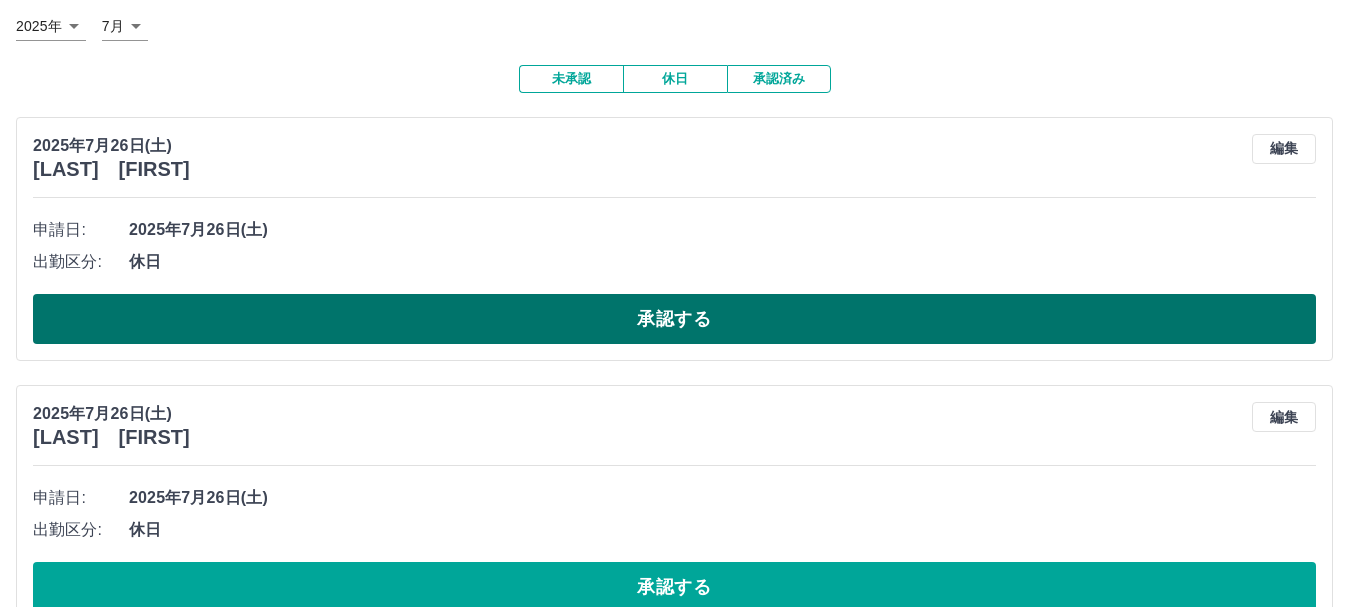 scroll, scrollTop: 0, scrollLeft: 0, axis: both 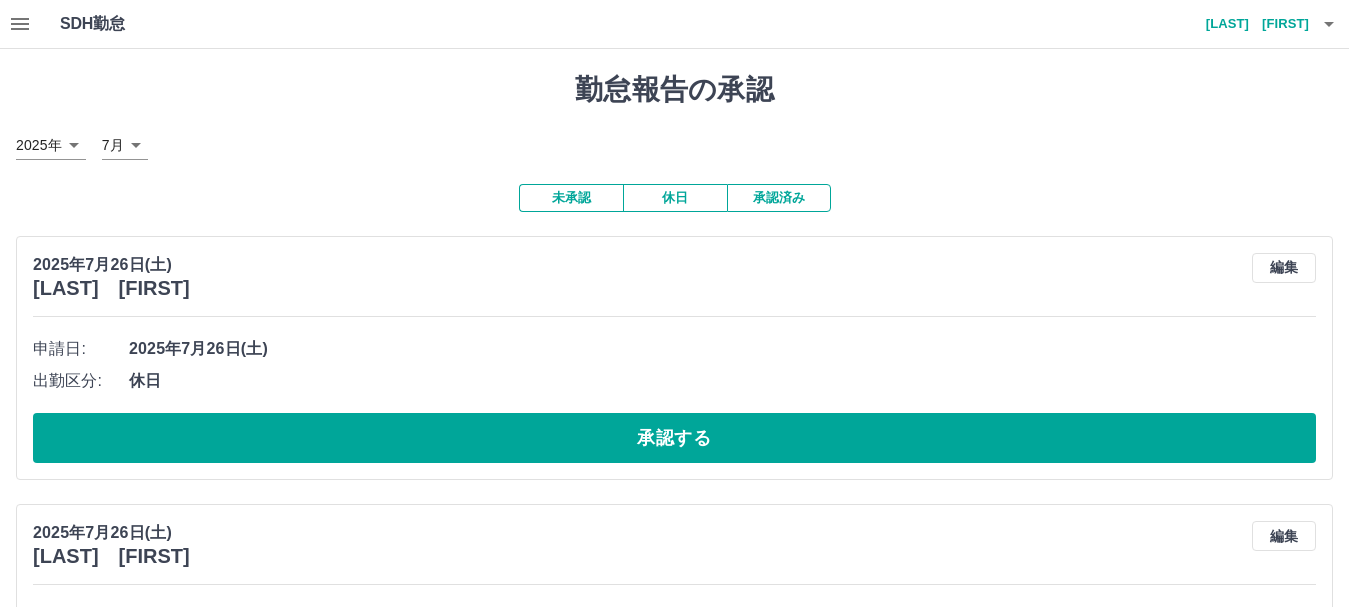 click on "承認済み" at bounding box center [779, 198] 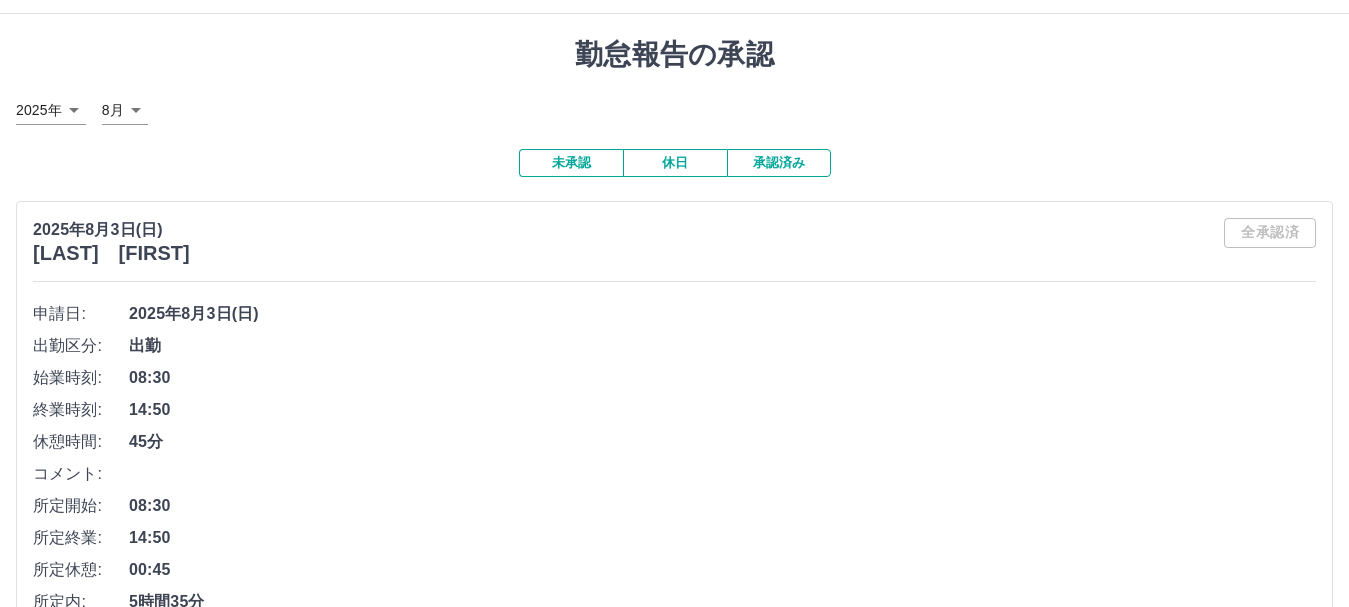 scroll, scrollTop: 0, scrollLeft: 0, axis: both 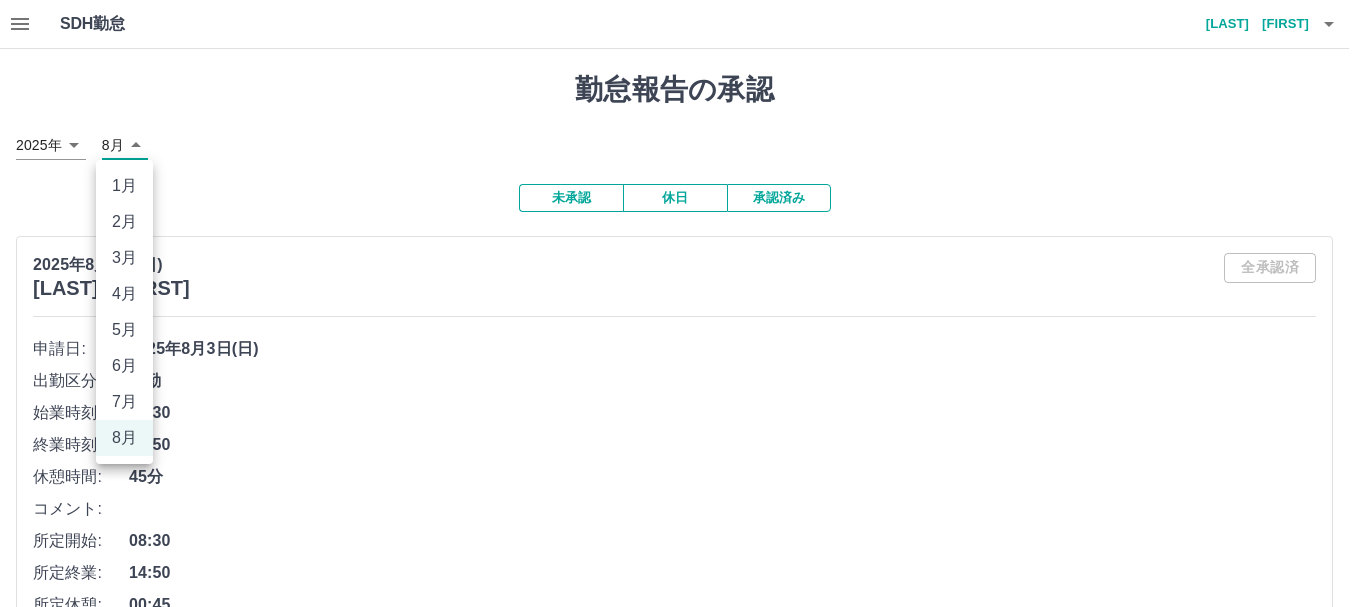 click on "SDH勤怠 [LAST]　[FIRST] 勤怠報告の承認 2025年 **** 8月 * 未承認 休日 承認済み 2025年8月3日(日) [LAST]　[FIRST] 全承認済 申請日: 2025年8月3日(日) 出勤区分: 出勤 始業時刻: 08:30 終業時刻: 14:50 休憩時間: 45分 コメント: 所定開始: 08:30 所定終業: 14:50 所定休憩: 00:45 所定内: 5時間35分 所定外: 0分 承認済 2025年8月3日(日) [LAST]　[FIRST] 全承認済 申請日: 2025年8月3日(日) 出勤区分: 出勤 始業時刻: 14:45 終業時刻: 21:10 休憩時間: 45分 コメント: 所定開始: 14:45 所定終業: 21:10 所定休憩: 00:45 所定内: 5時間40分 所定外: 0分 承認済 2025年8月3日(日) [LAST]　[FIRST] 全承認済 申請日: 2025年8月3日(日) 出勤区分: 出勤 始業時刻: 14:45 終業時刻: 21:10 休憩時間: 45分 コメント: 所定開始: 14:45 所定終業: 21:10 所定休憩: 00:45 所定内: 5時間40分 所定外: 0分 承認済 2025年8月3日(日) [LAST]　[FIRST] 全承認済 出勤" at bounding box center [683, 7109] 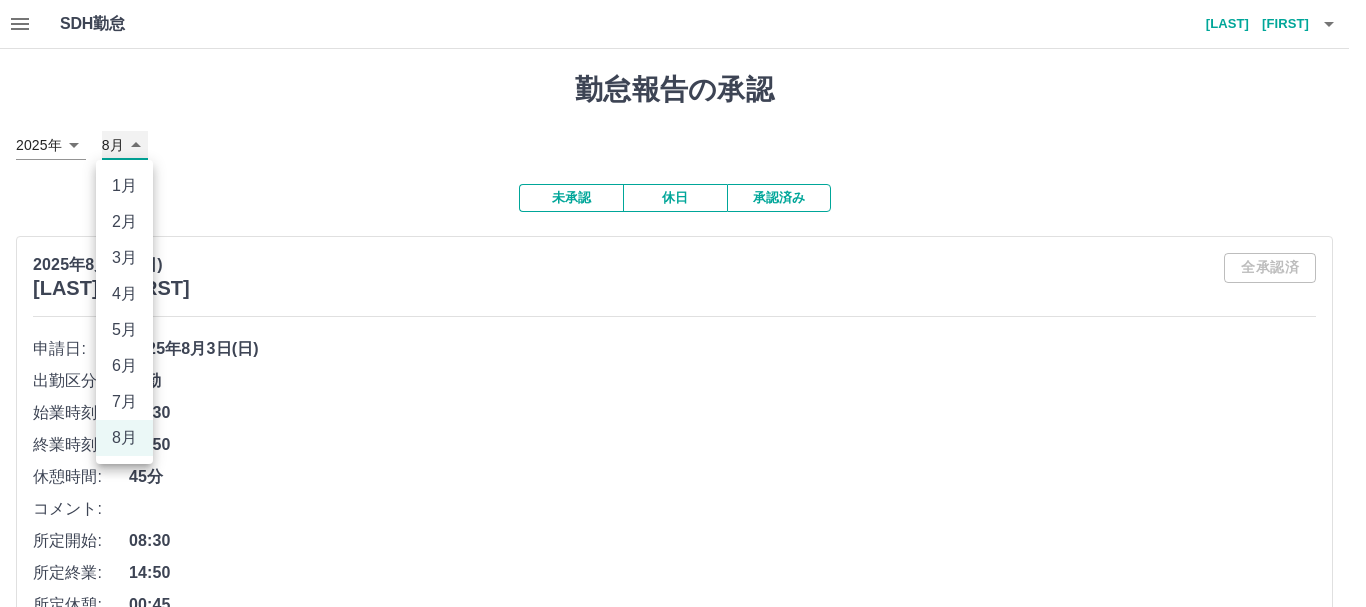 type on "*" 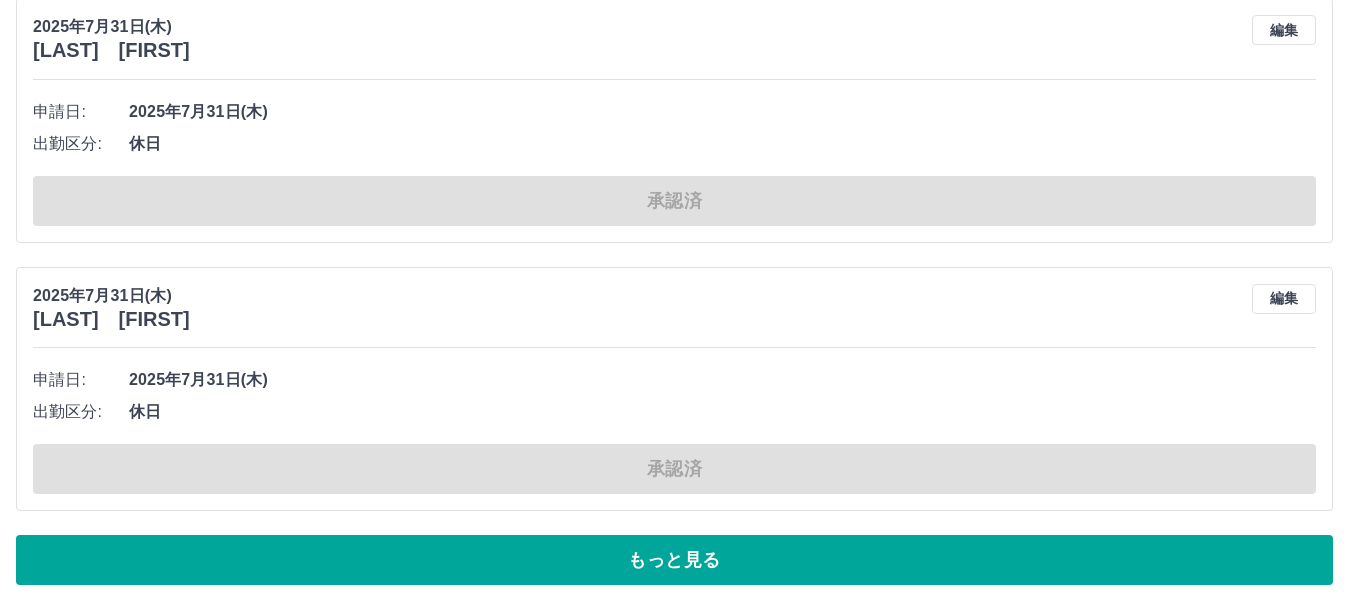 scroll, scrollTop: 6701, scrollLeft: 0, axis: vertical 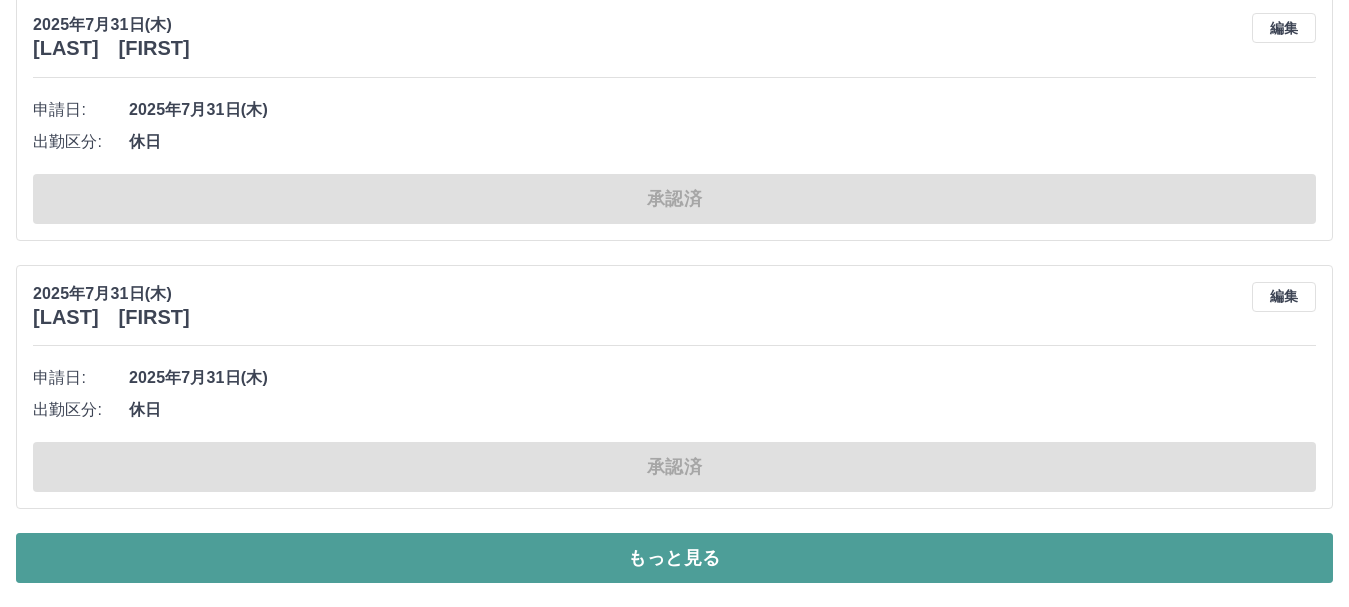 click on "もっと見る" at bounding box center (674, 558) 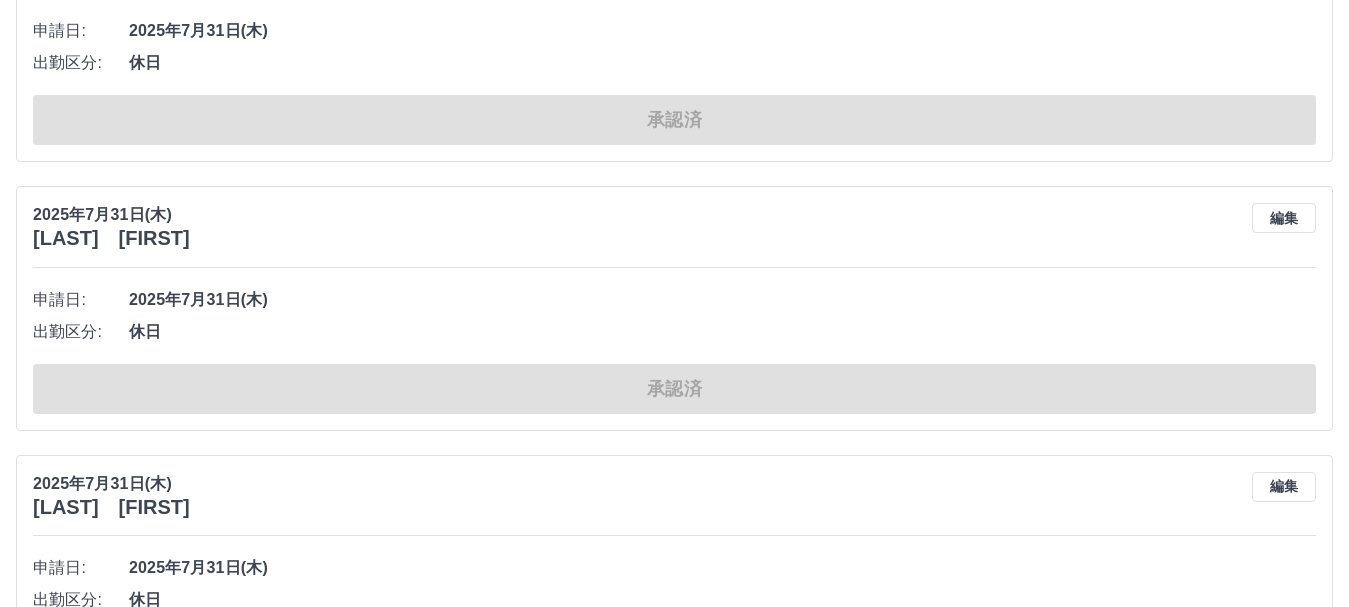 scroll, scrollTop: 0, scrollLeft: 0, axis: both 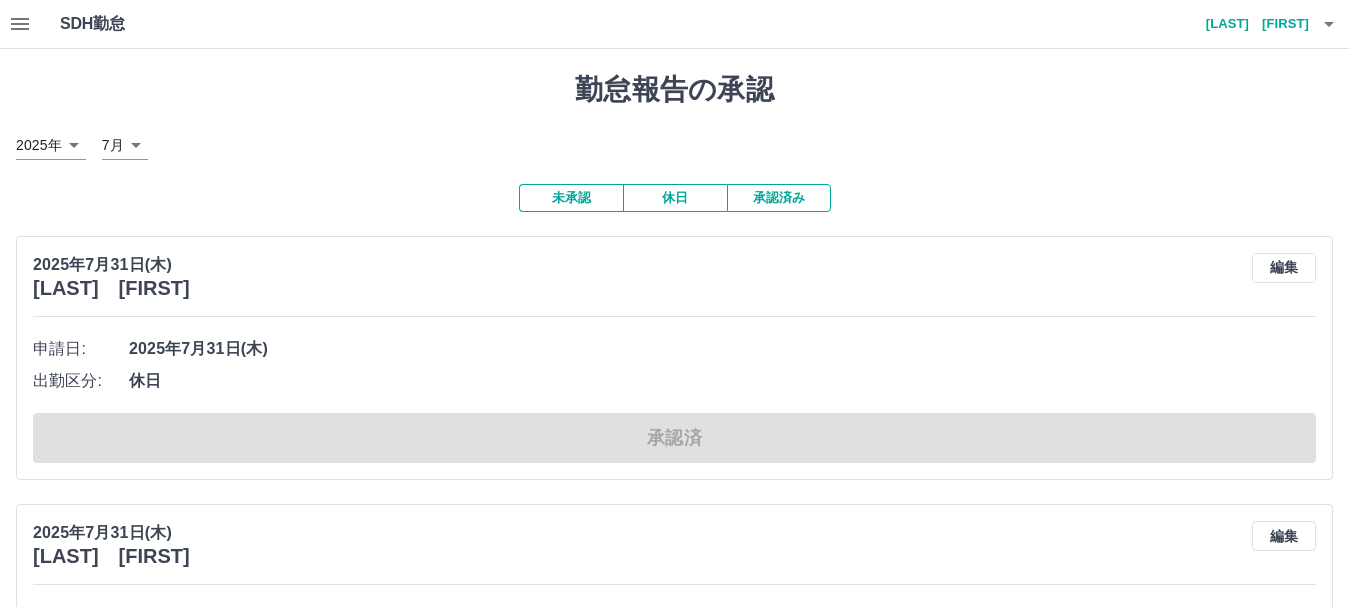 click on "休日" at bounding box center (675, 198) 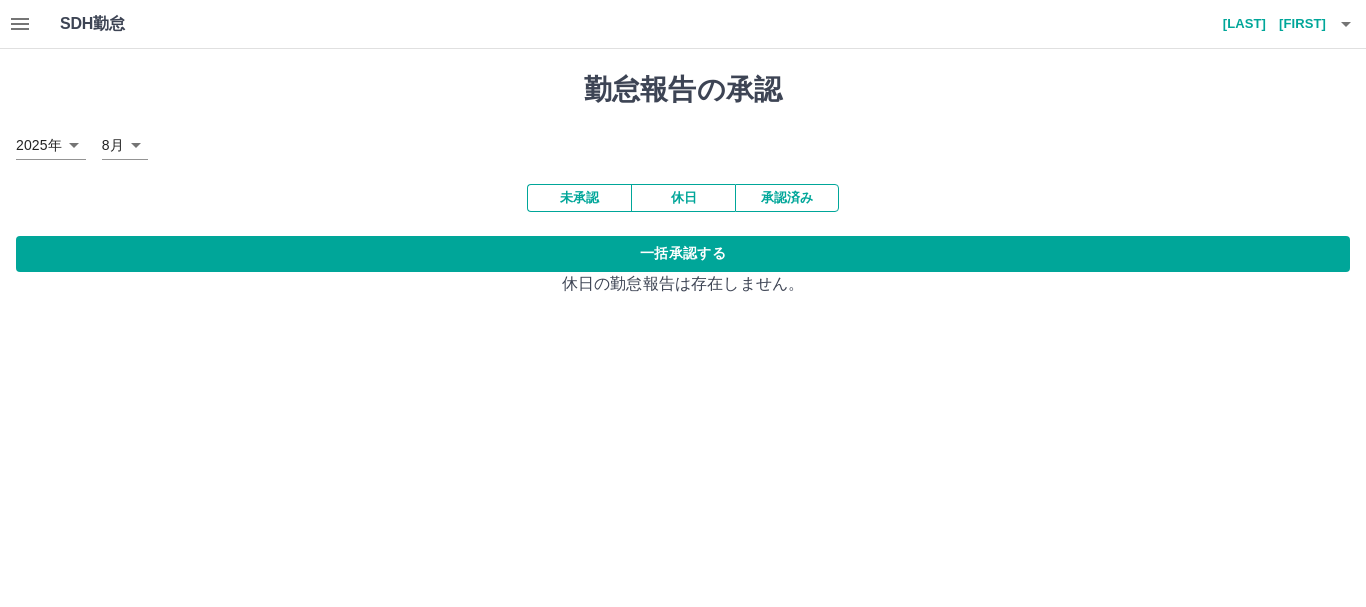 click on "SDH勤怠 [LAST]　[FIRST] 勤怠報告の承認 2025年 **** 8月 * 未承認 休日 承認済み 一括承認する 休日の勤怠報告は存在しません。 SDH勤怠" at bounding box center [683, 160] 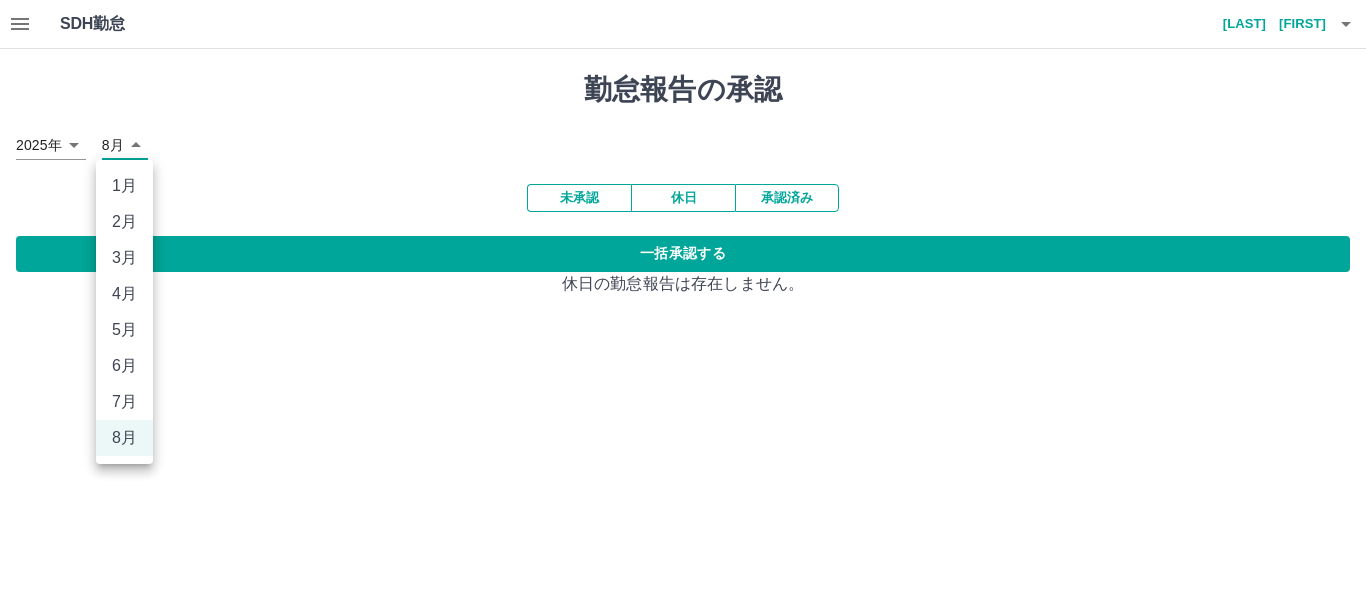 click on "7月" at bounding box center [124, 402] 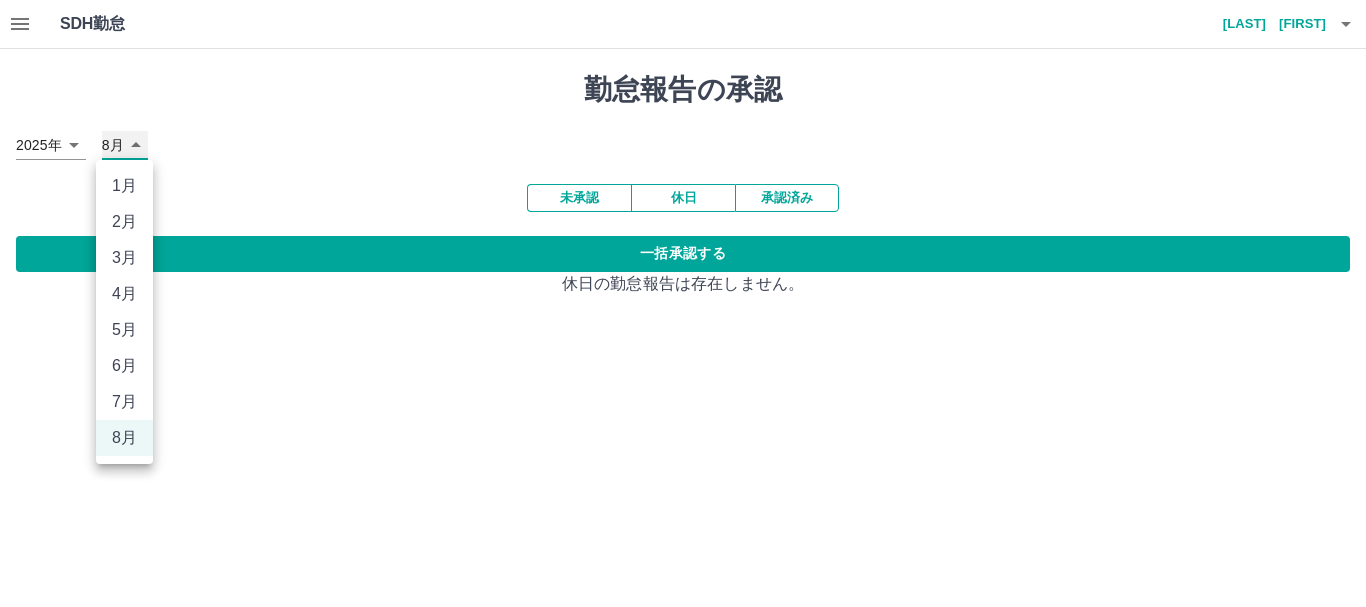 type on "*" 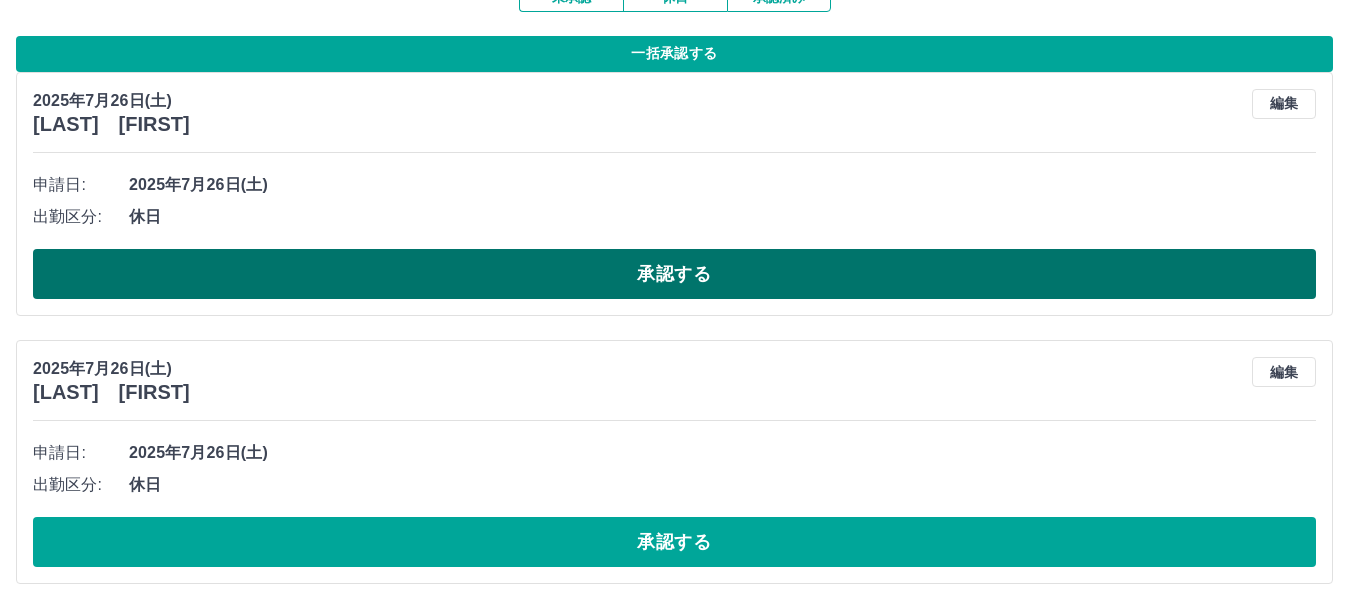 scroll, scrollTop: 100, scrollLeft: 0, axis: vertical 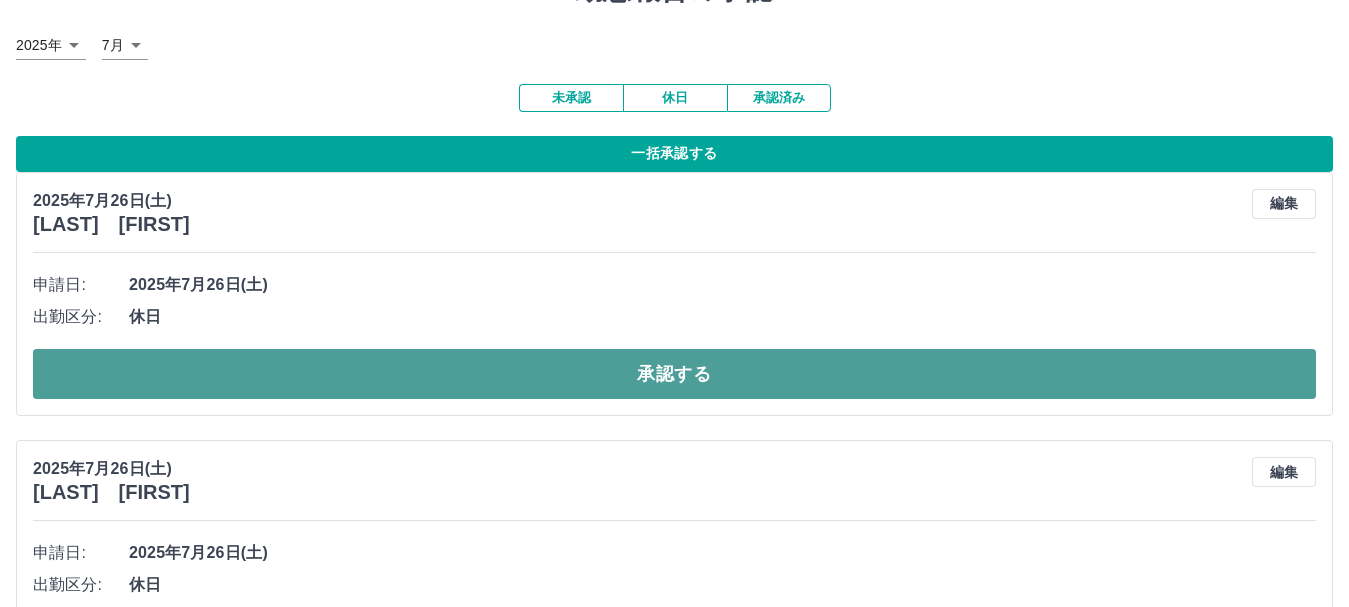 click on "承認する" at bounding box center [674, 374] 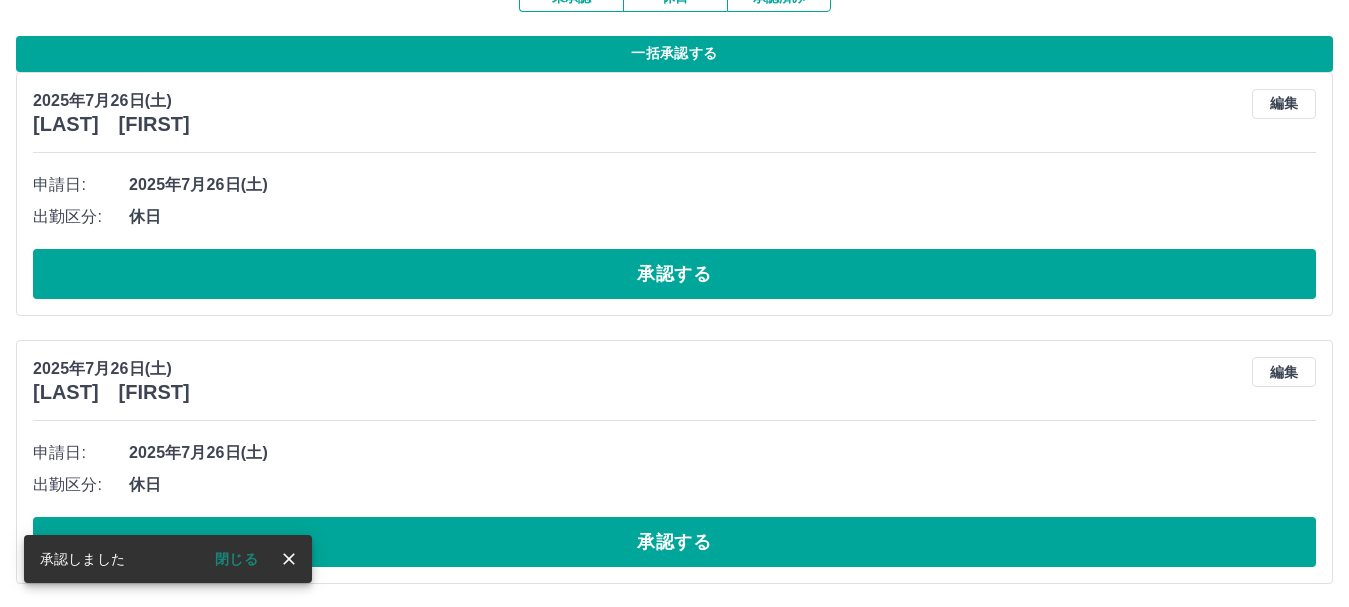 scroll, scrollTop: 300, scrollLeft: 0, axis: vertical 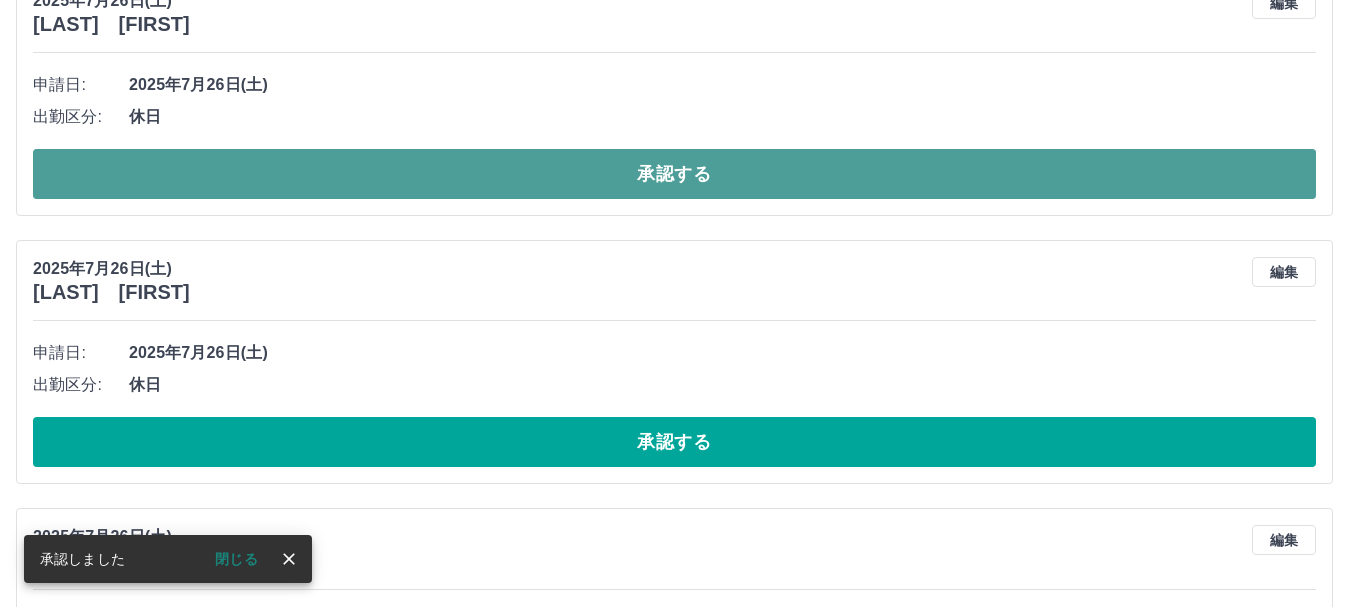 click on "承認する" at bounding box center [674, 174] 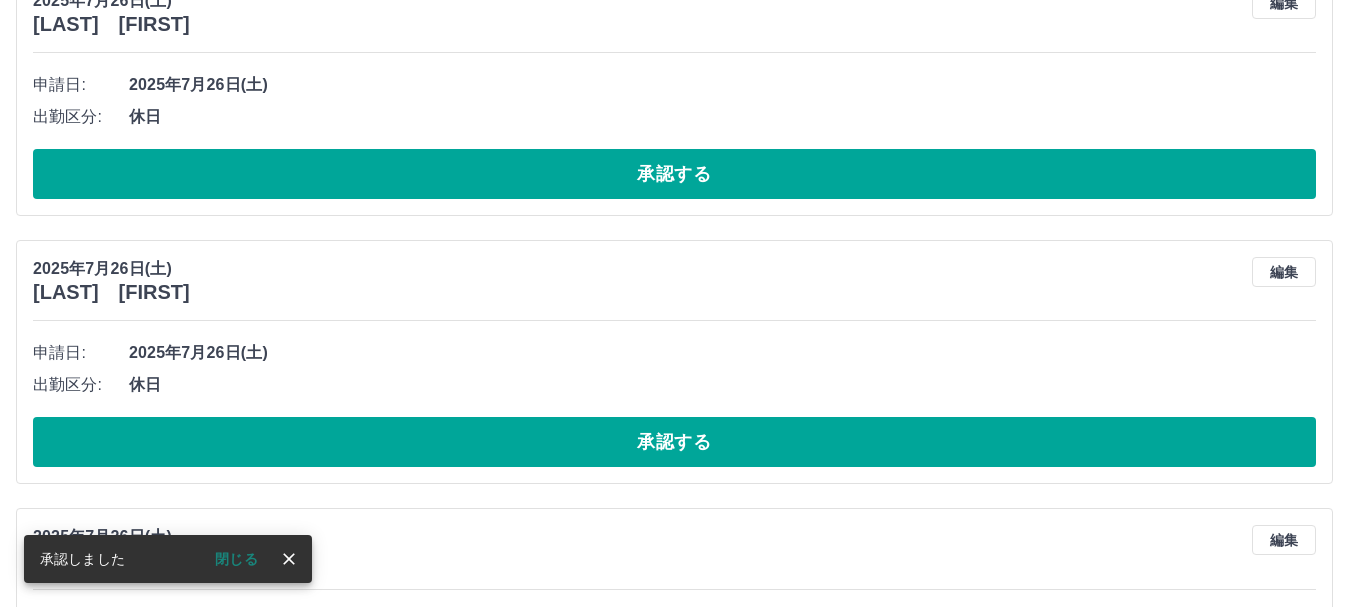 scroll, scrollTop: 32, scrollLeft: 0, axis: vertical 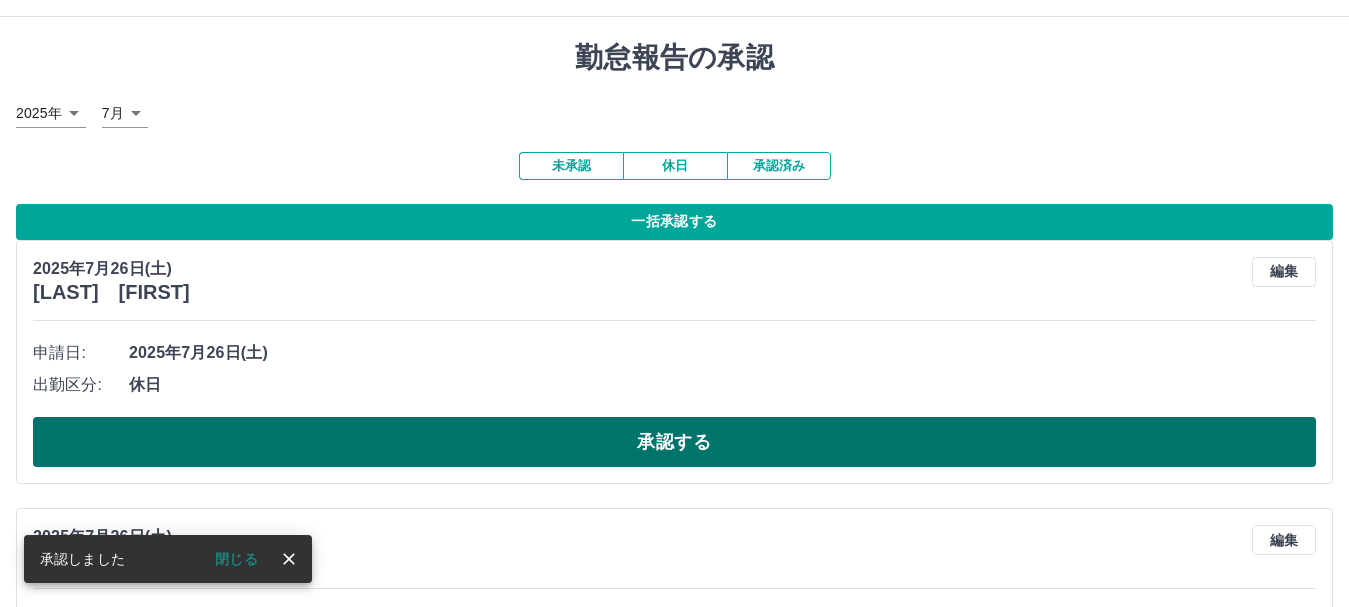 click on "承認する" at bounding box center [674, 442] 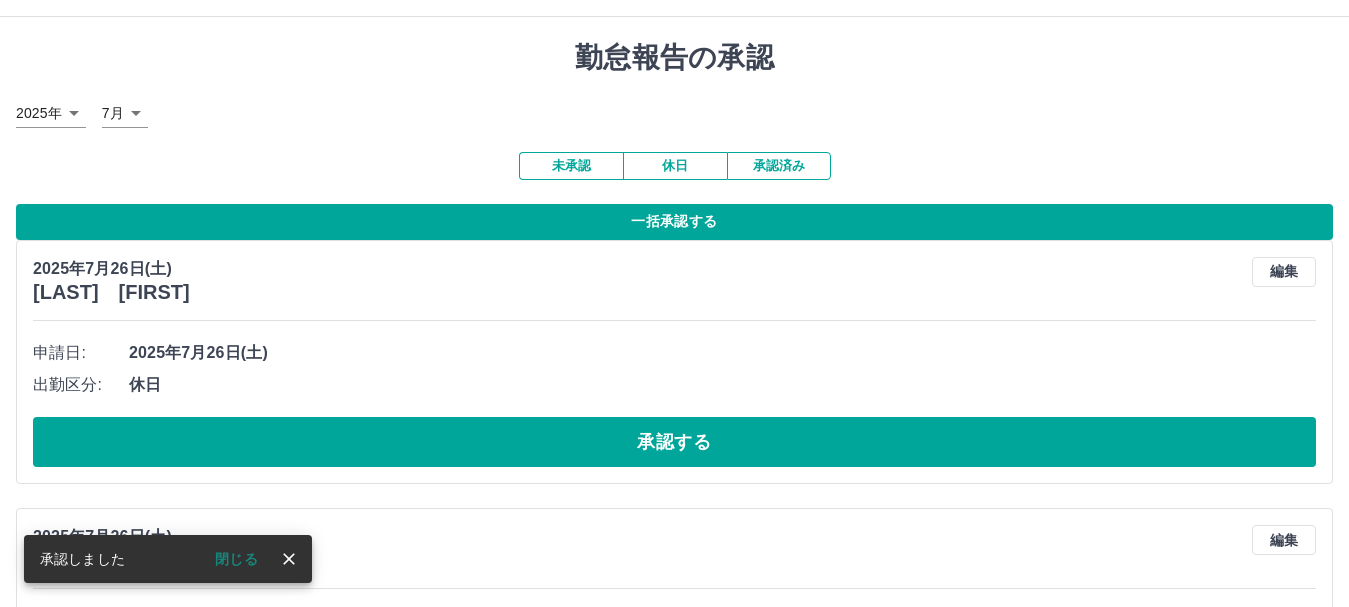 scroll, scrollTop: 132, scrollLeft: 0, axis: vertical 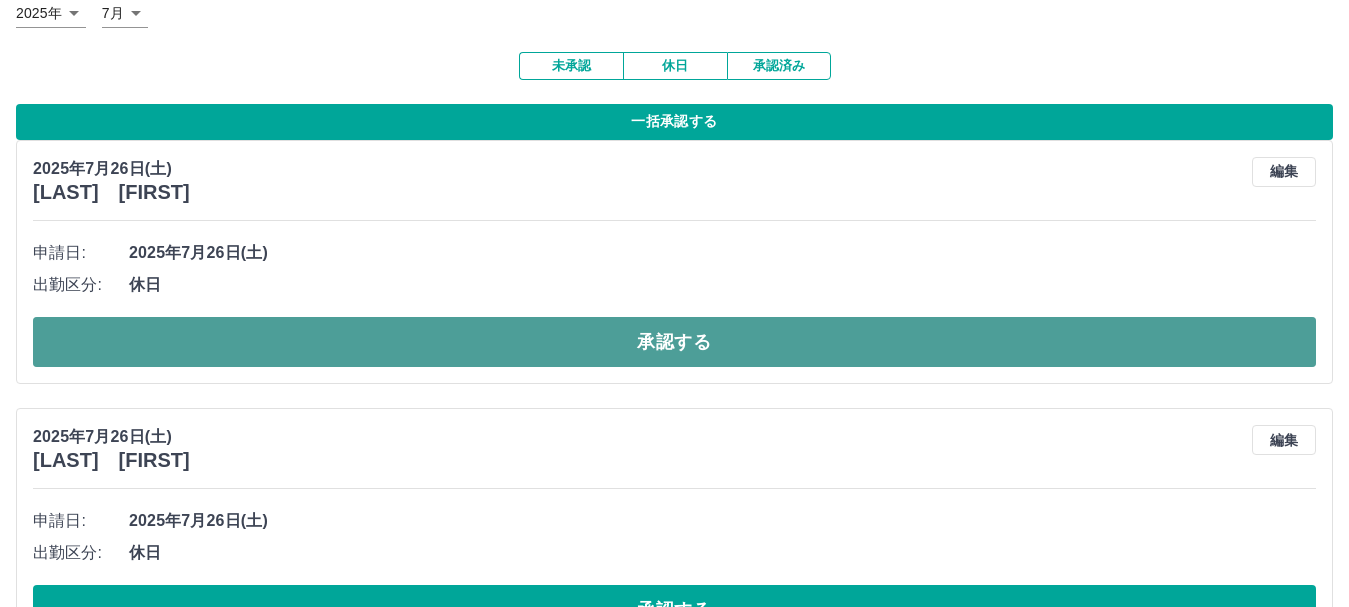 click on "承認する" at bounding box center (674, 342) 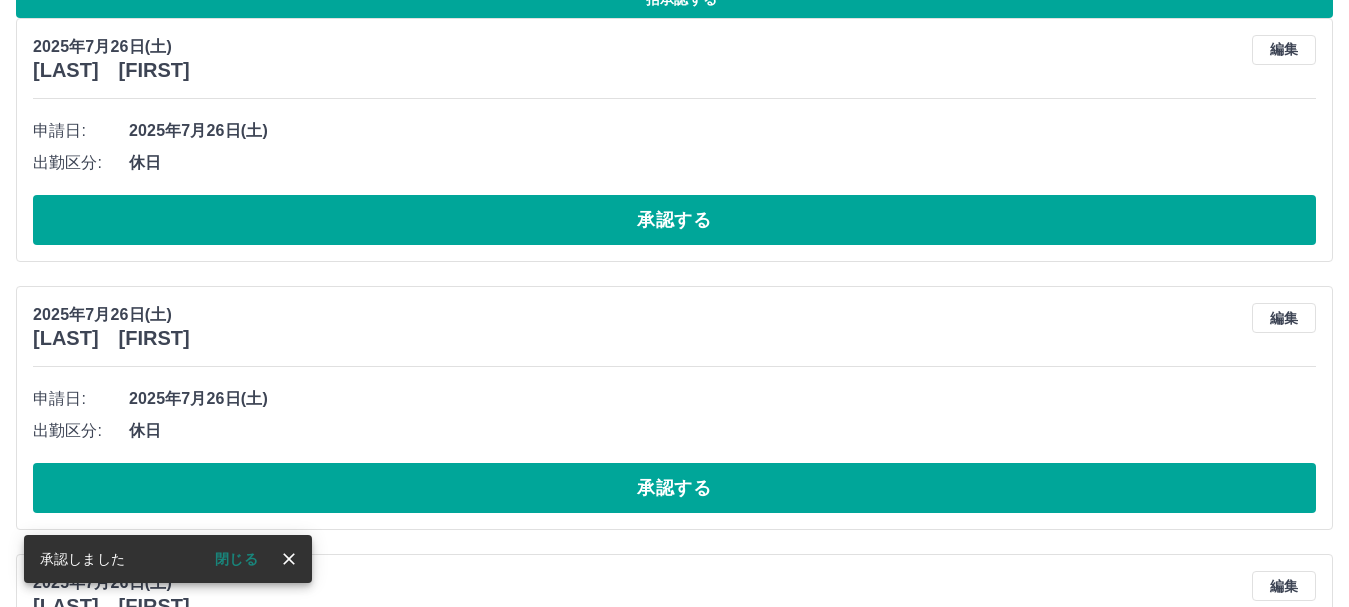 scroll, scrollTop: 232, scrollLeft: 0, axis: vertical 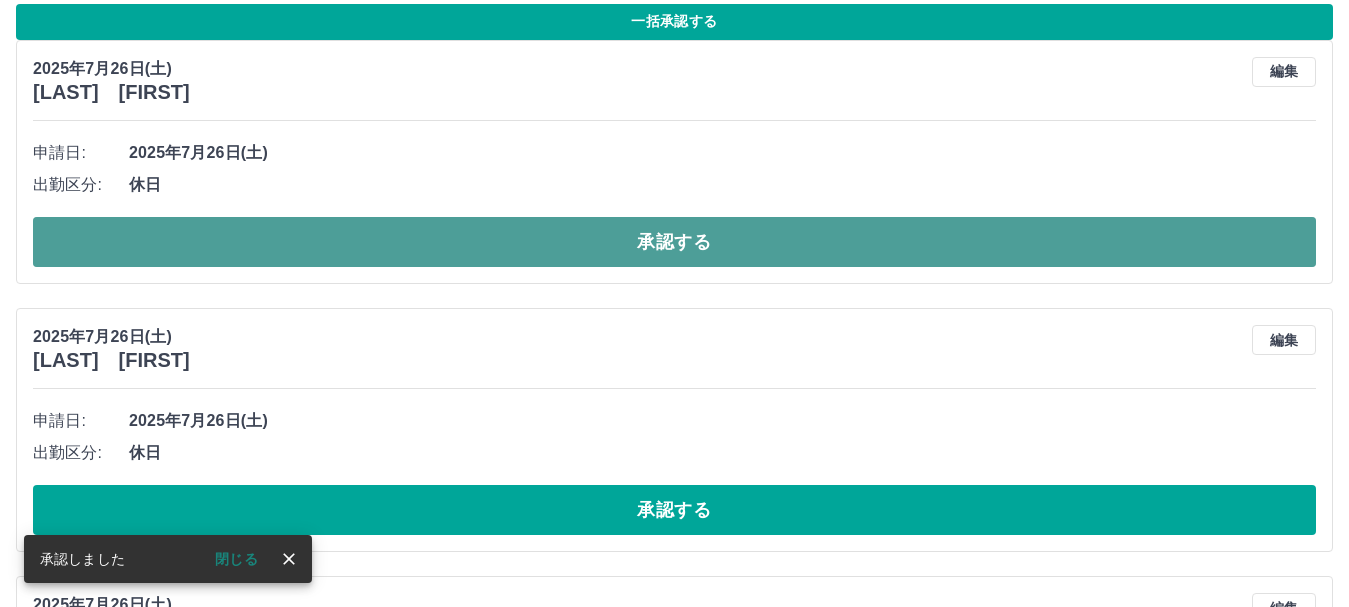 click on "承認する" at bounding box center [674, 242] 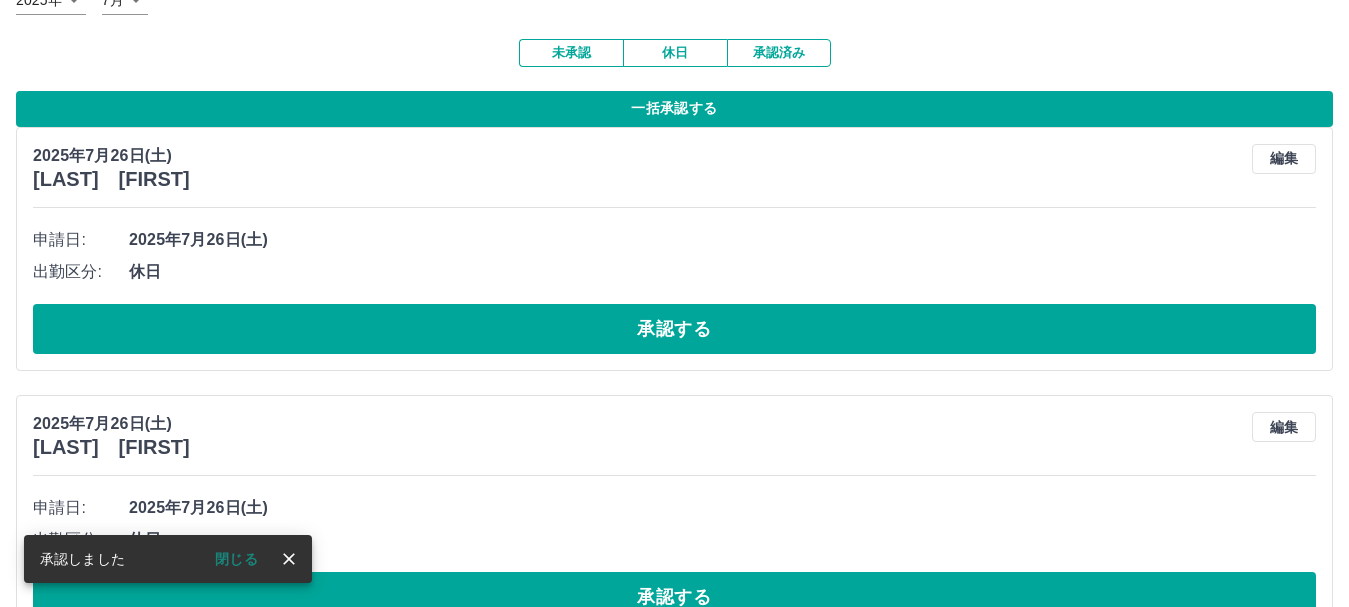 scroll, scrollTop: 232, scrollLeft: 0, axis: vertical 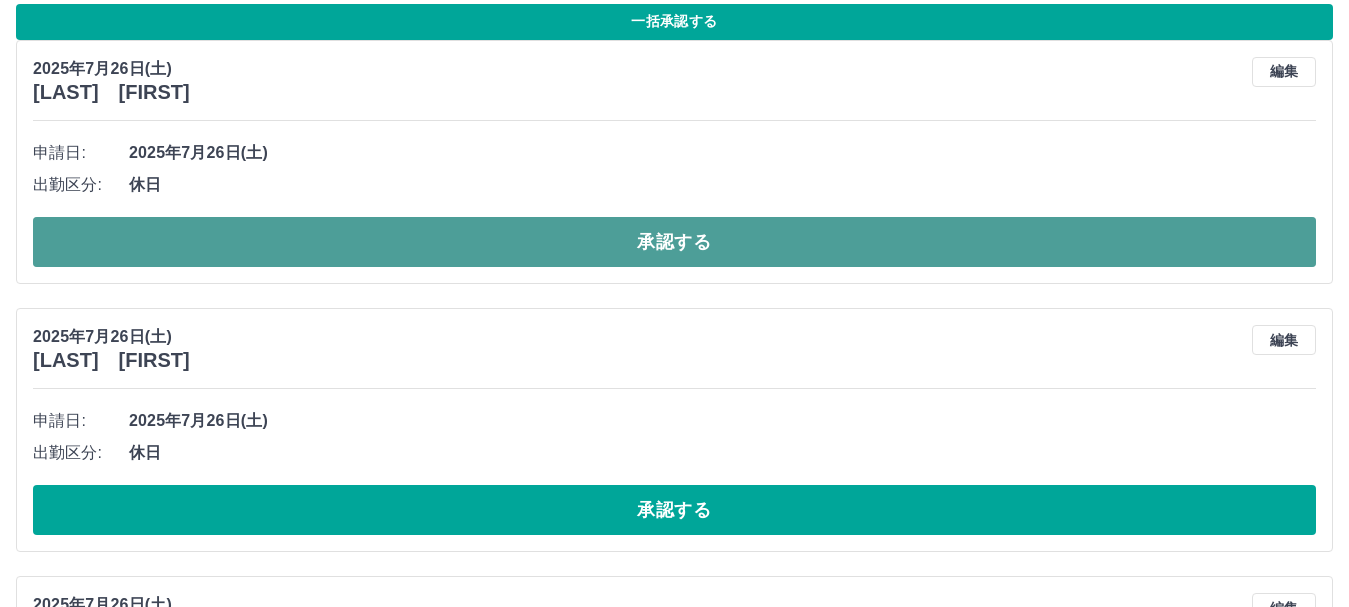 click on "承認する" at bounding box center (674, 242) 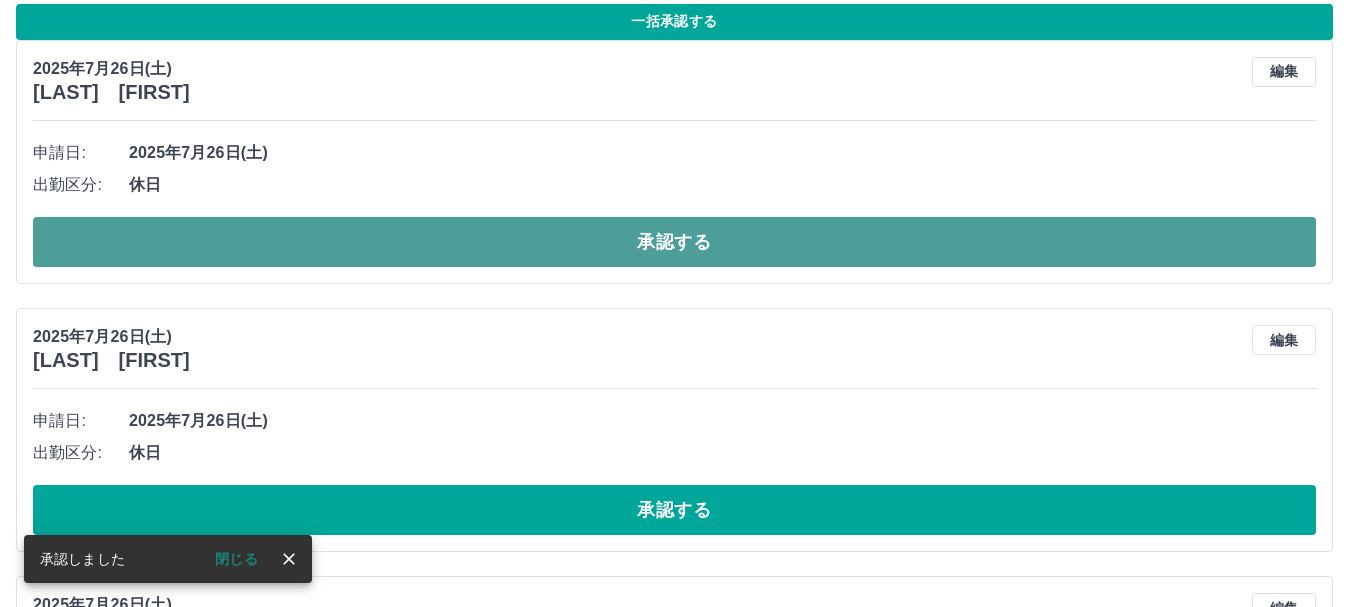 click on "承認する" at bounding box center (674, 242) 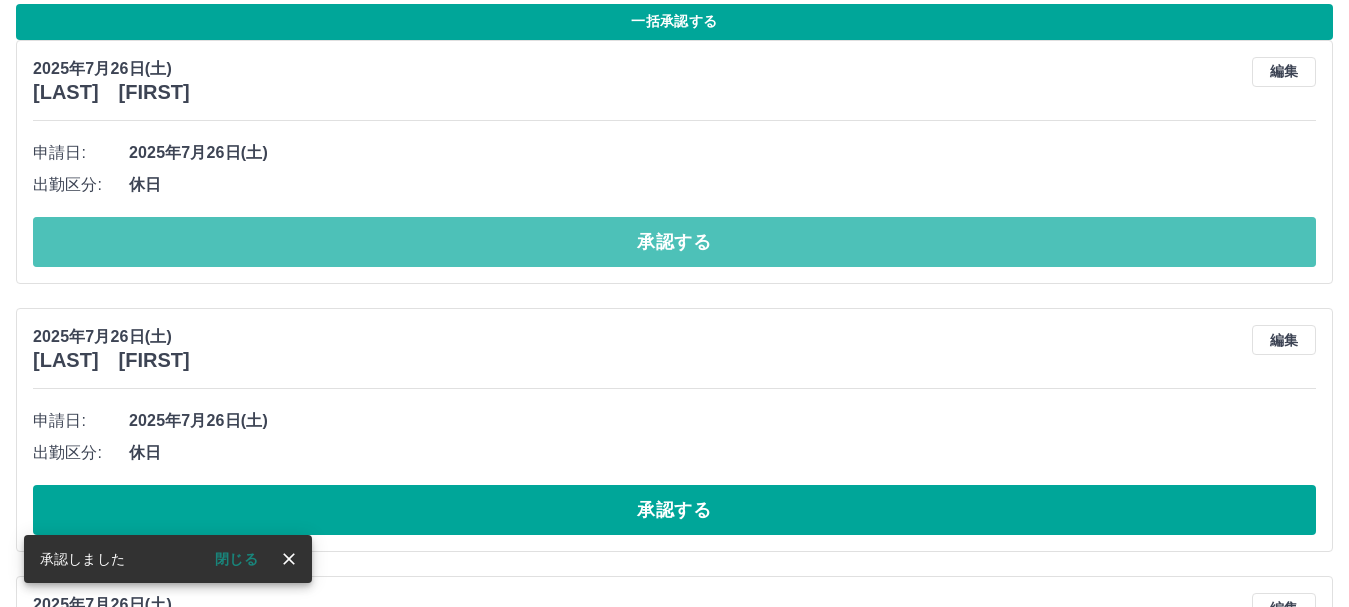 click on "承認する" at bounding box center (674, 242) 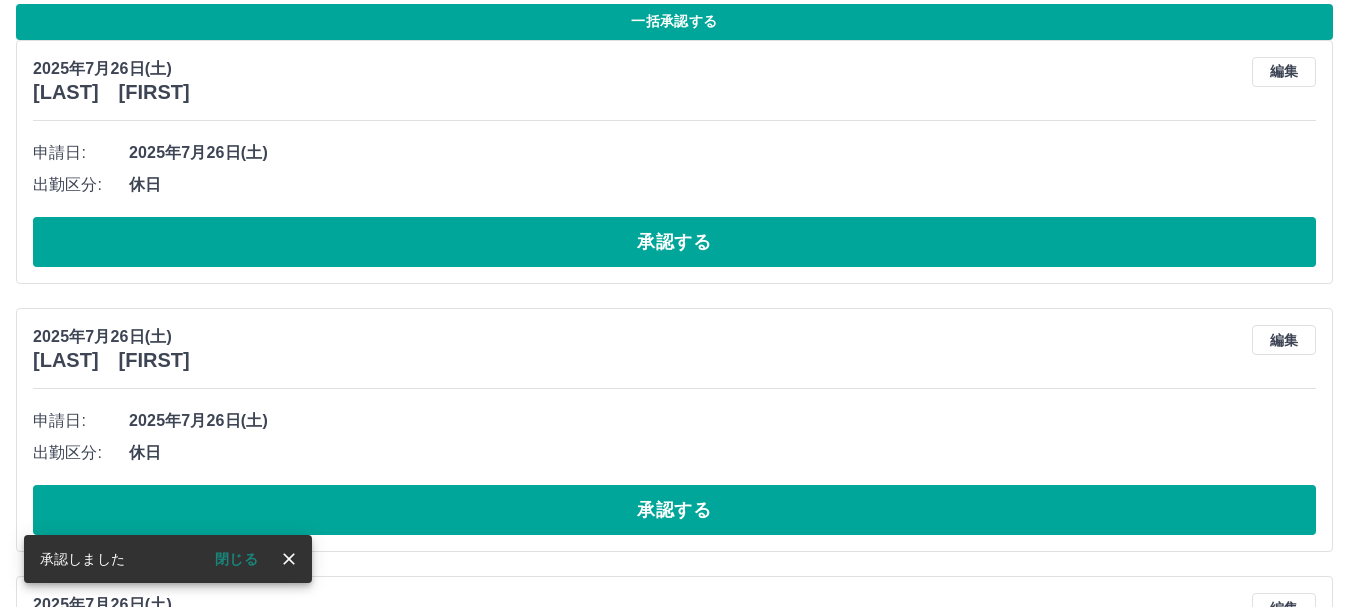 click on "2025年7月26日(土) [LAST]　[FIRST] 編集 申請日: 2025年7月26日(土) 出勤区分: 休日 承認する" at bounding box center [674, 162] 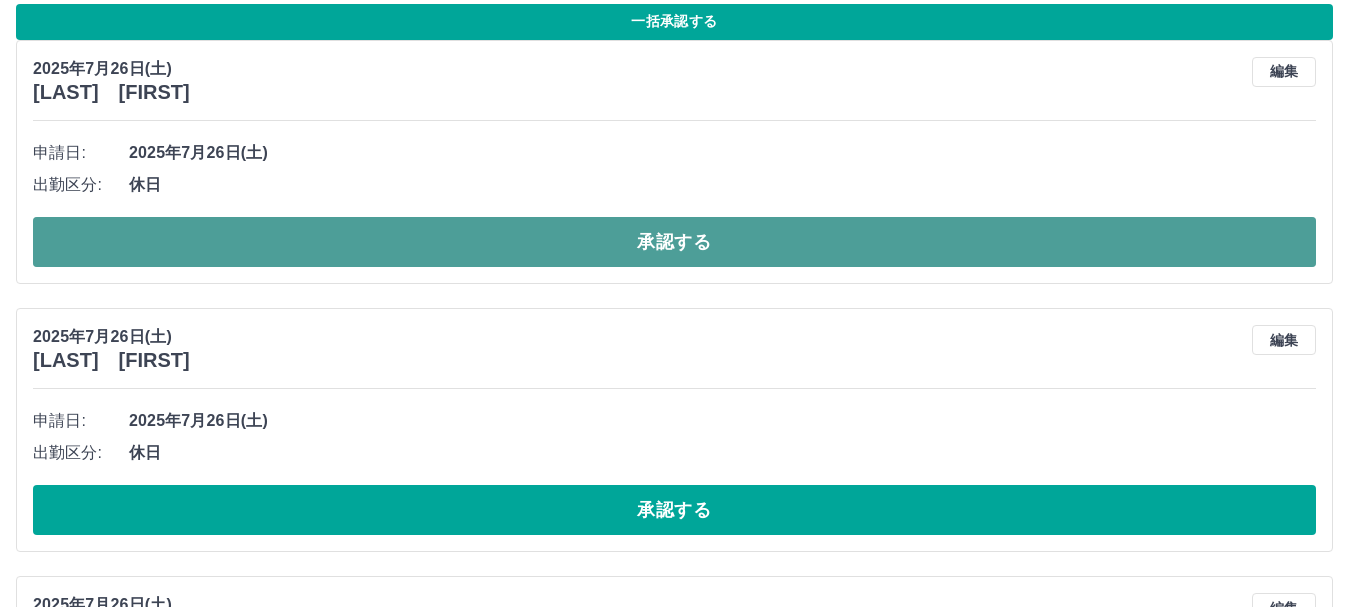 click on "承認する" at bounding box center [674, 242] 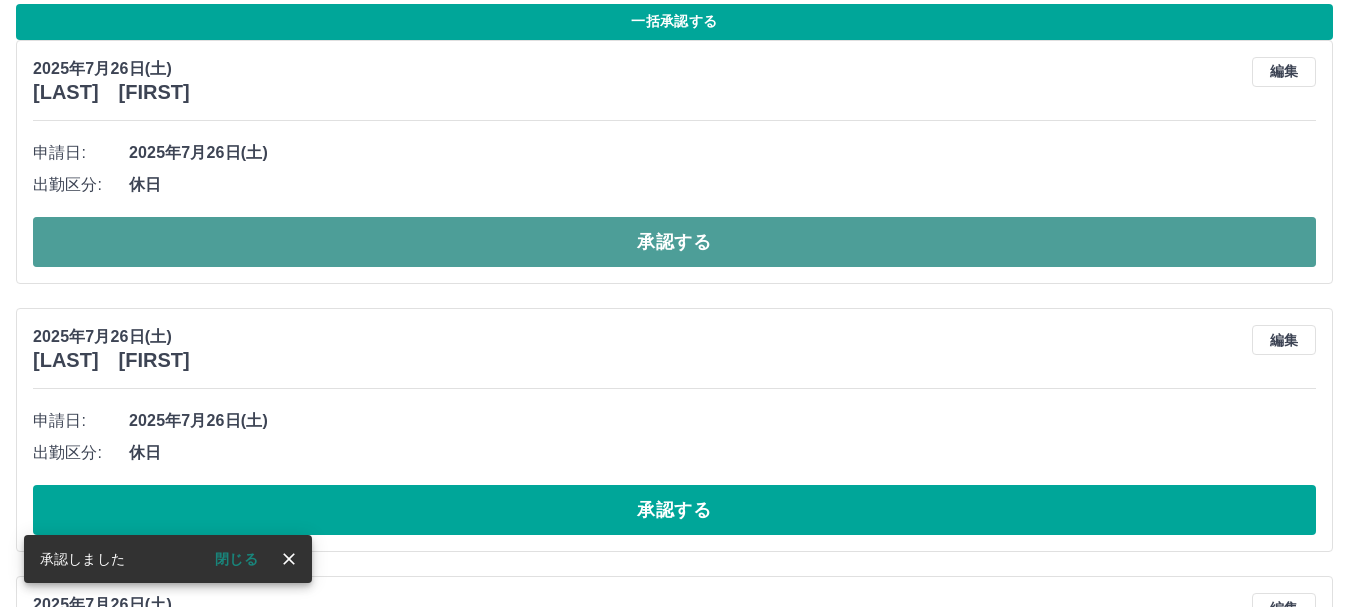 click on "承認する" at bounding box center (674, 242) 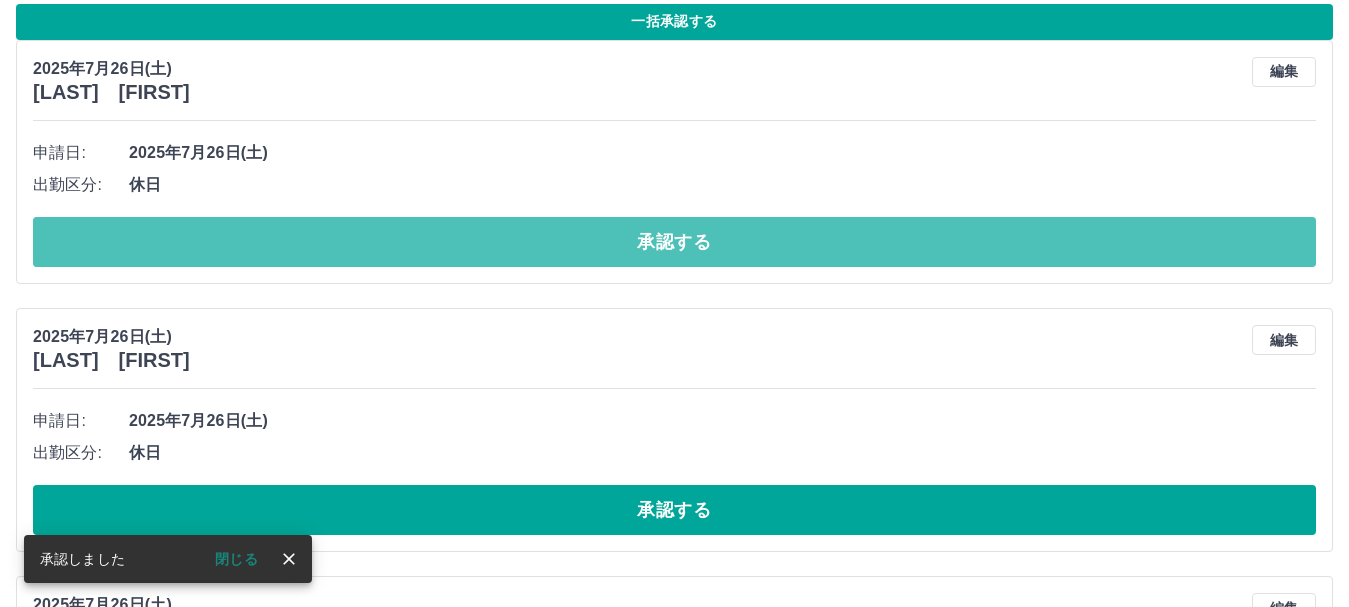 click on "承認する" at bounding box center (674, 242) 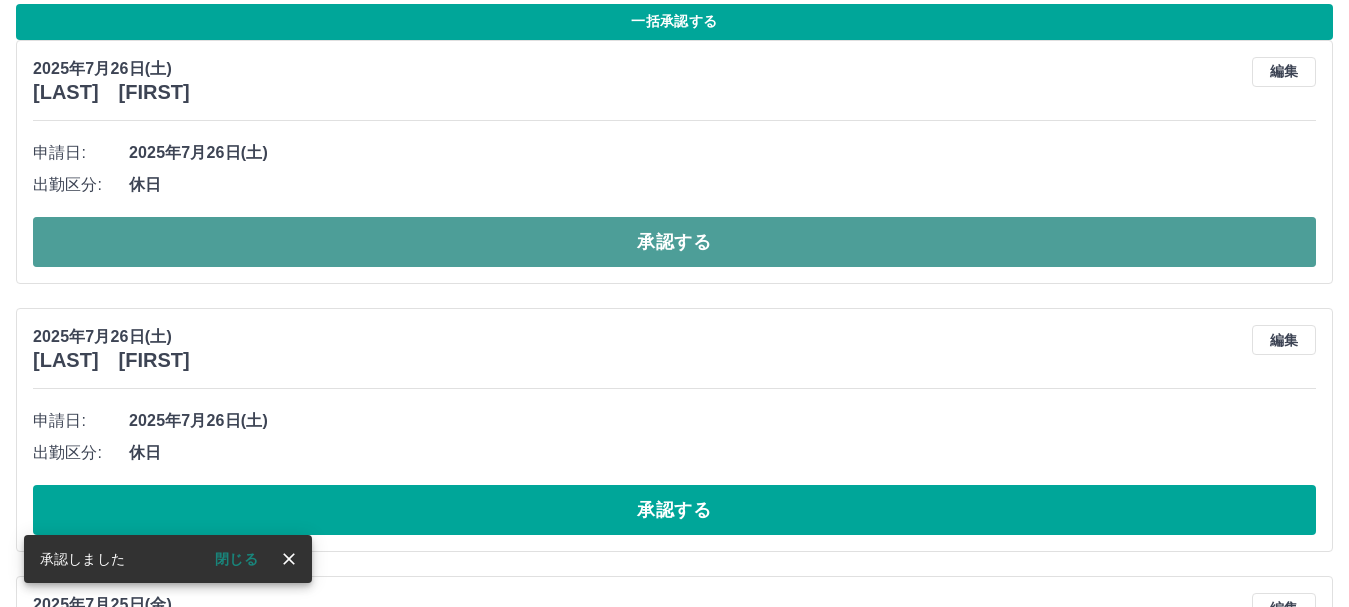 click on "承認する" at bounding box center [674, 242] 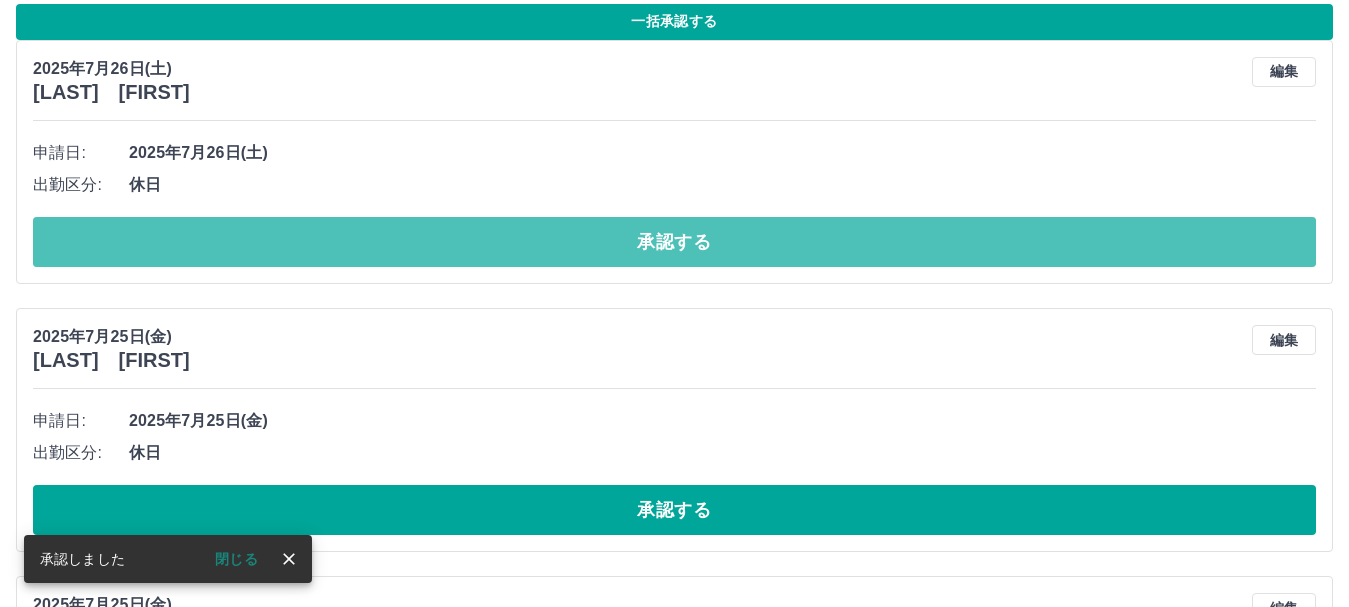 click on "承認する" at bounding box center [674, 242] 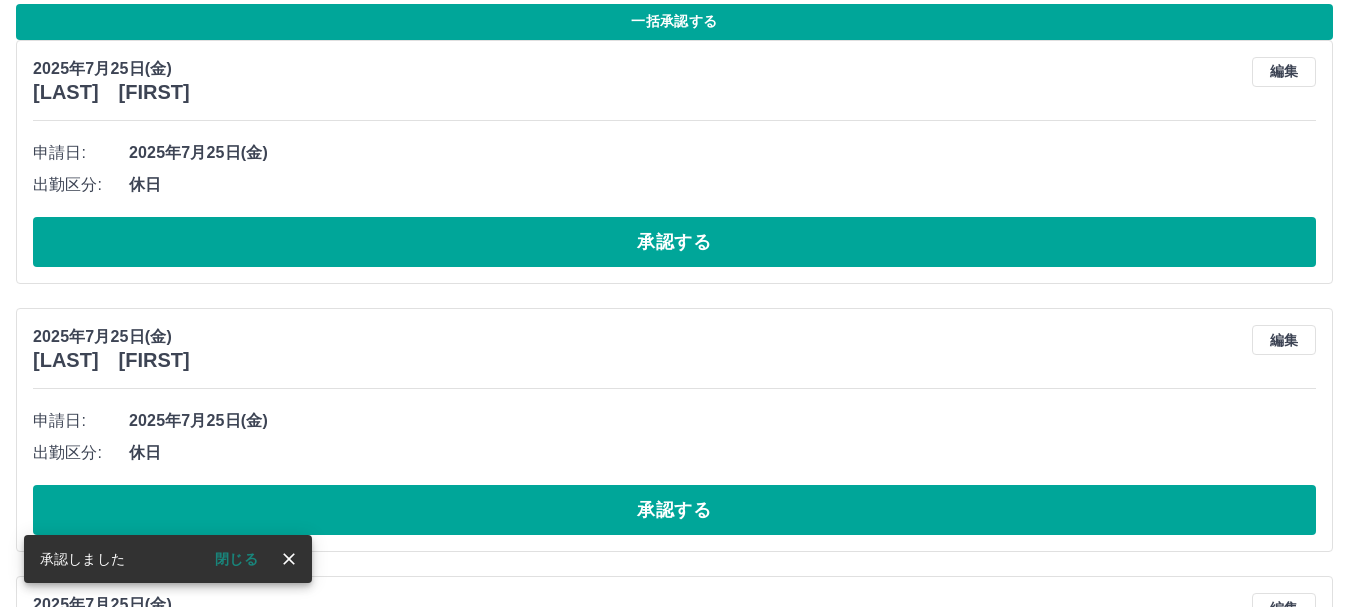 click on "承認する" at bounding box center [674, 242] 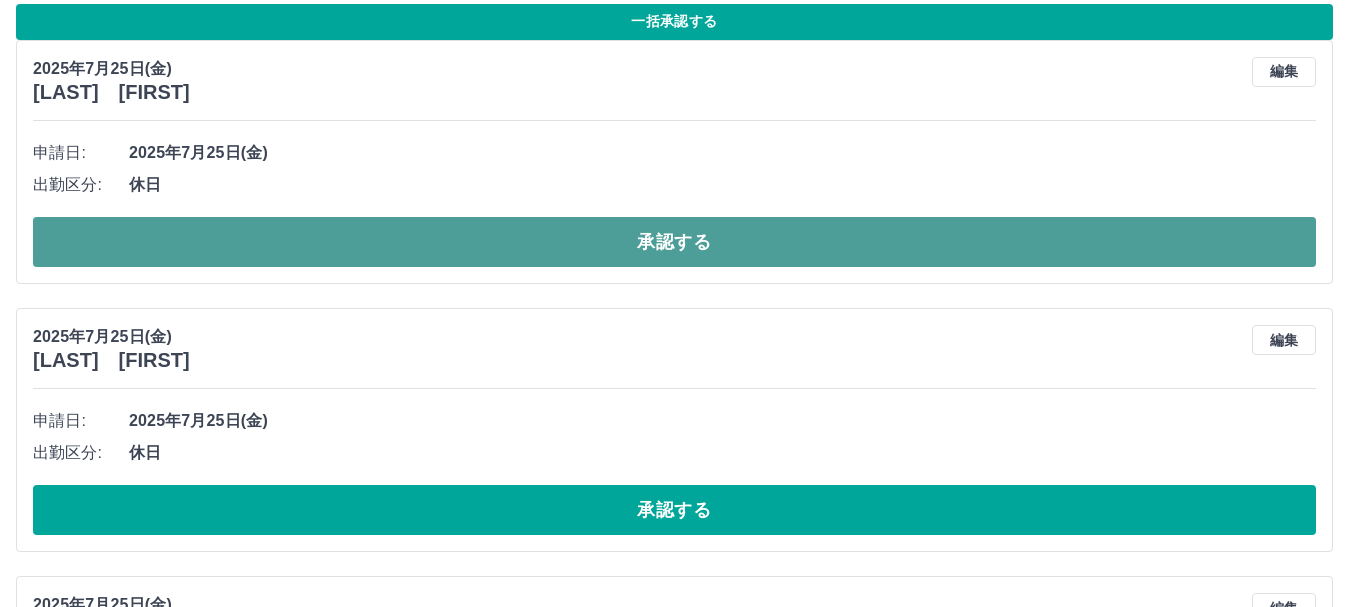 click on "承認する" at bounding box center [674, 242] 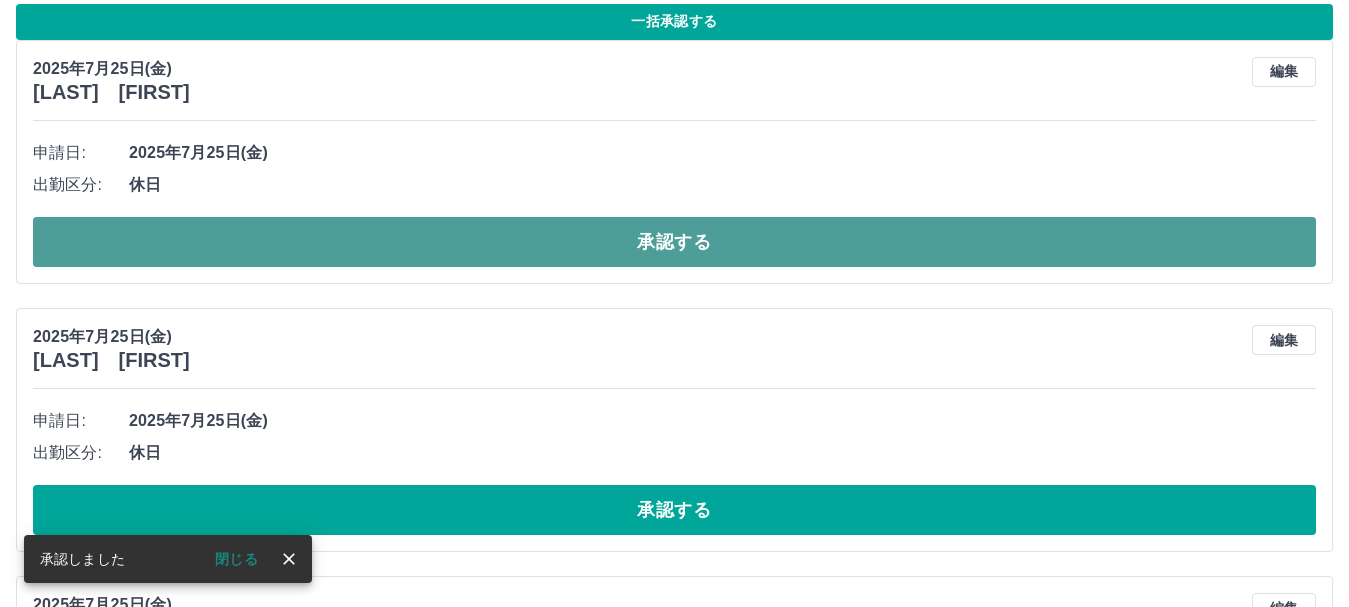 click on "承認する" at bounding box center [674, 242] 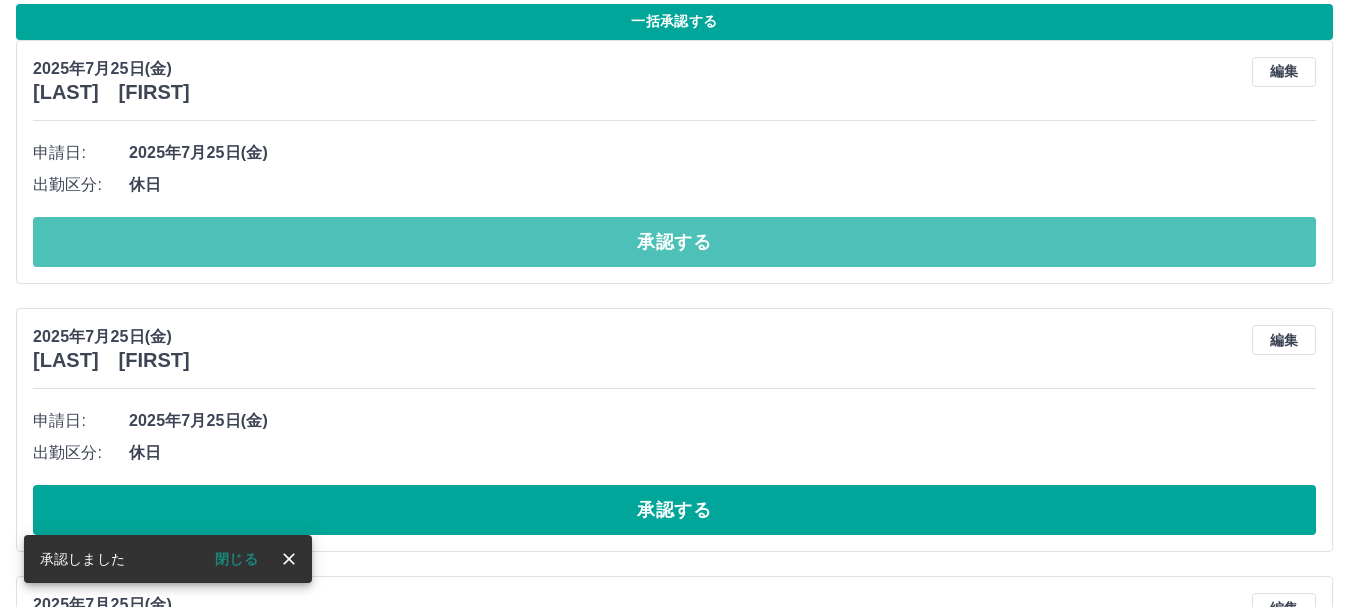 click on "承認する" at bounding box center [674, 242] 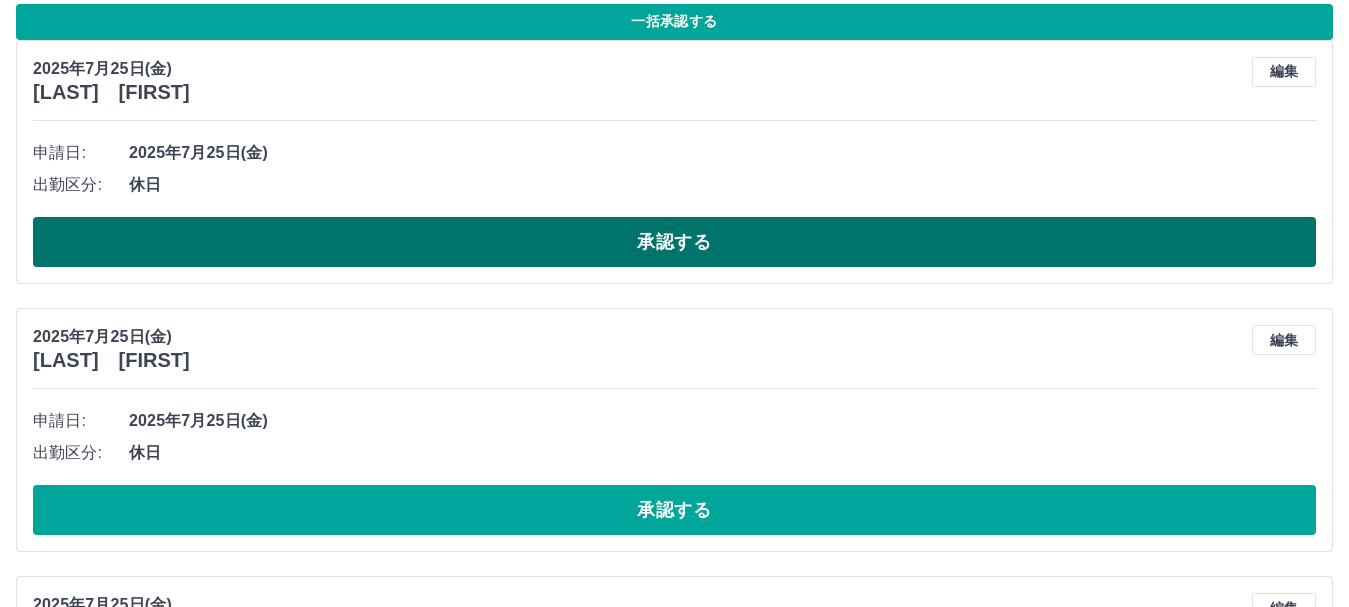 click on "承認する" at bounding box center [674, 242] 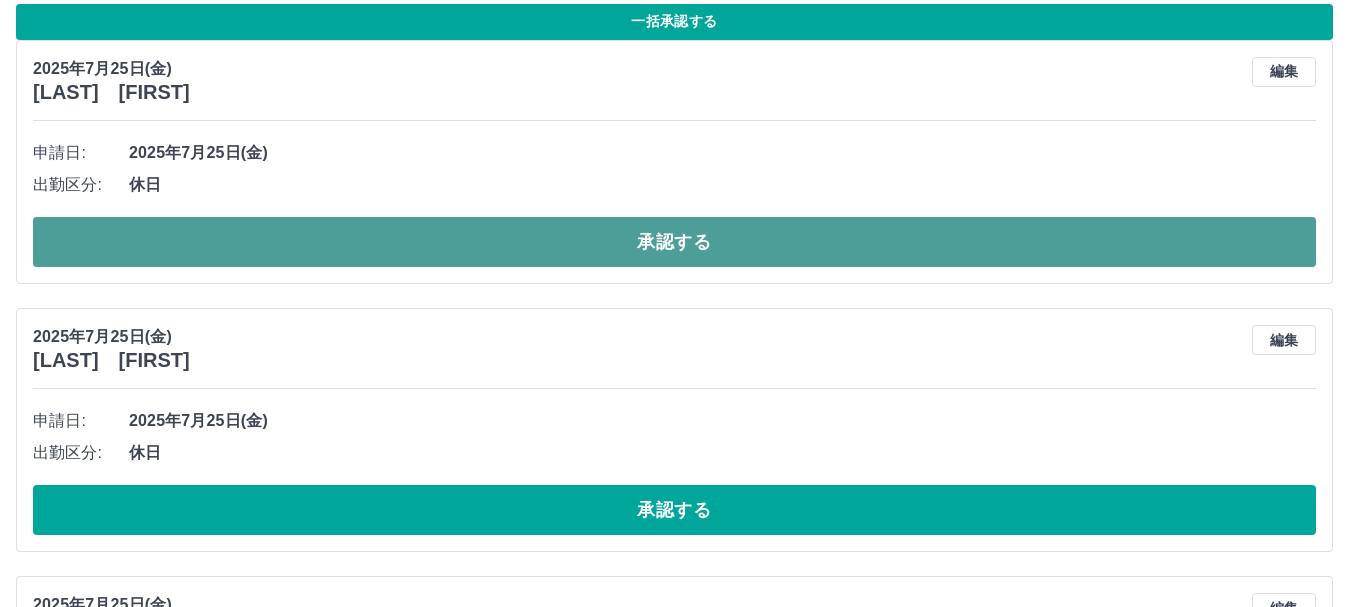 click on "承認する" at bounding box center (674, 242) 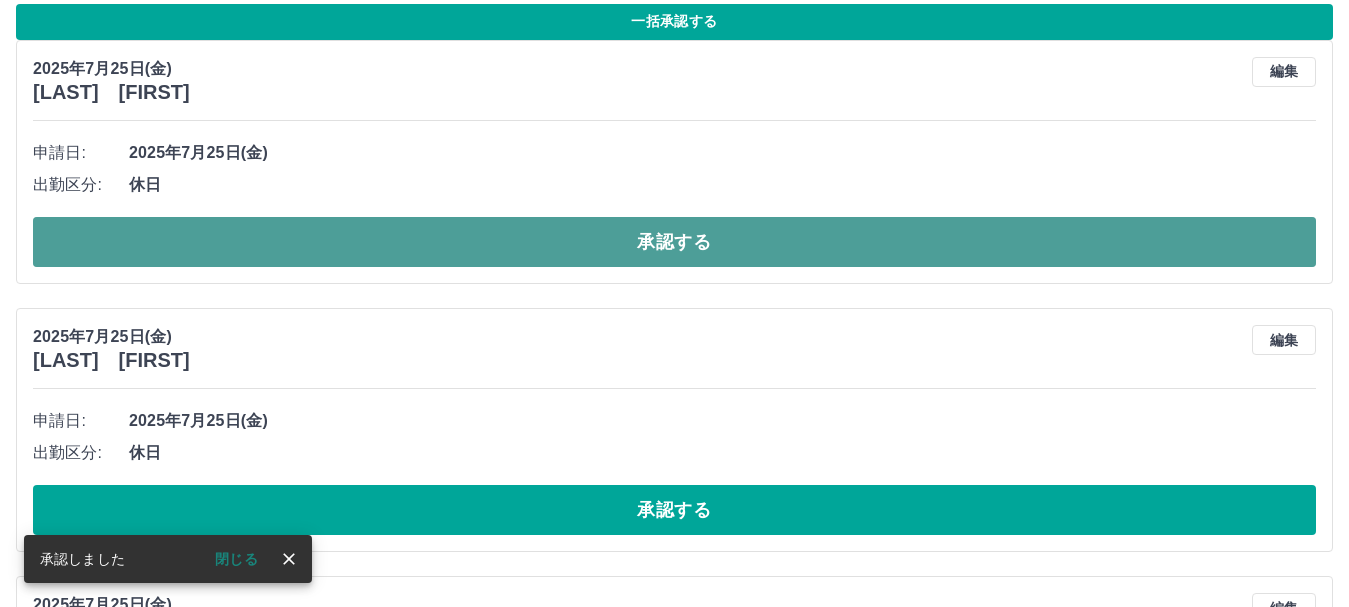 click on "承認する" at bounding box center (674, 242) 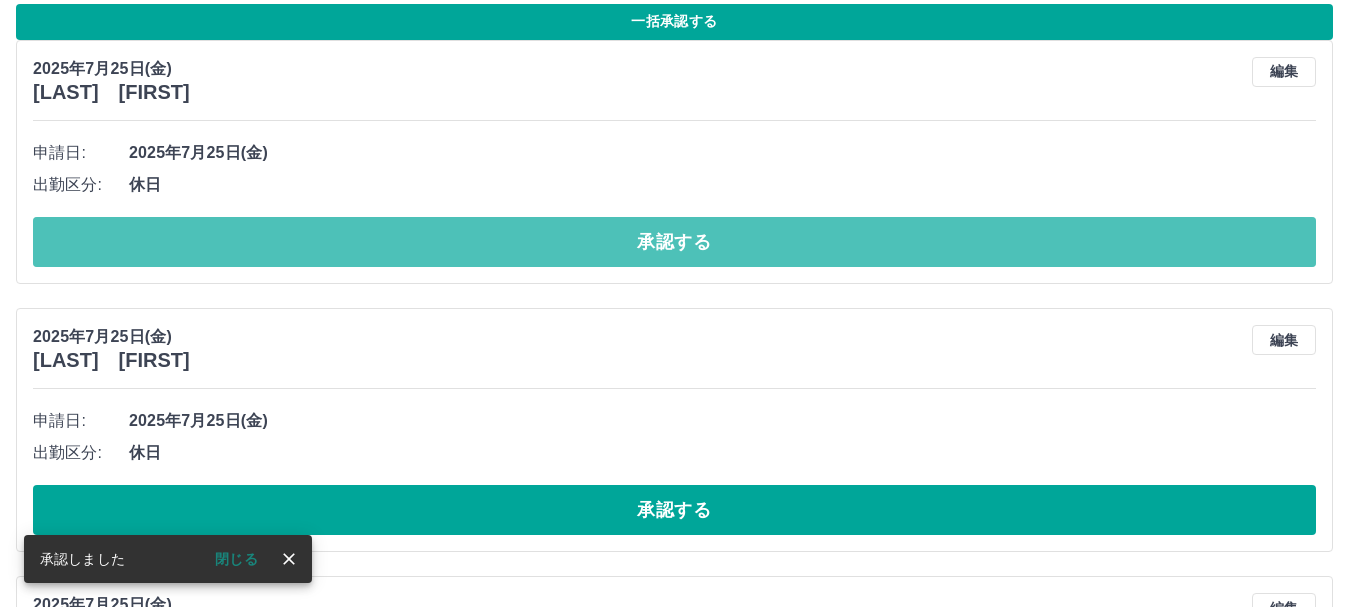 click on "承認する" at bounding box center (674, 242) 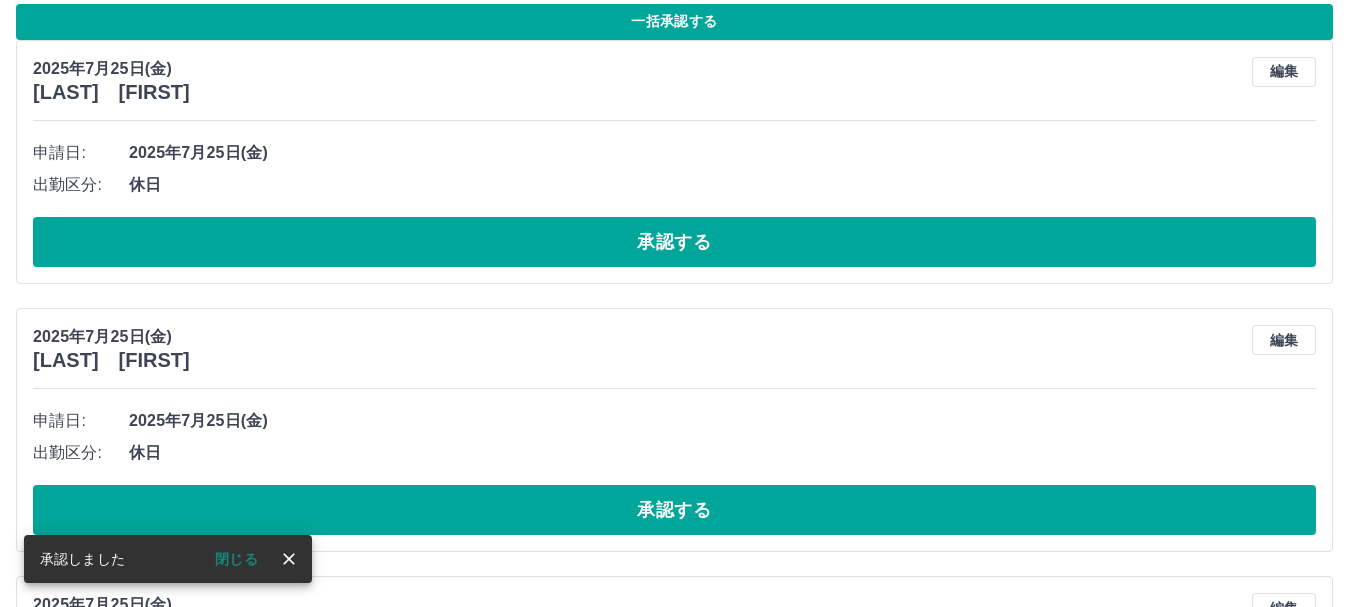 click on "承認する" at bounding box center (674, 242) 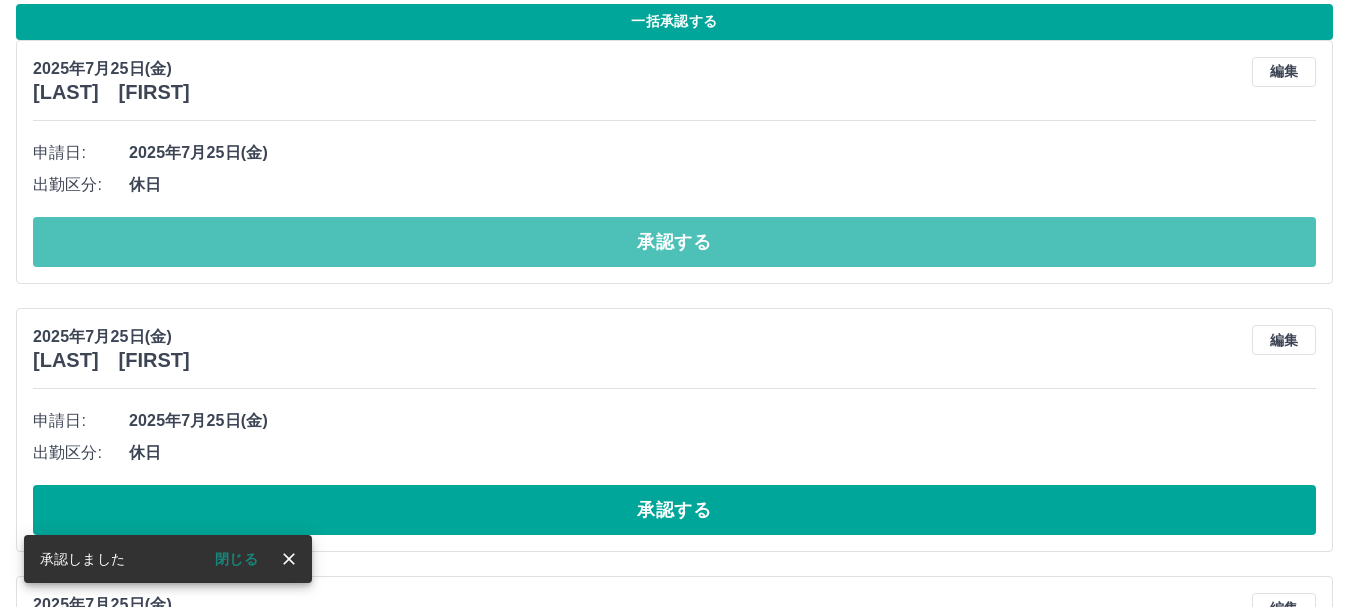 click on "承認する" at bounding box center [674, 242] 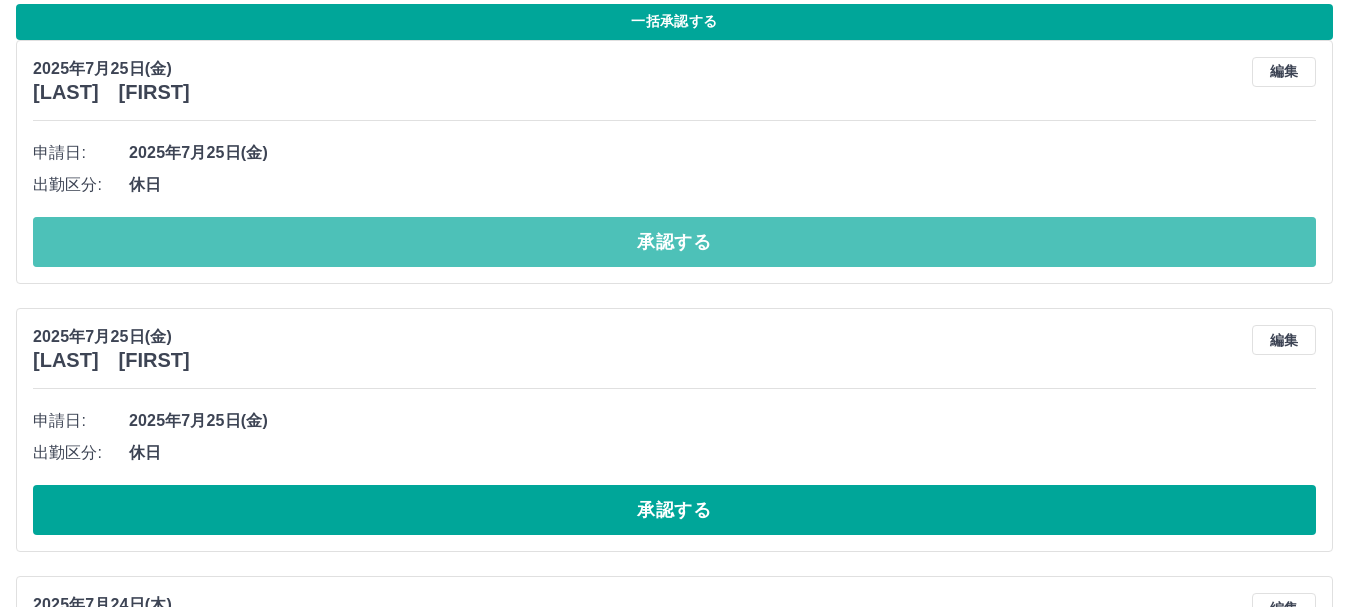 click on "承認する" at bounding box center [674, 242] 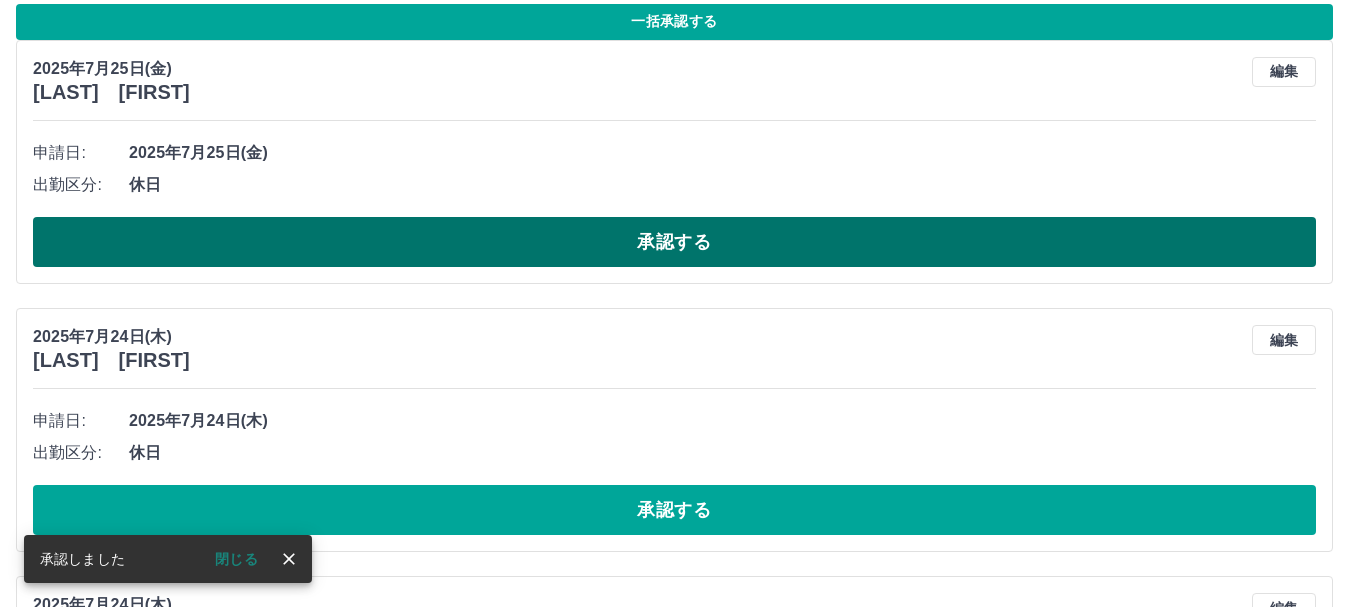 click on "承認する" at bounding box center [674, 242] 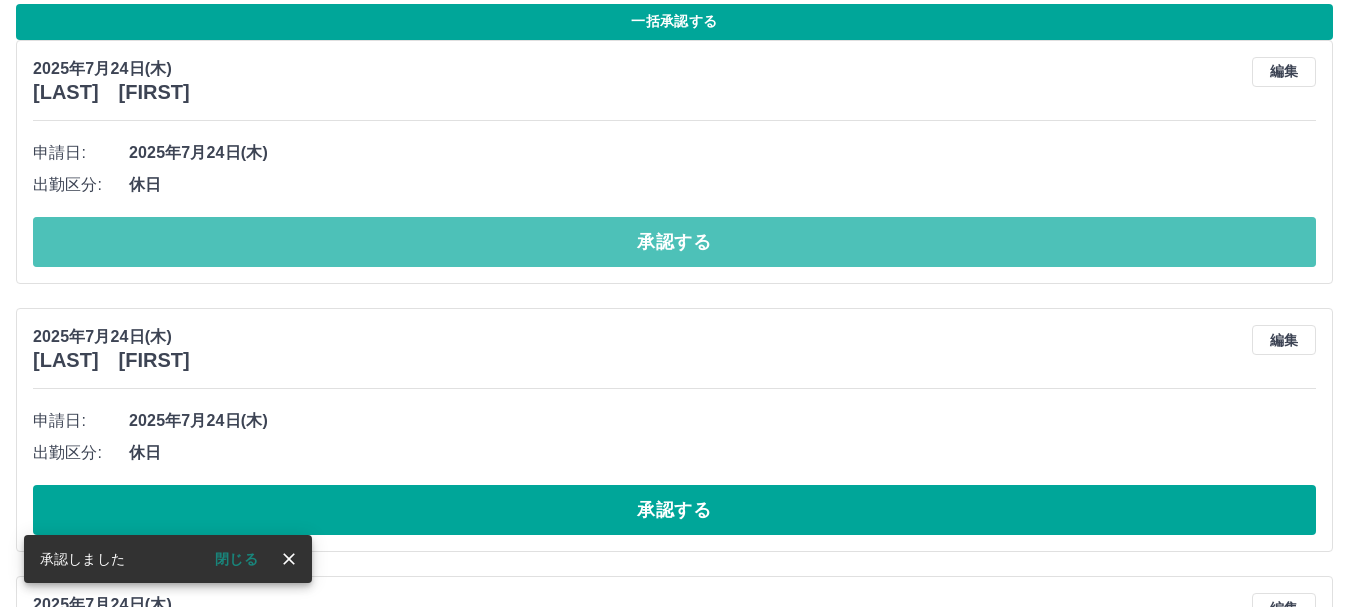 click on "承認する" at bounding box center [674, 242] 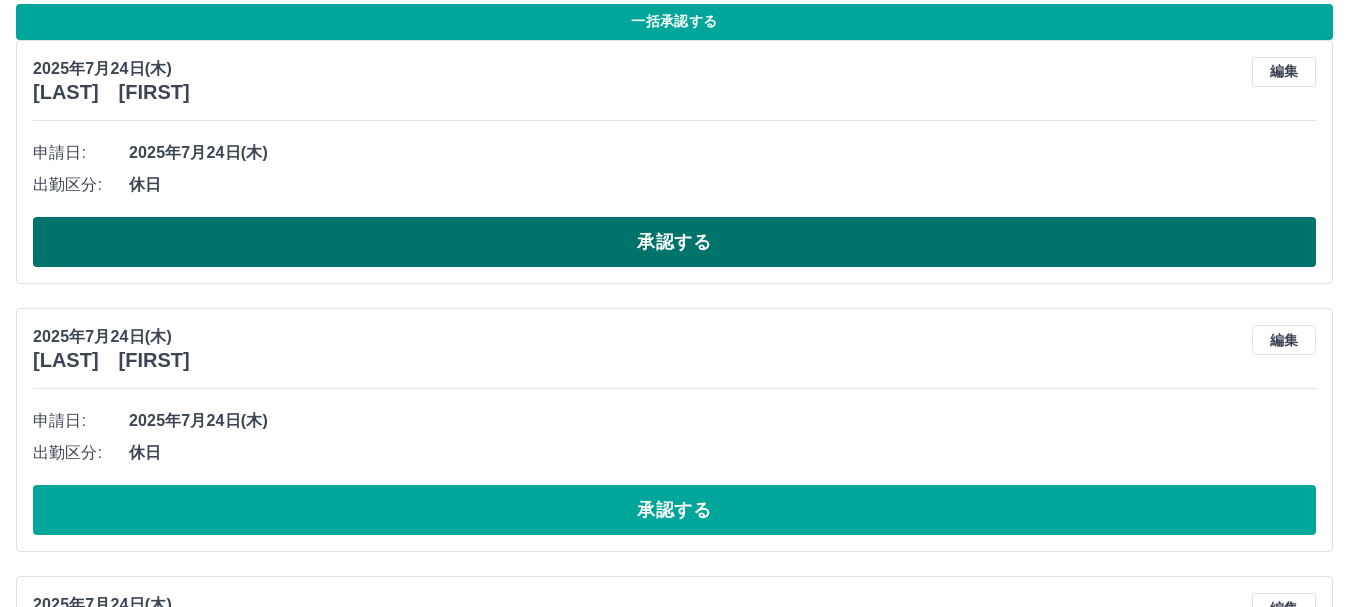 click on "承認する" at bounding box center [674, 242] 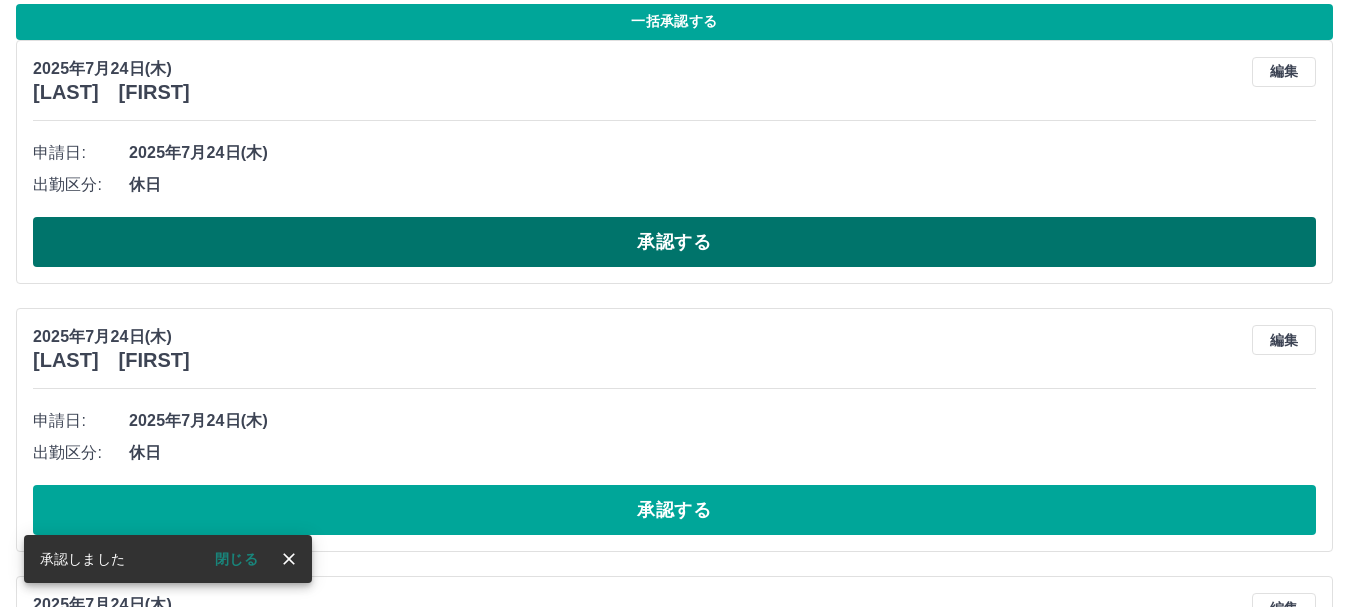 click on "承認する" at bounding box center [674, 242] 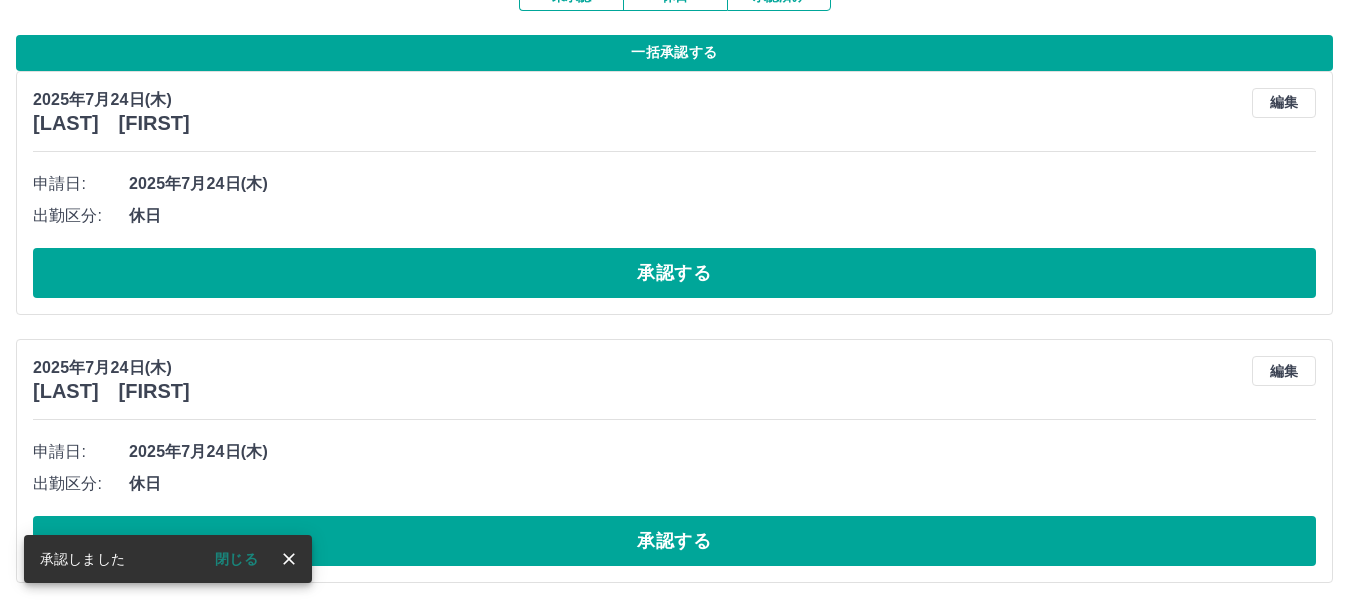 scroll, scrollTop: 203, scrollLeft: 0, axis: vertical 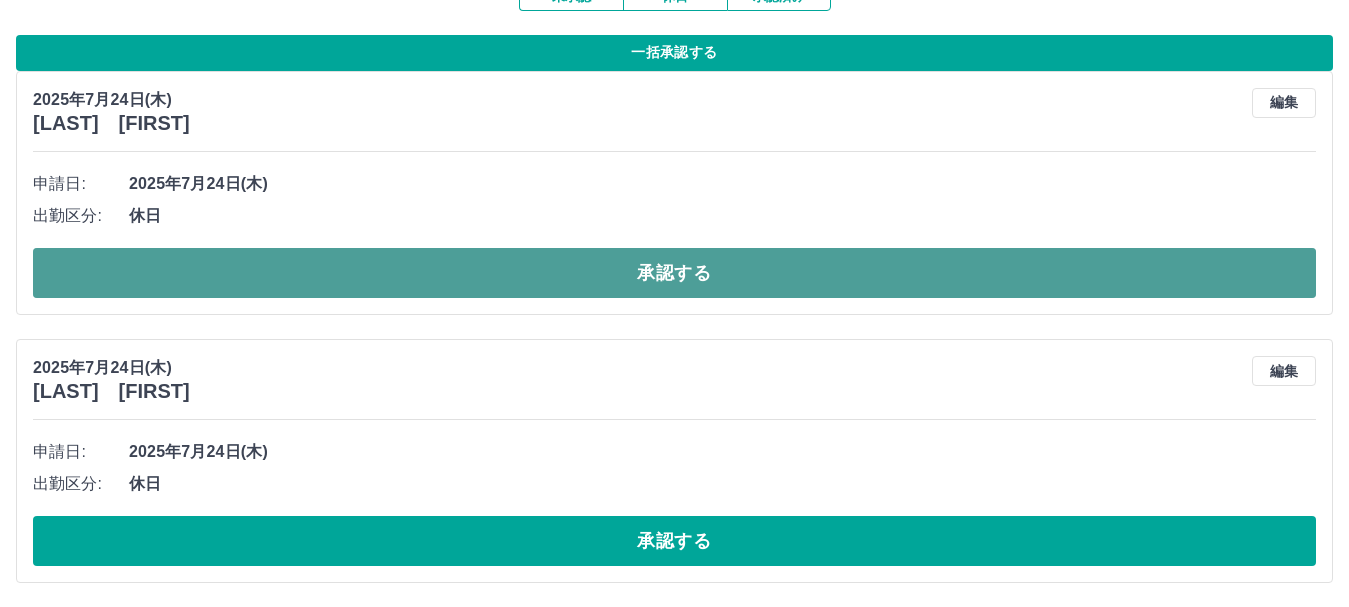 click on "承認する" at bounding box center [674, 273] 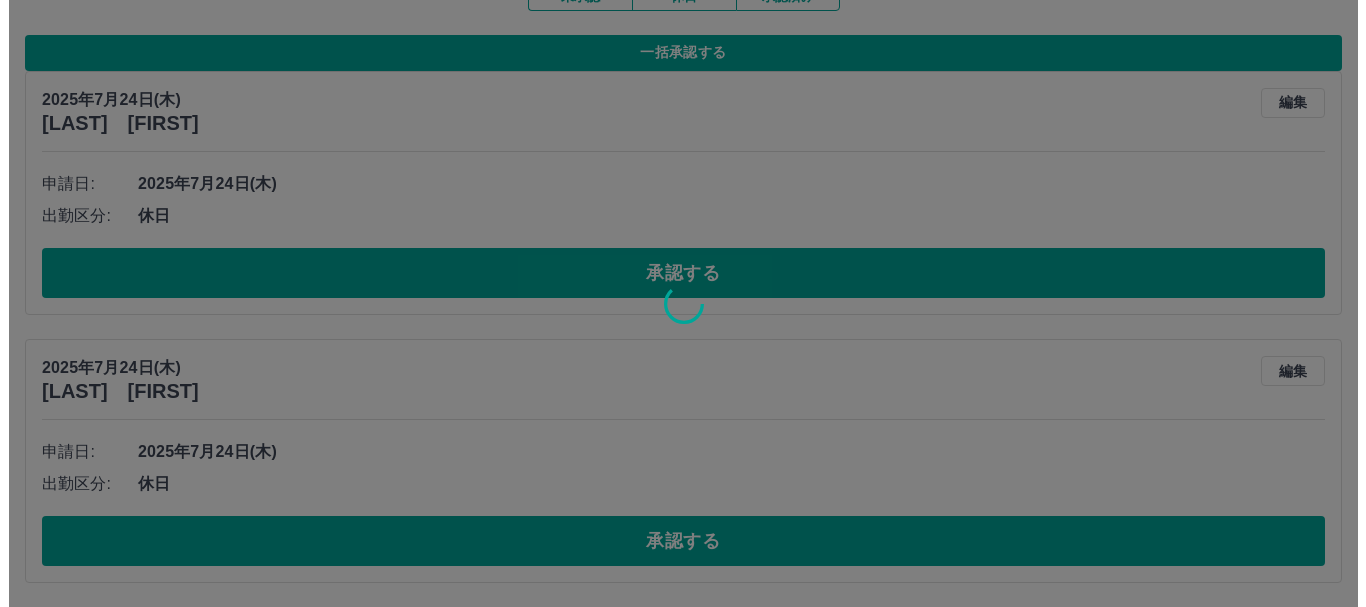 scroll, scrollTop: 0, scrollLeft: 0, axis: both 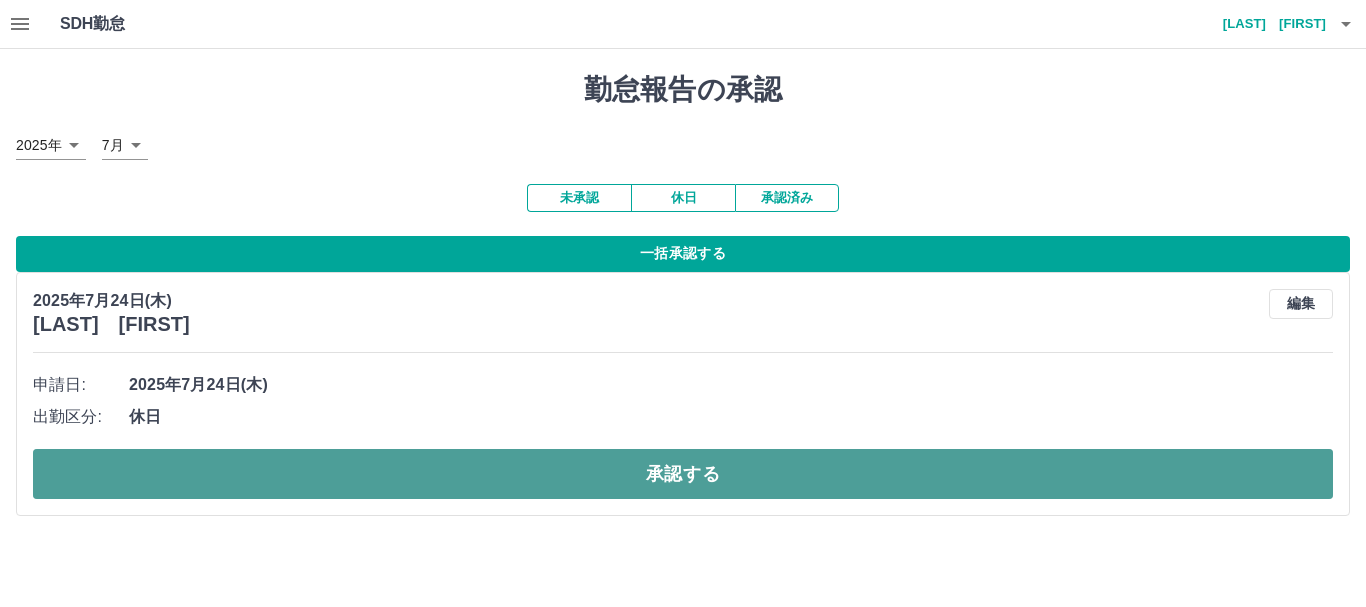 click on "承認する" at bounding box center (683, 474) 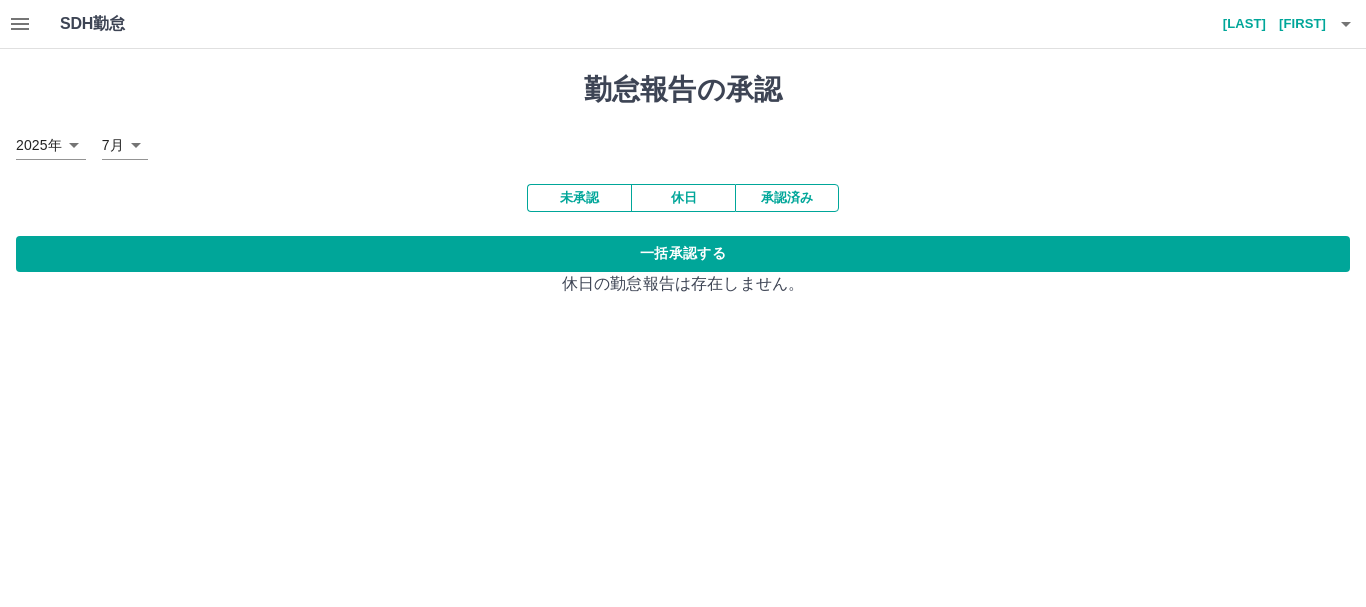 click on "休日" at bounding box center [683, 198] 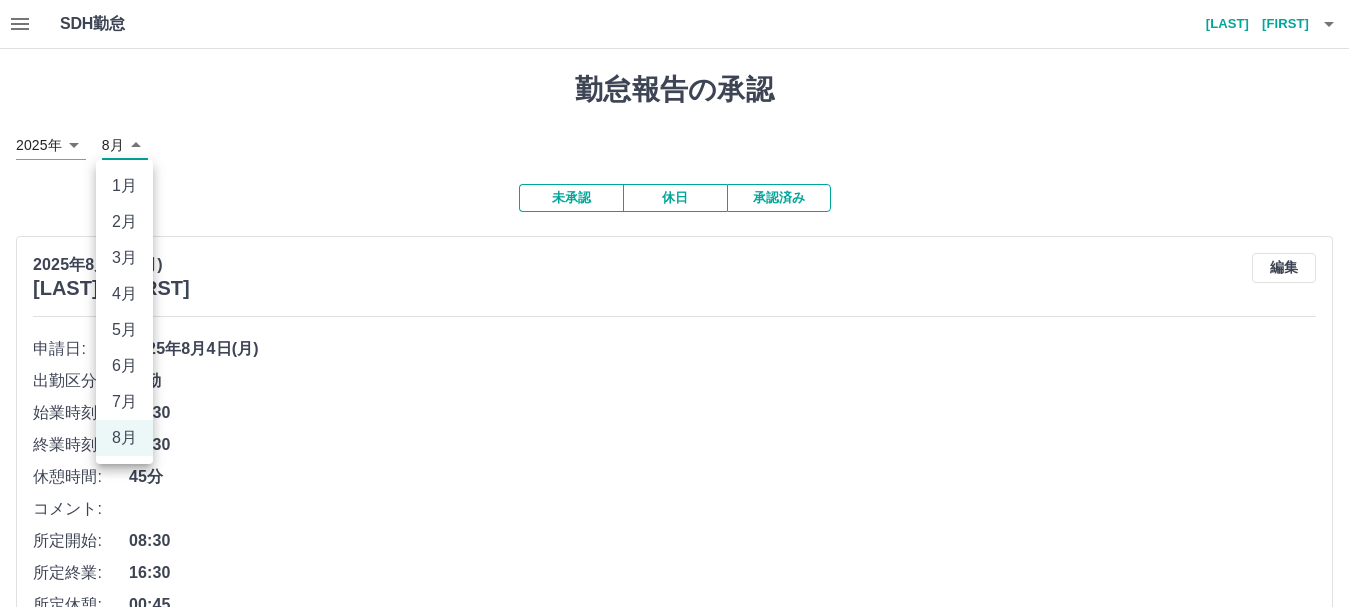 click on "SDH勤怠 [LAST]　[FIRST] 勤怠報告の承認 2025年 **** 8月 * 未承認 休日 承認済み 2025年8月4日(月) [LAST]　[FIRST] 編集 申請日: 2025年8月4日(月) 出勤区分: 出勤 始業時刻: 08:30 終業時刻: 16:30 休憩時間: 45分 コメント: 所定開始: 08:30 所定終業: 16:30 所定休憩: 00:45 所定内: 7時間15分 所定外: 0分 承認する 2025年8月4日(月) [LAST]　[FIRST] 編集 申請日: 2025年8月4日(月) 出勤区分: 出勤 始業時刻: 09:00 終業時刻: 18:00 休憩時間: 1時間0分 コメント: 所定開始: 09:00 所定終業: 18:00 所定休憩: 01:00 所定内: 8時間0分 所定外: 0分 承認する 2025年8月4日(月) [LAST]　[FIRST] 編集 申請日: 2025年8月4日(月) 出勤区分: 出勤 始業時刻: 08:30 終業時刻: 16:30 休憩時間: 45分 コメント: 所定開始: 08:30 所定終業: 16:30 所定休憩: 00:45 所定内: 7時間15分 所定外: 0分 承認する 2025年8月3日(日) [LAST]　[FIRST] 編集 申請日: 出勤区分:" at bounding box center (683, 1230) 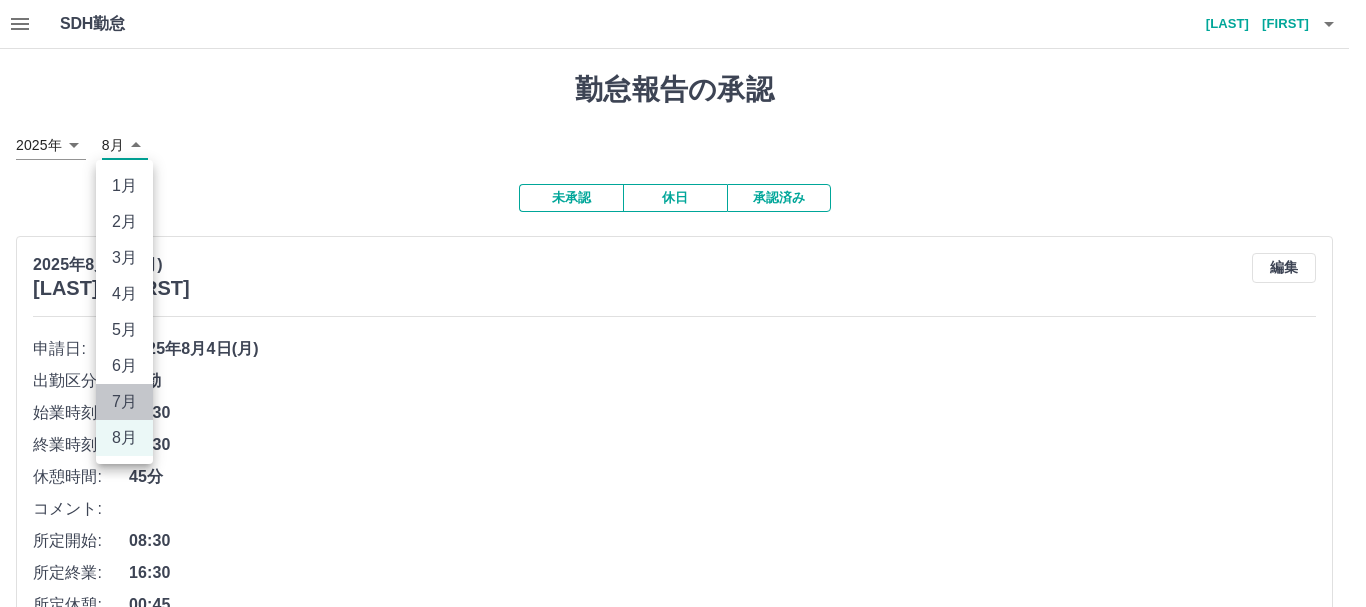 click on "7月" at bounding box center [124, 402] 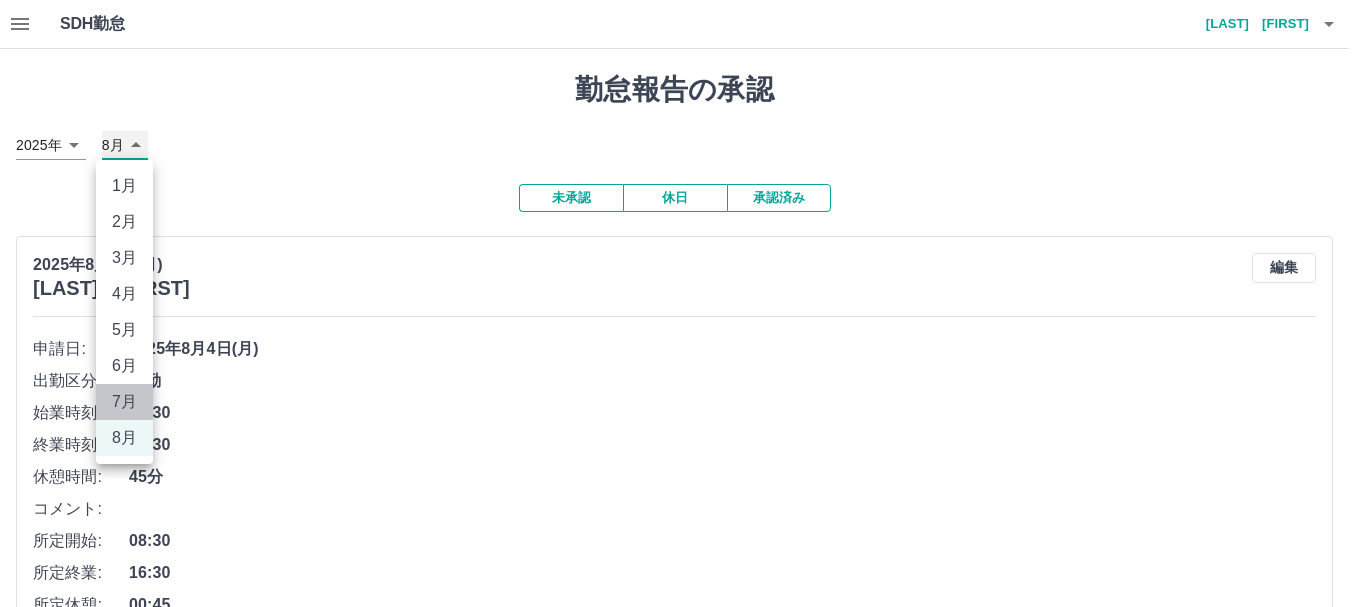 type on "*" 